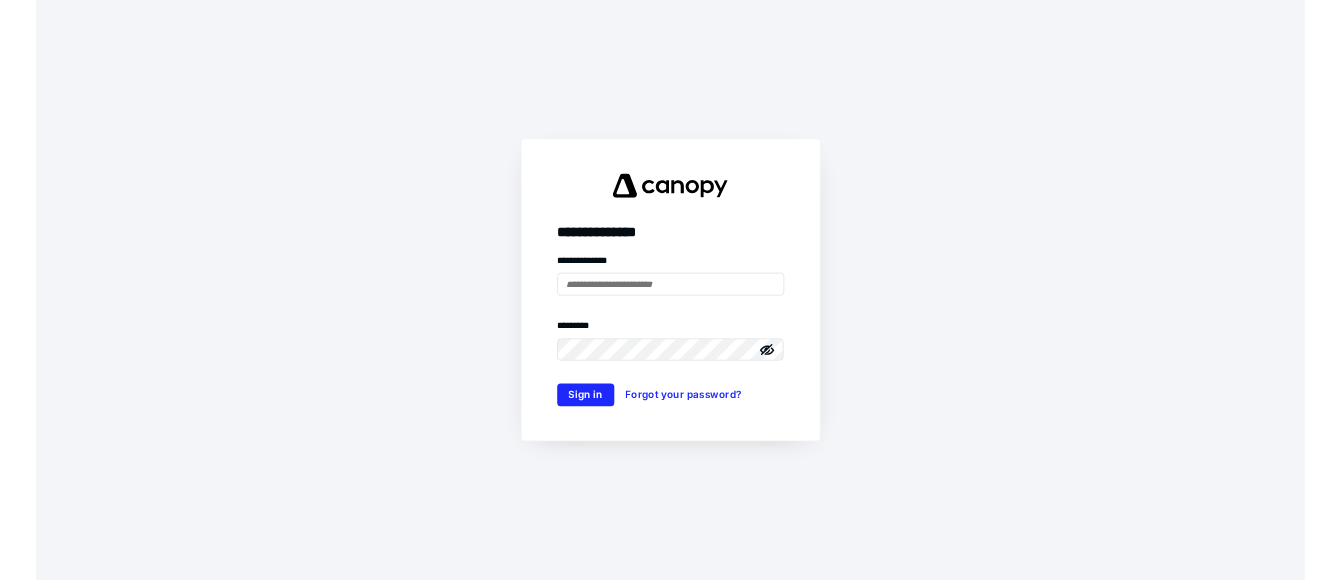 scroll, scrollTop: 0, scrollLeft: 0, axis: both 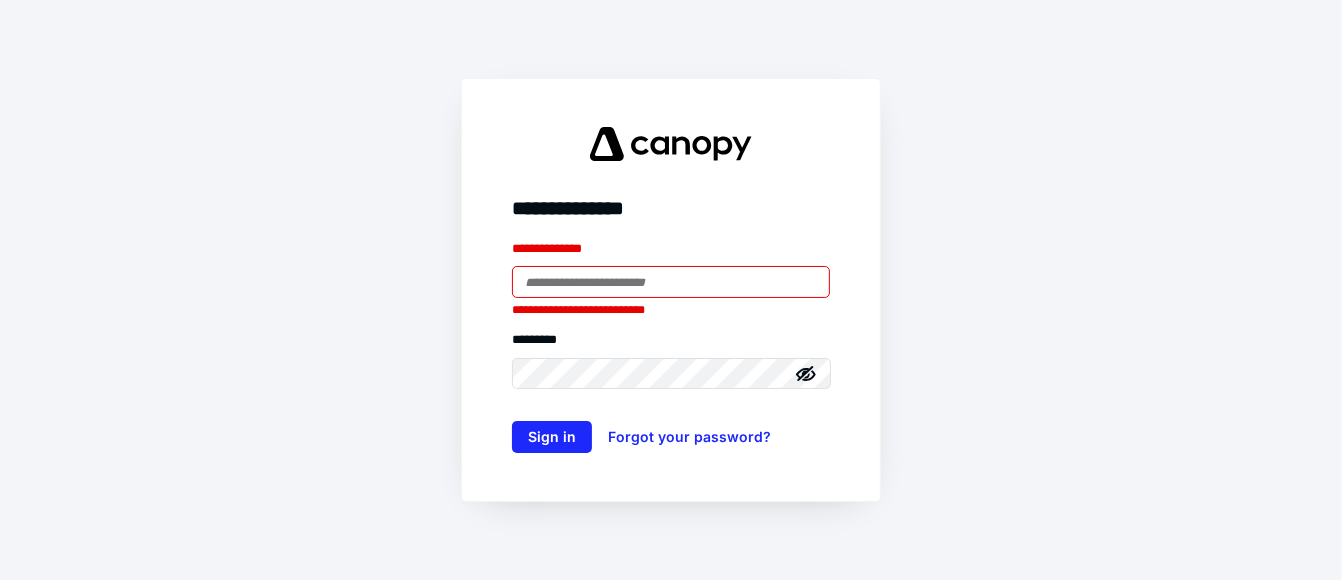 click at bounding box center (671, 282) 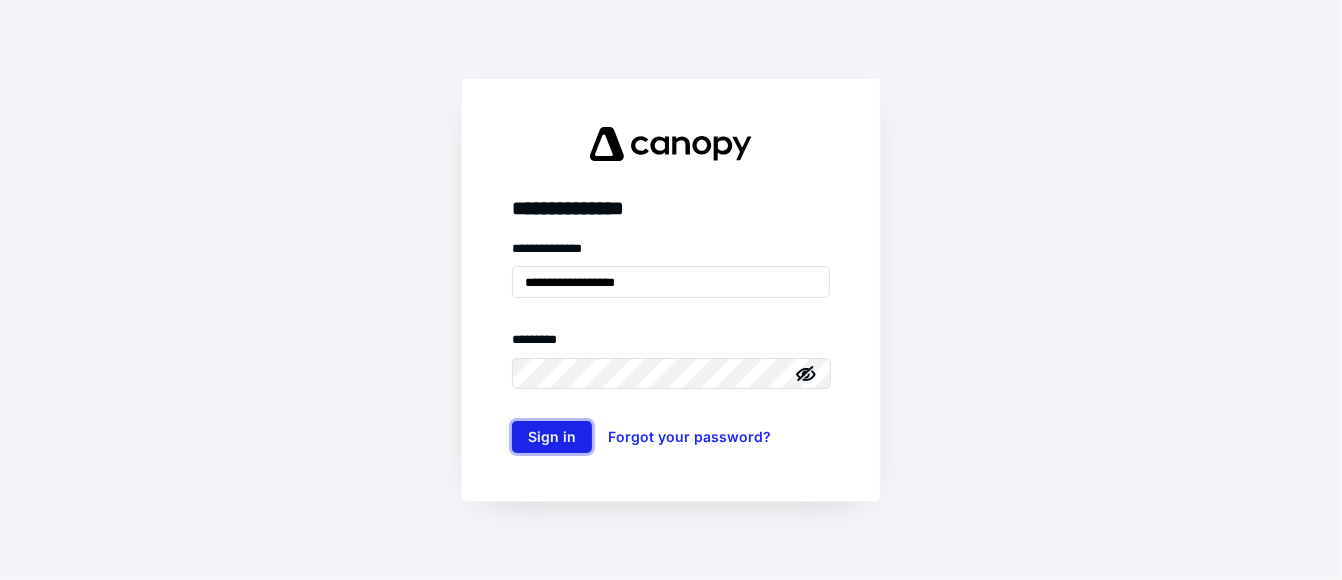 click on "Sign in" at bounding box center [552, 437] 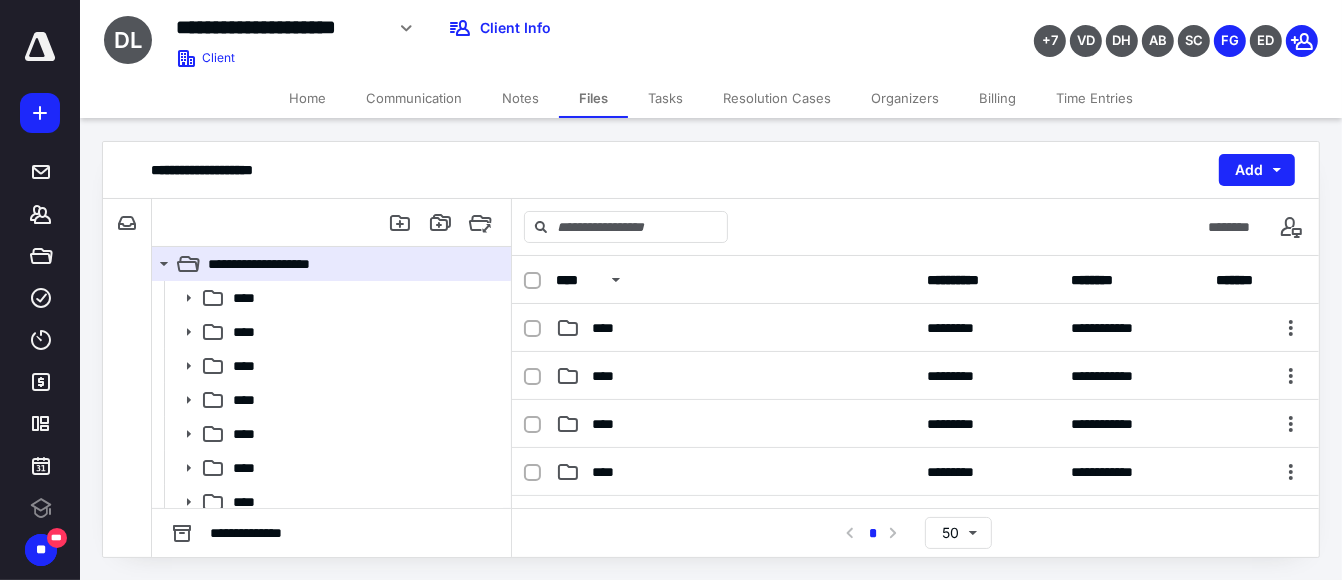 scroll, scrollTop: 0, scrollLeft: 0, axis: both 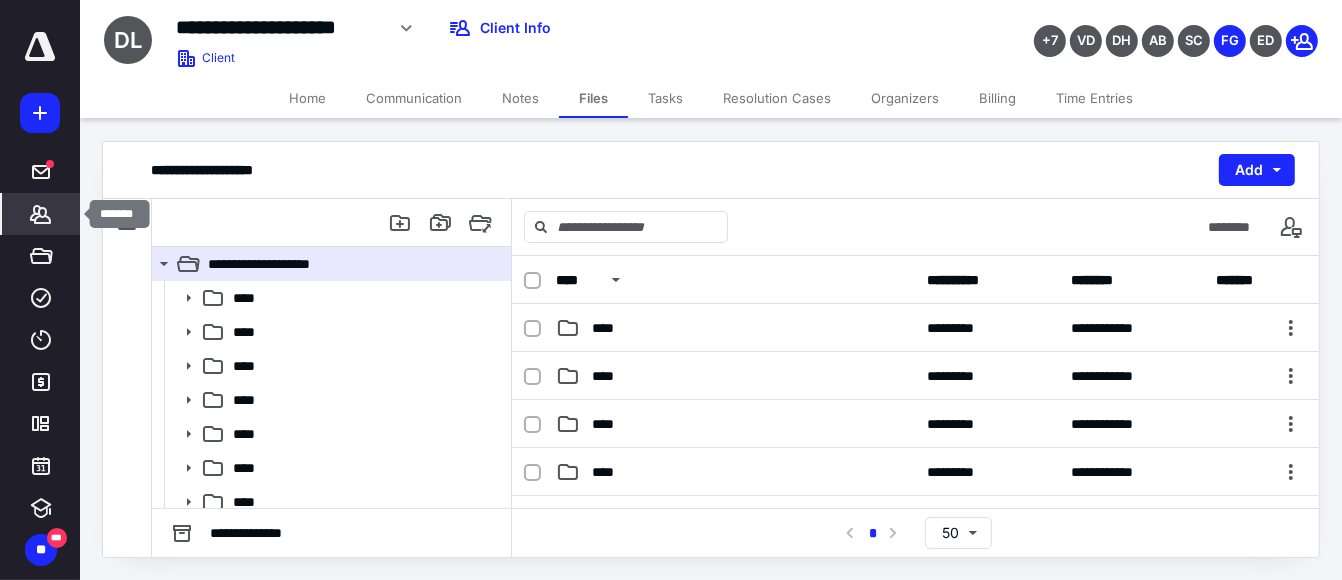 click 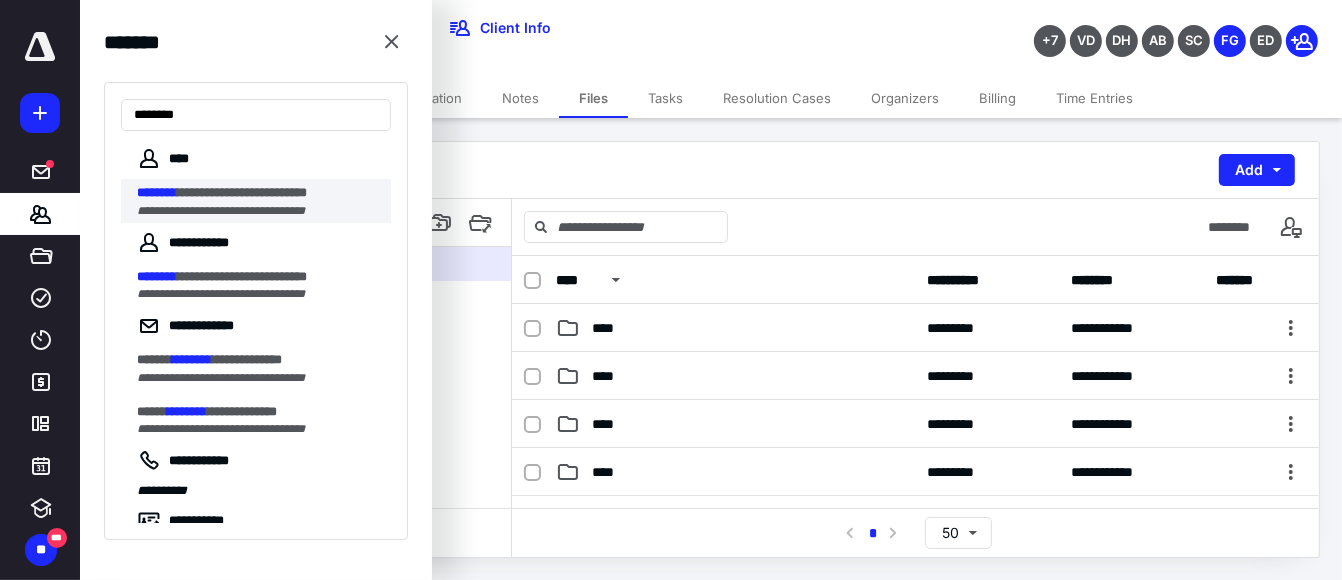 type on "********" 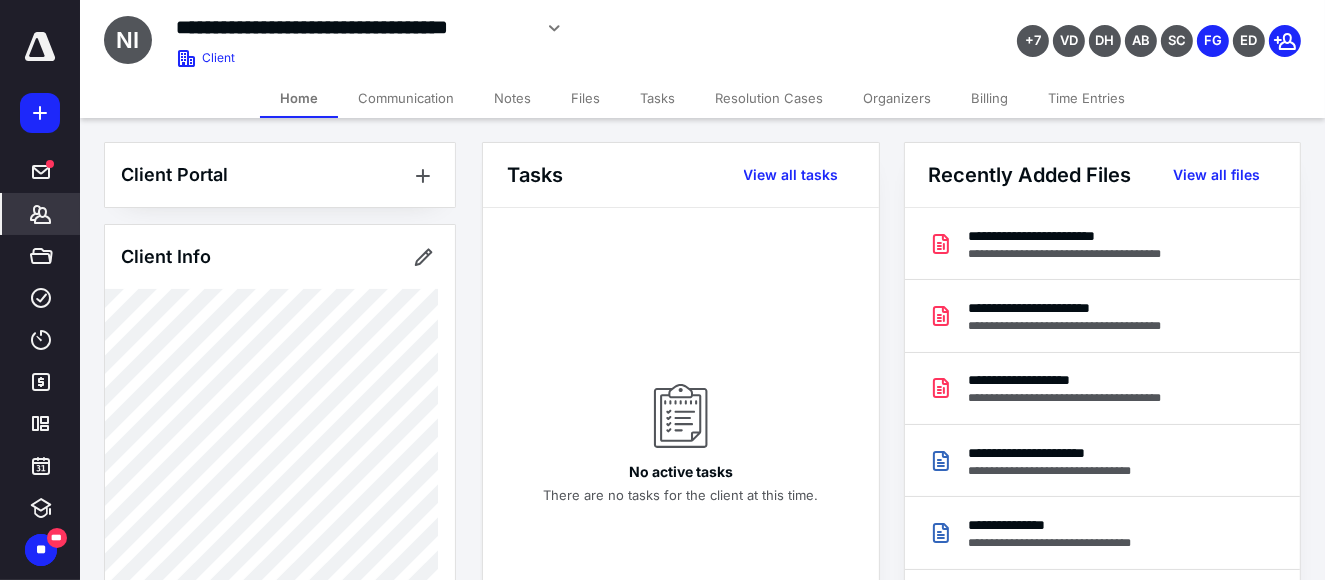 click on "Files" at bounding box center (585, 98) 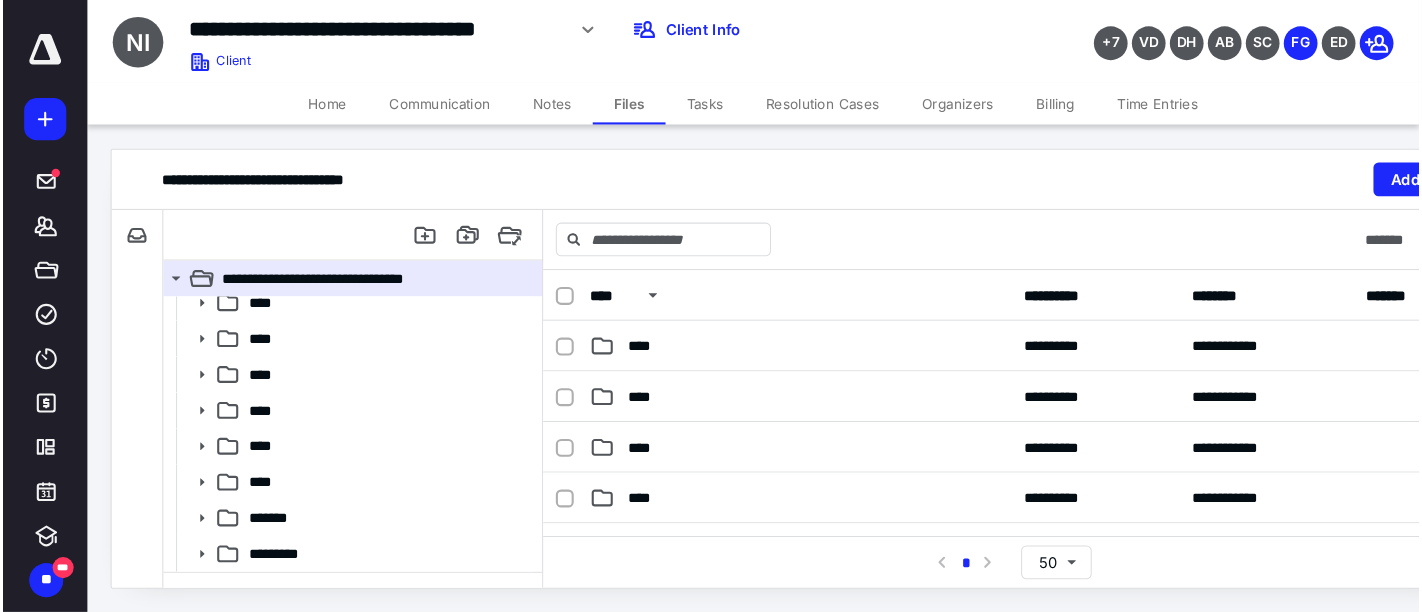 scroll, scrollTop: 45, scrollLeft: 0, axis: vertical 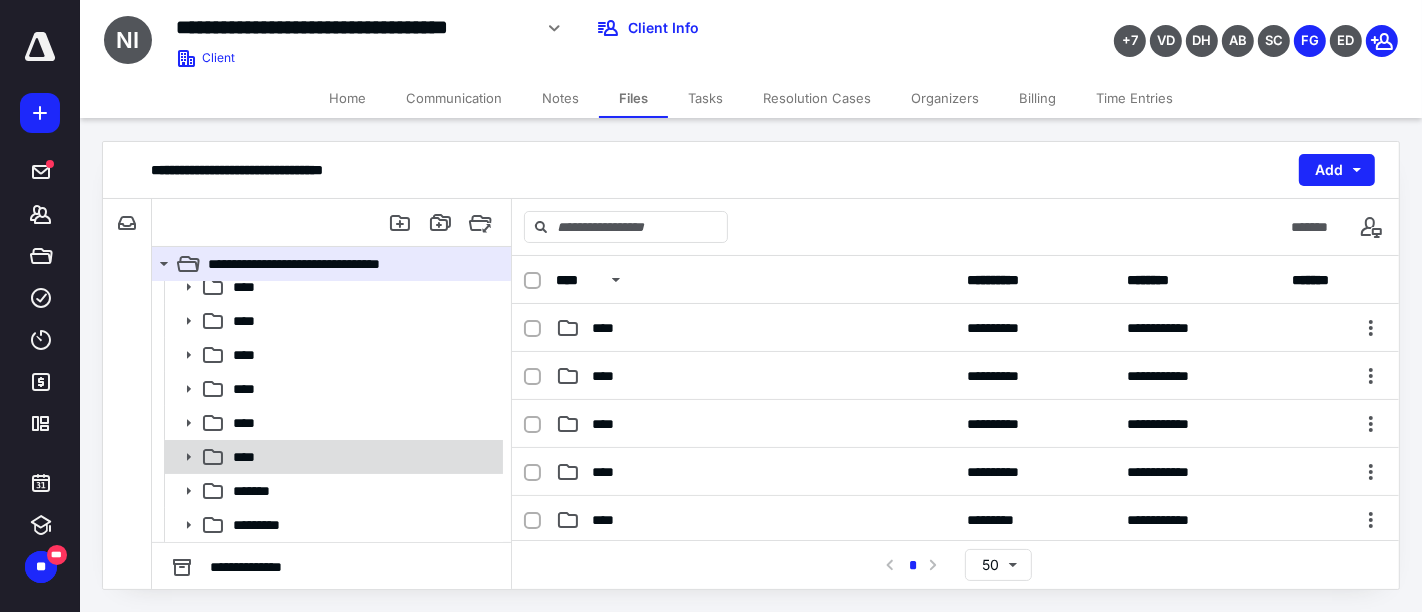 click 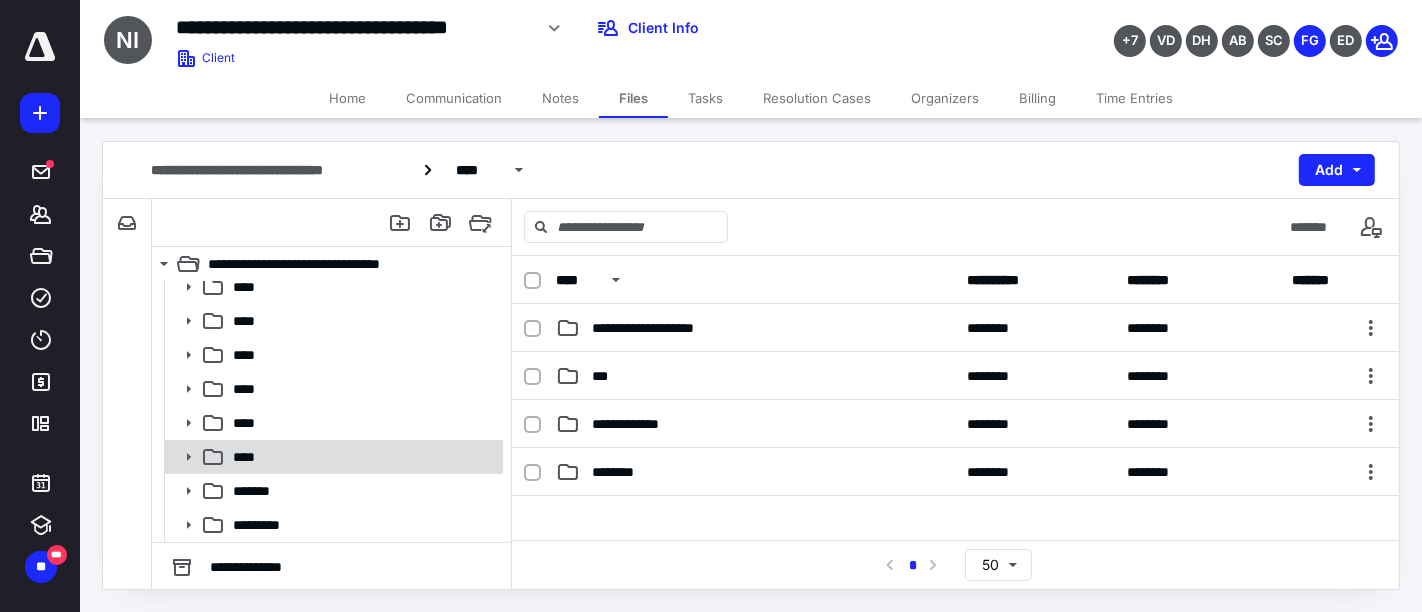 click 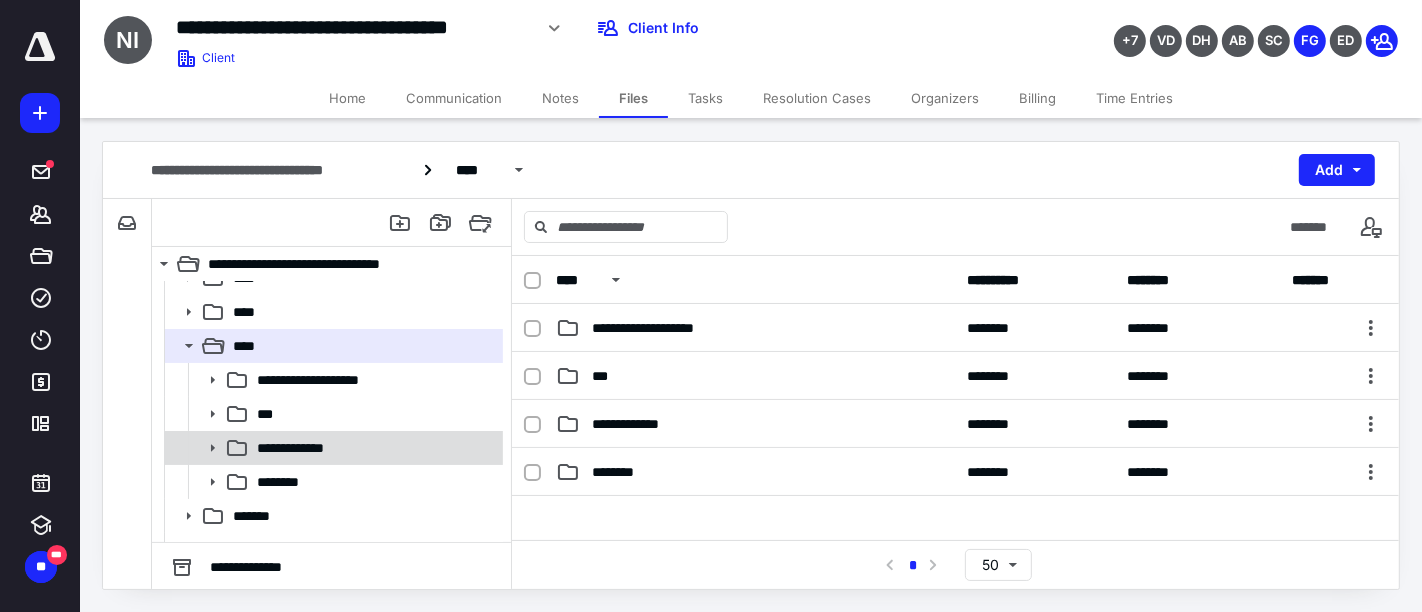 scroll, scrollTop: 181, scrollLeft: 0, axis: vertical 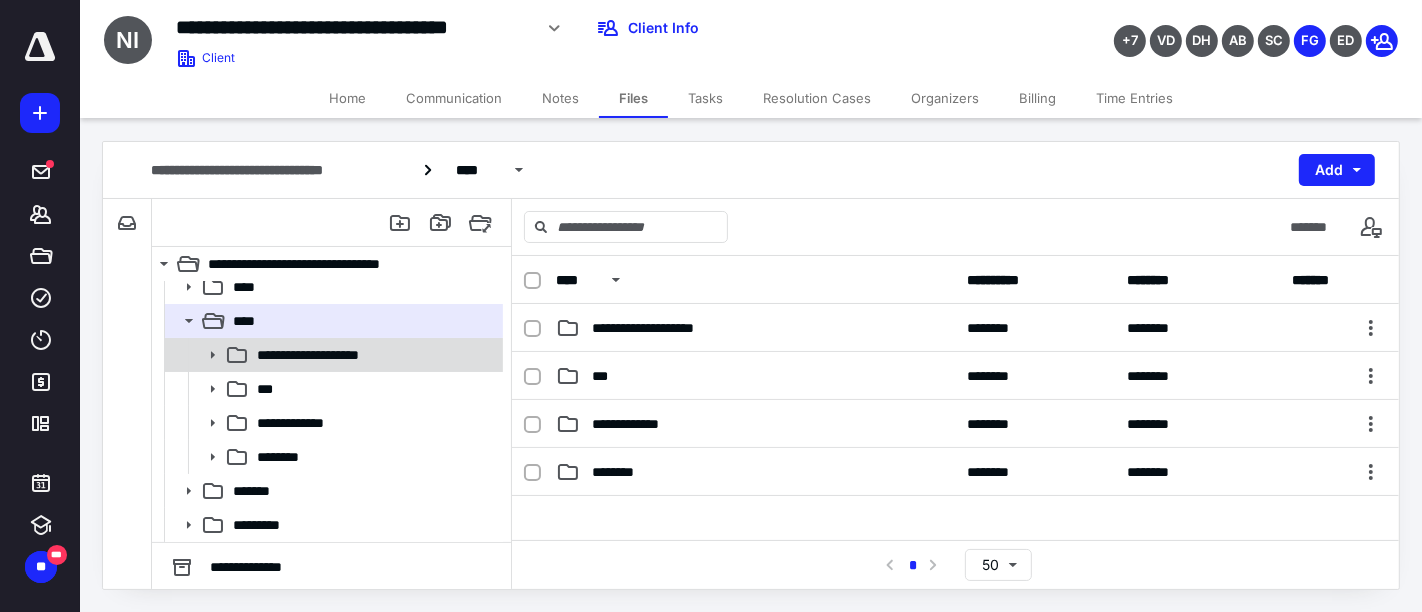 click 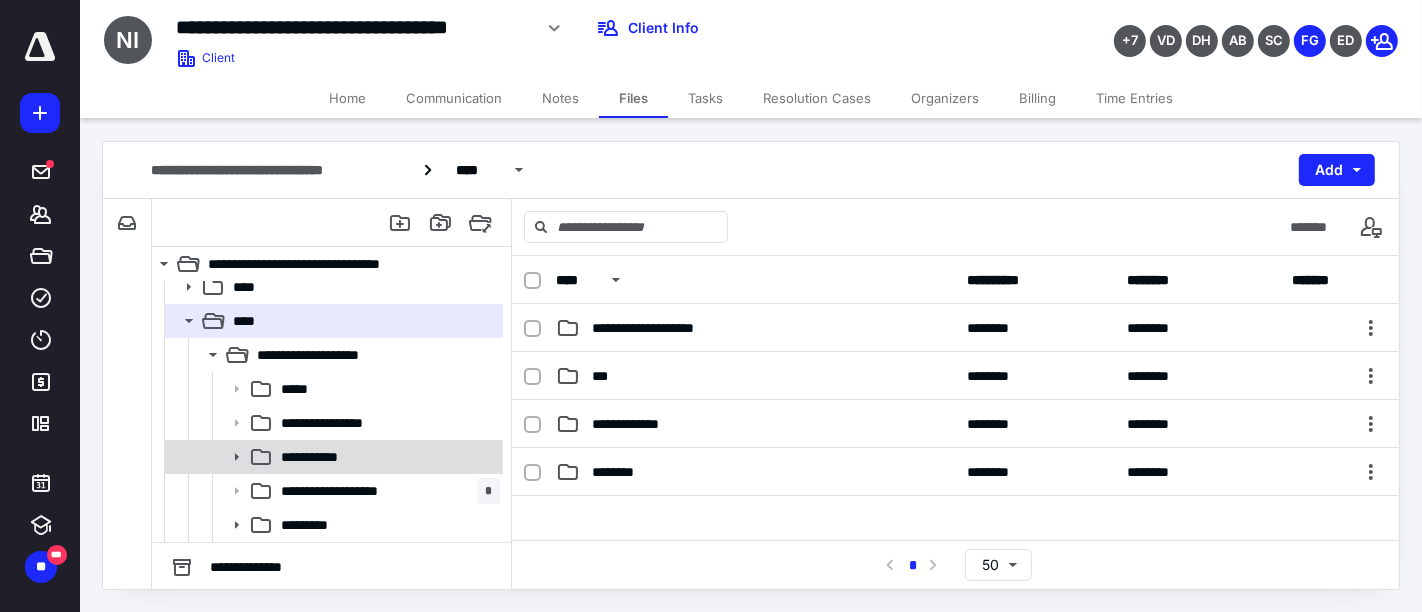 click 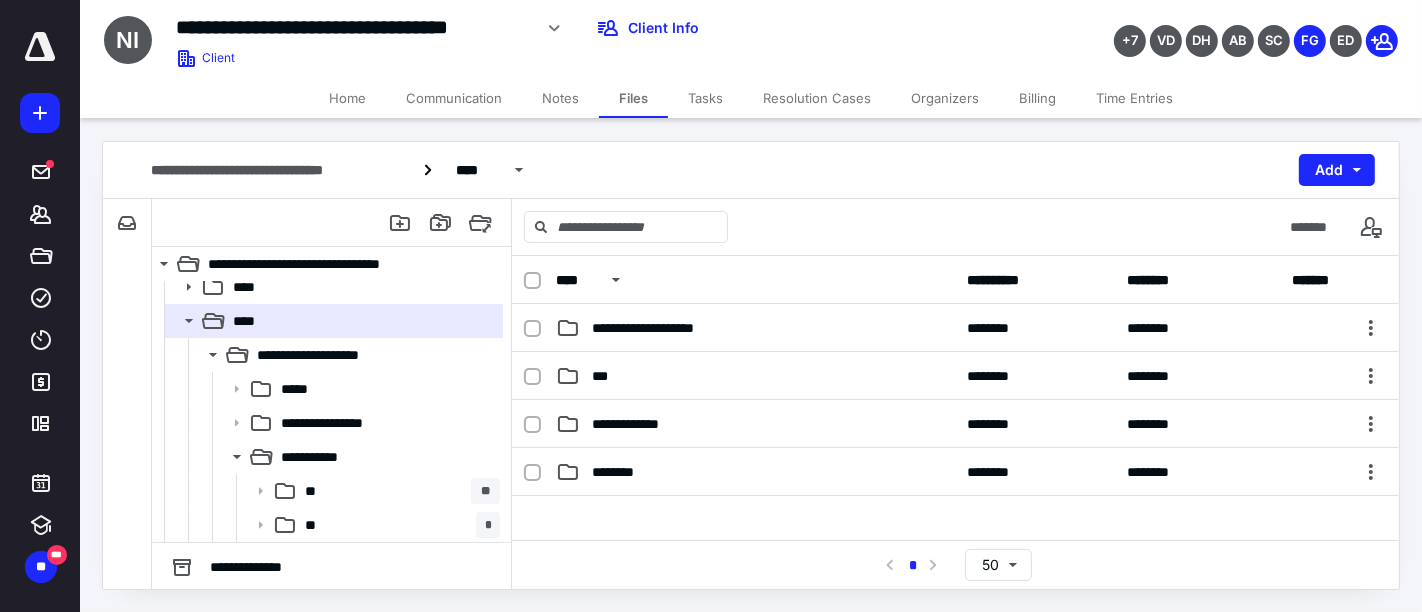 scroll, scrollTop: 292, scrollLeft: 0, axis: vertical 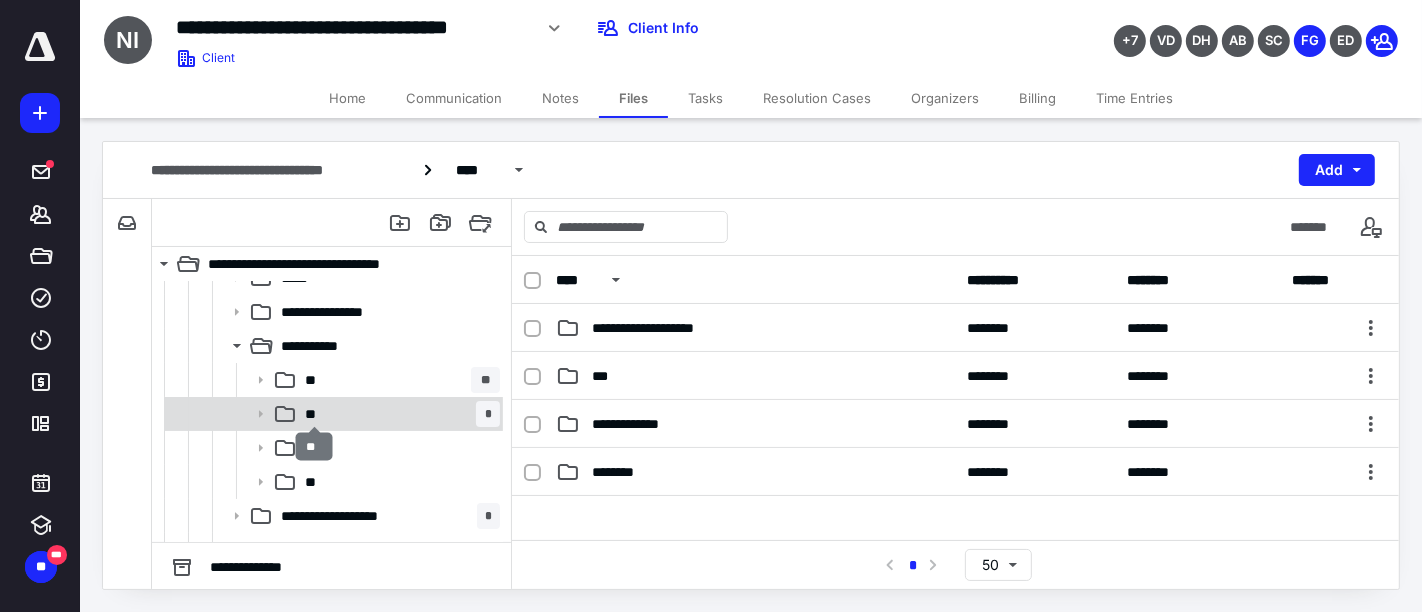 click on "**" at bounding box center [314, 414] 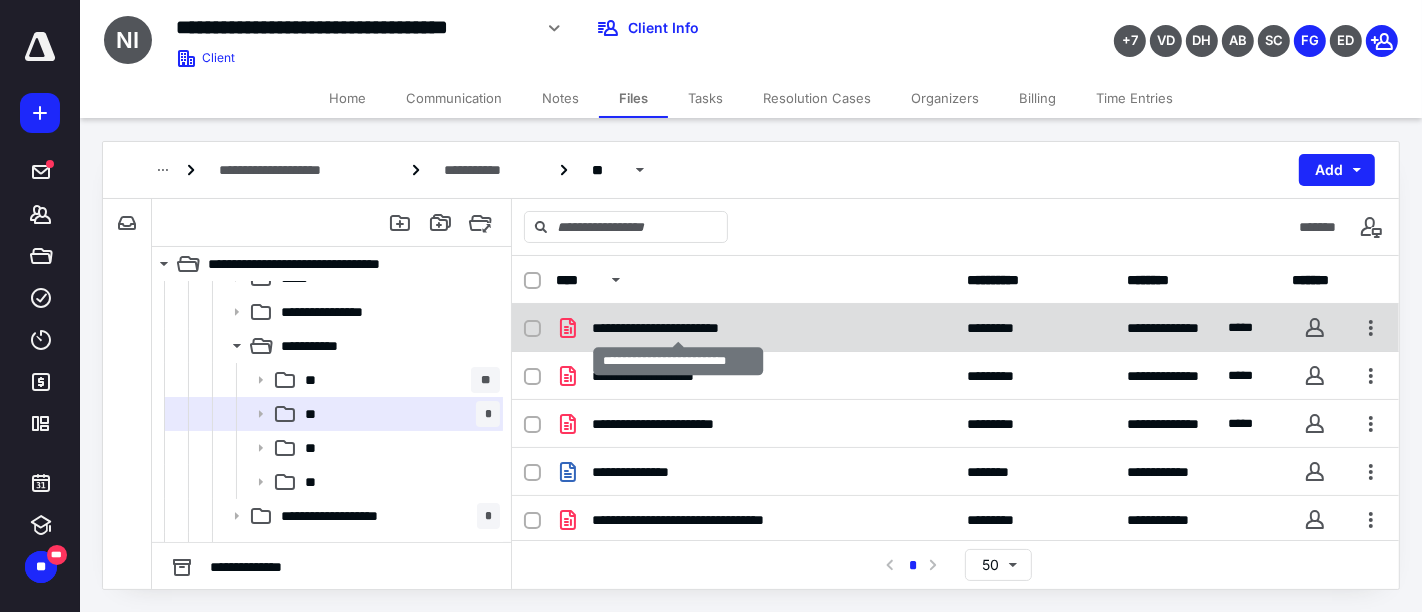 click on "**********" at bounding box center [678, 328] 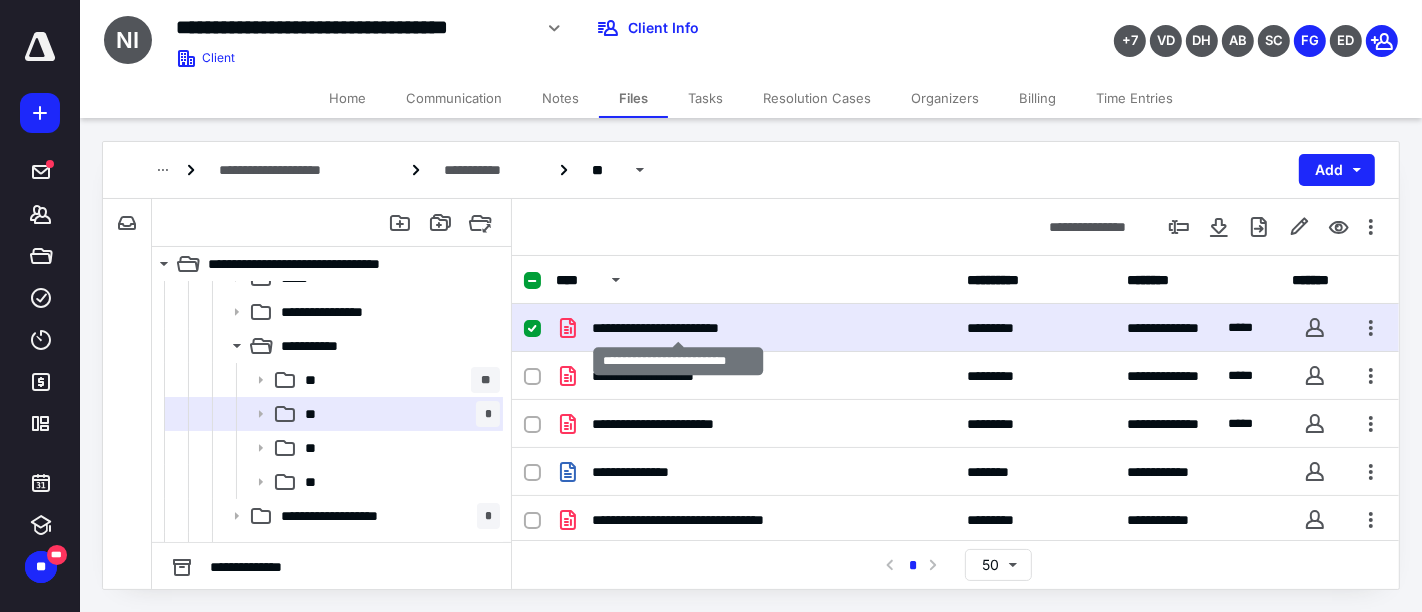 click on "**********" at bounding box center (678, 328) 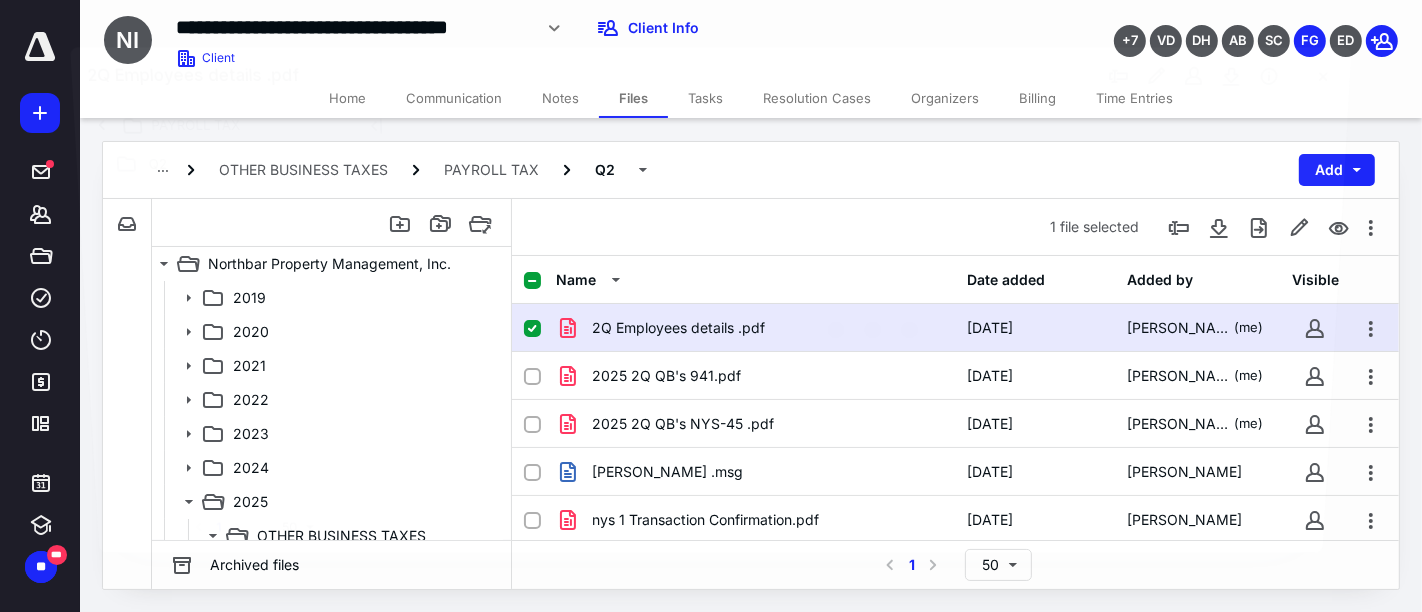 scroll, scrollTop: 292, scrollLeft: 0, axis: vertical 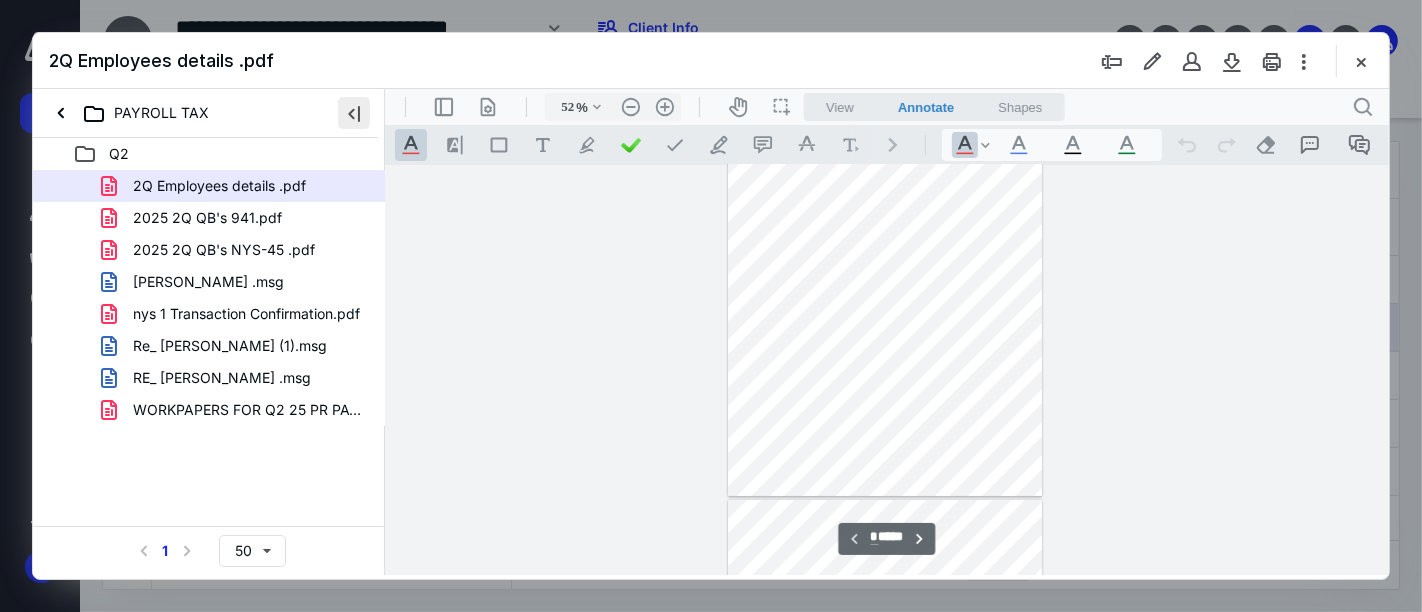 click at bounding box center [354, 113] 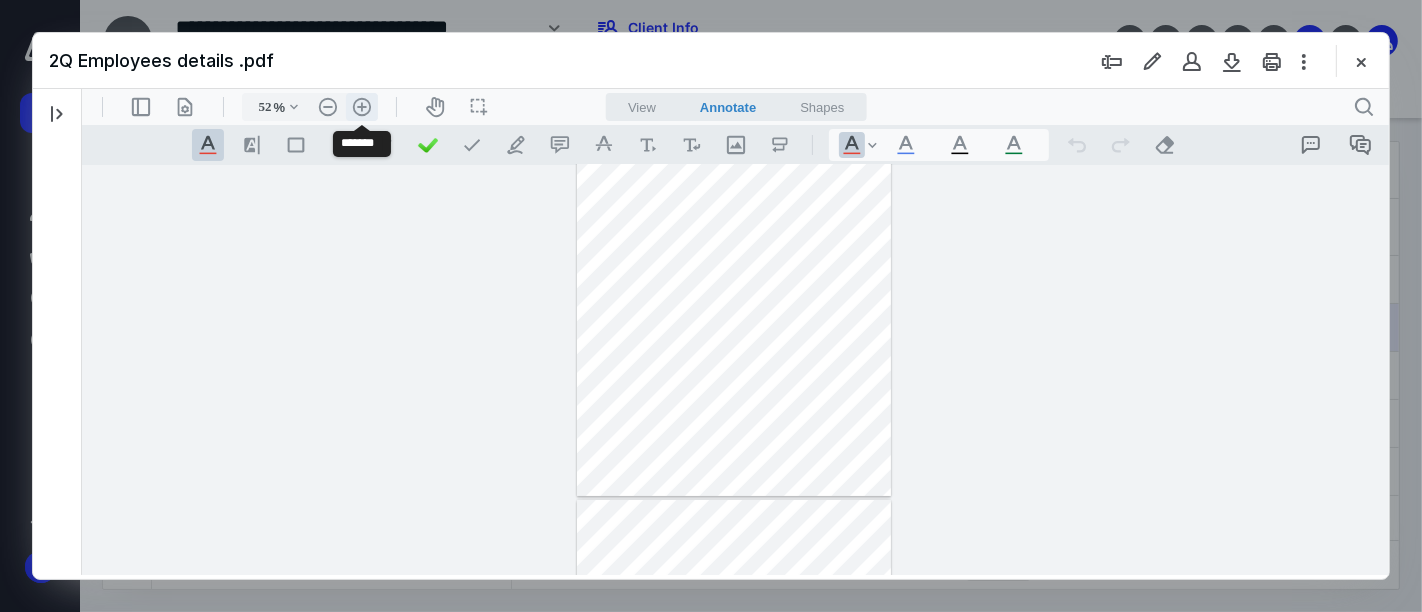click on ".cls-1{fill:#abb0c4;} icon - header - zoom - in - line" at bounding box center (361, 106) 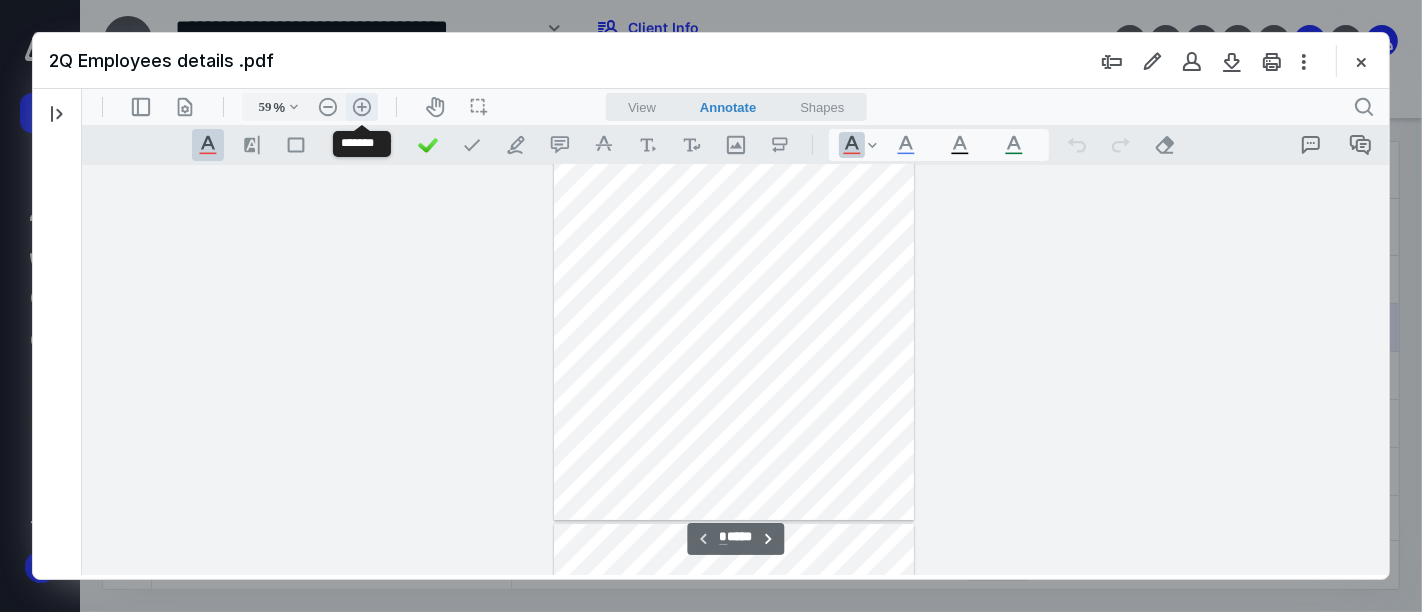 click on ".cls-1{fill:#abb0c4;} icon - header - zoom - in - line" at bounding box center [361, 106] 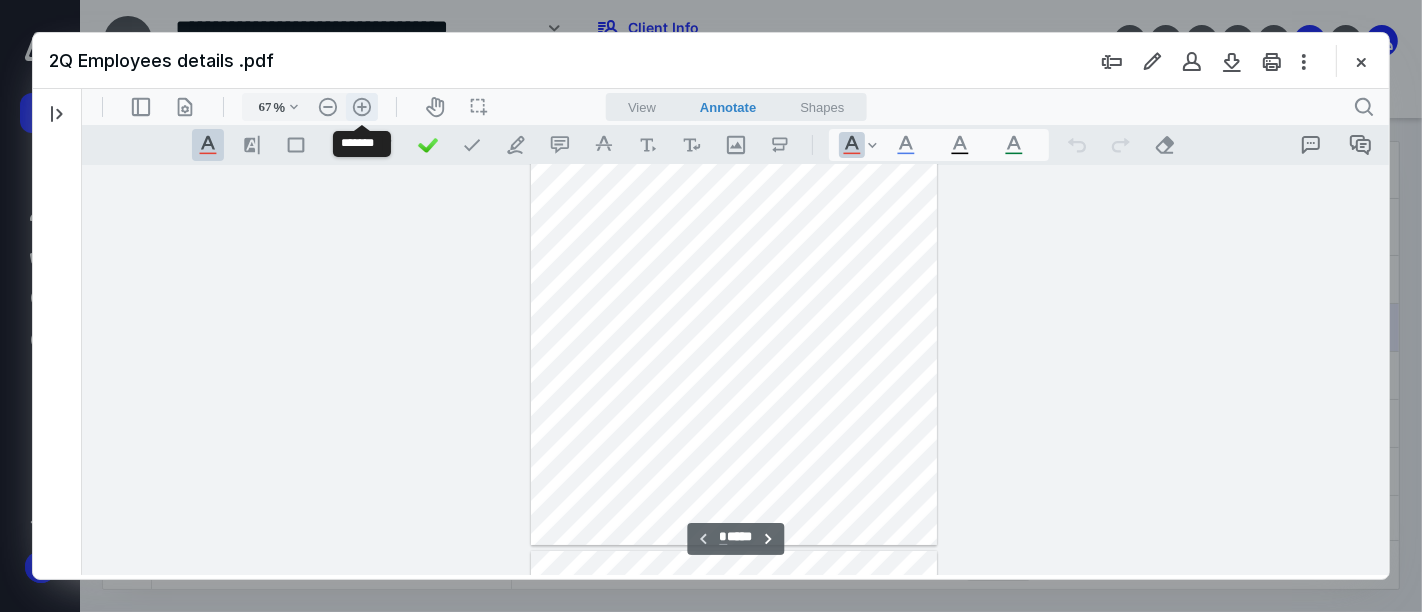click on ".cls-1{fill:#abb0c4;} icon - header - zoom - in - line" at bounding box center (361, 106) 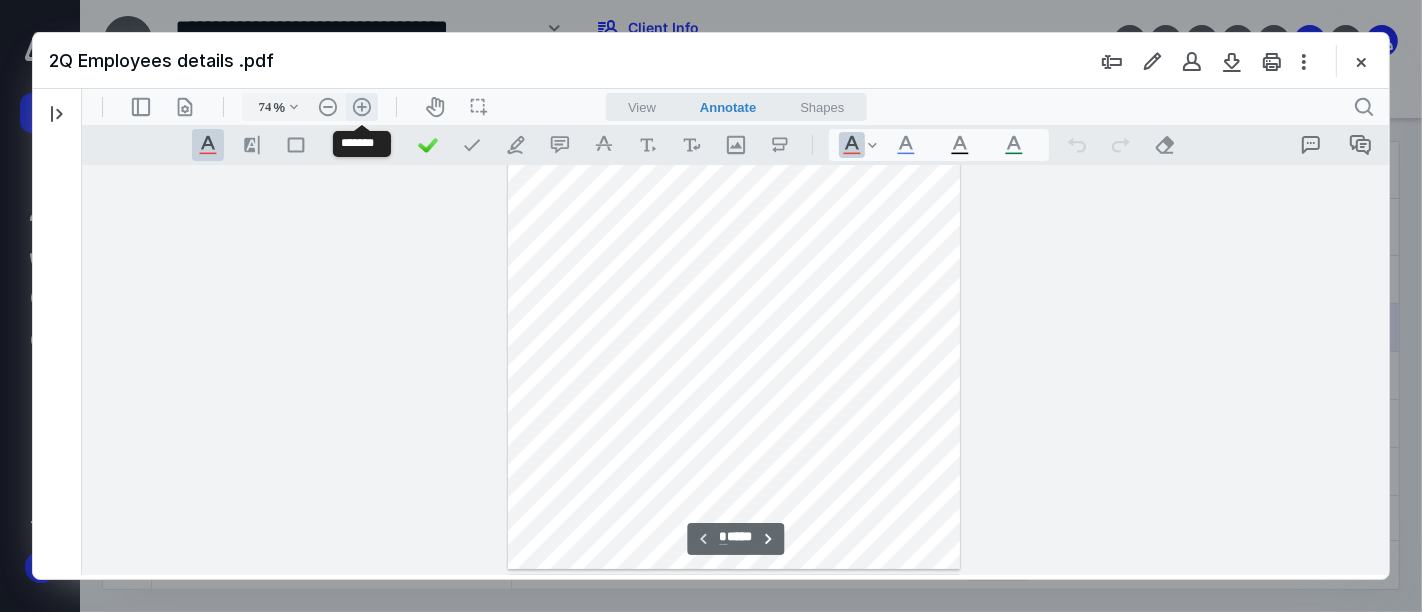 click on ".cls-1{fill:#abb0c4;} icon - header - zoom - in - line" at bounding box center [361, 106] 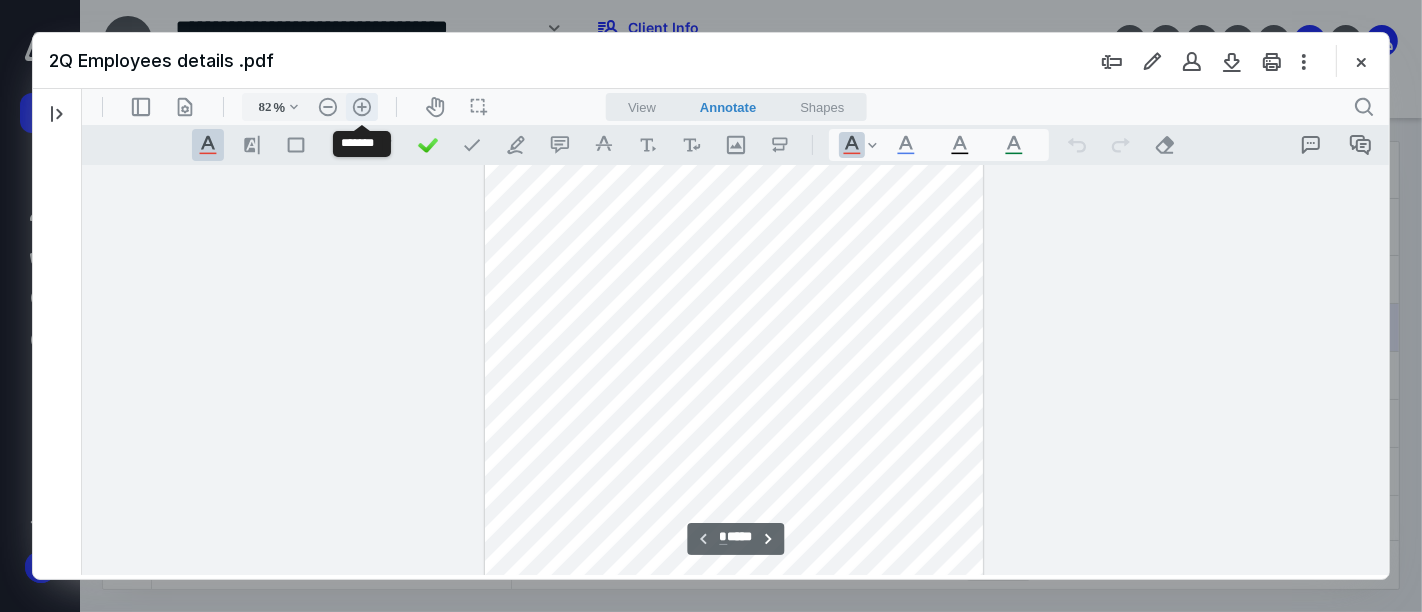 click on ".cls-1{fill:#abb0c4;} icon - header - zoom - in - line" at bounding box center (361, 106) 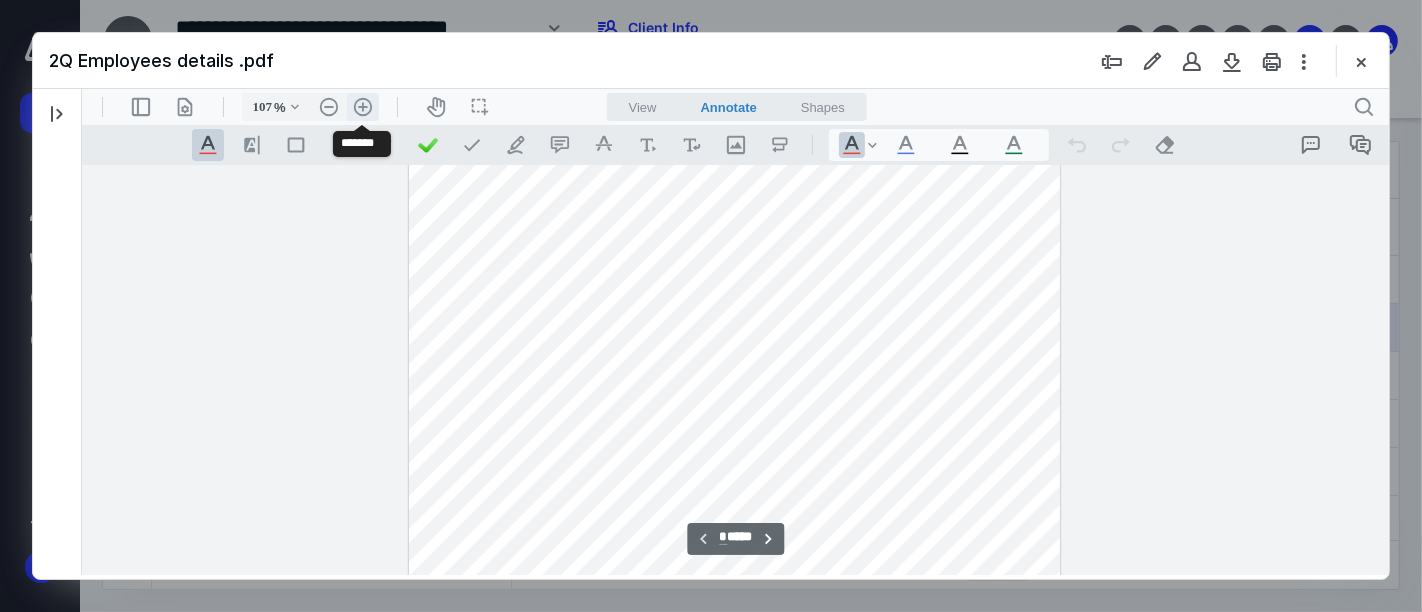 scroll, scrollTop: 339, scrollLeft: 0, axis: vertical 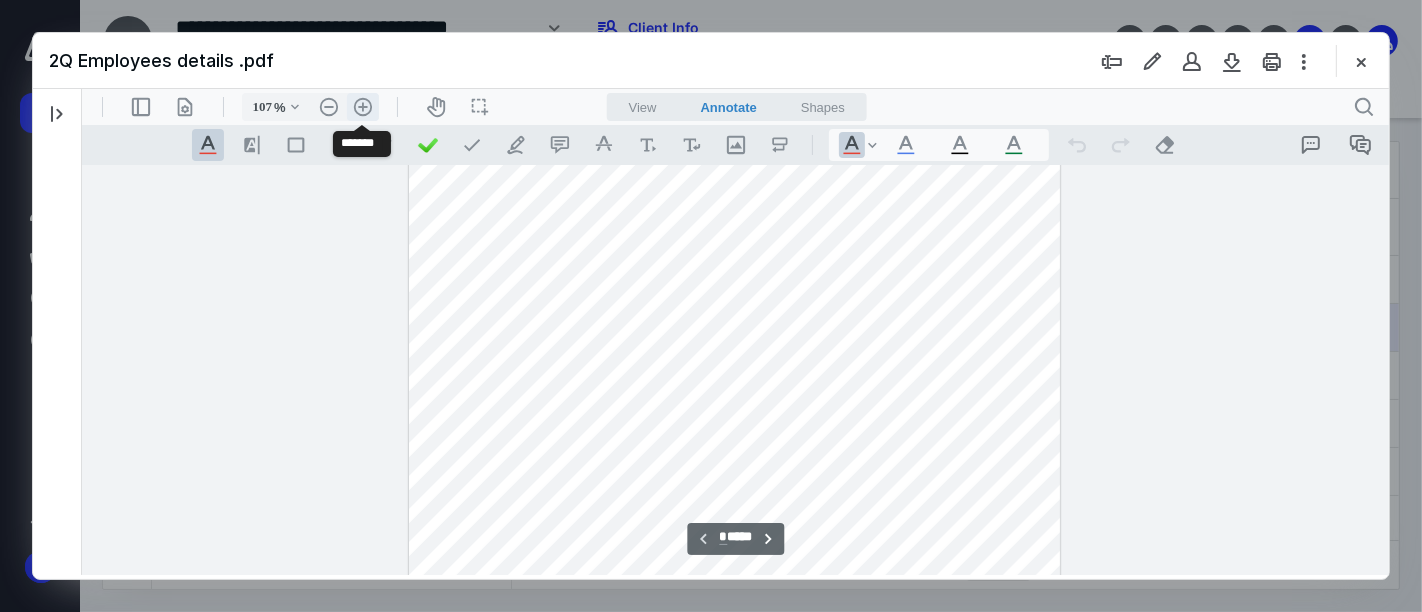 click on ".cls-1{fill:#abb0c4;} icon - header - zoom - in - line" at bounding box center (362, 106) 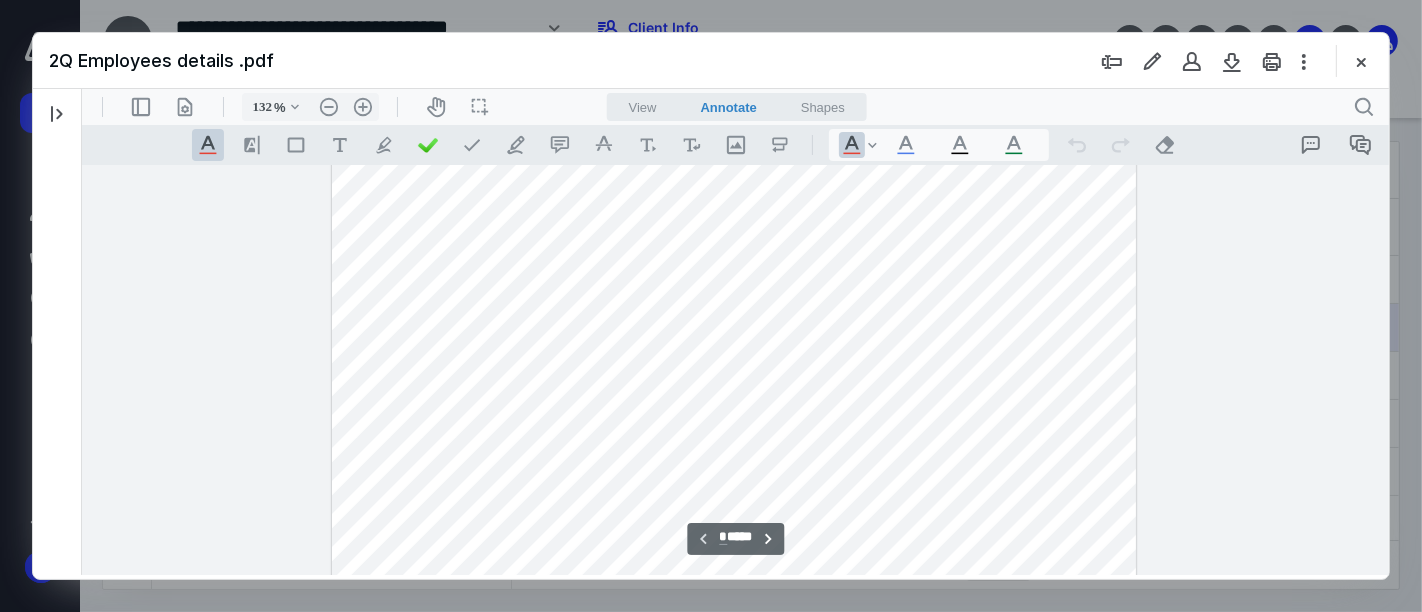 scroll, scrollTop: 14, scrollLeft: 0, axis: vertical 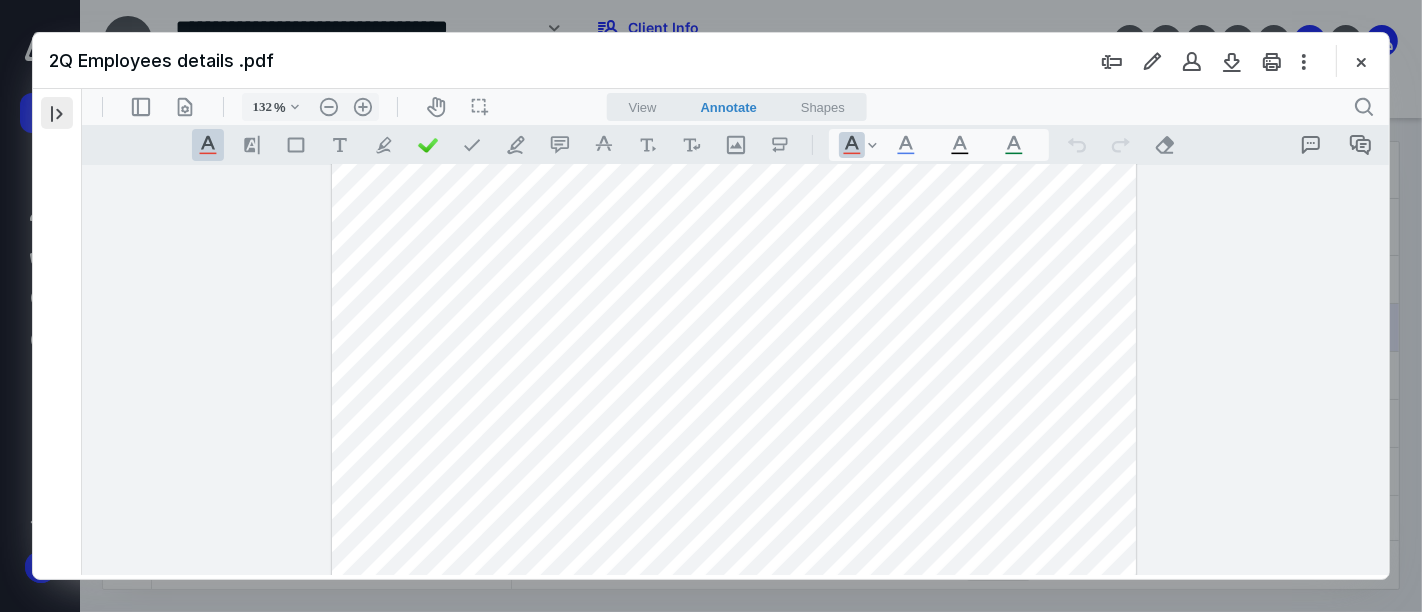click at bounding box center [57, 113] 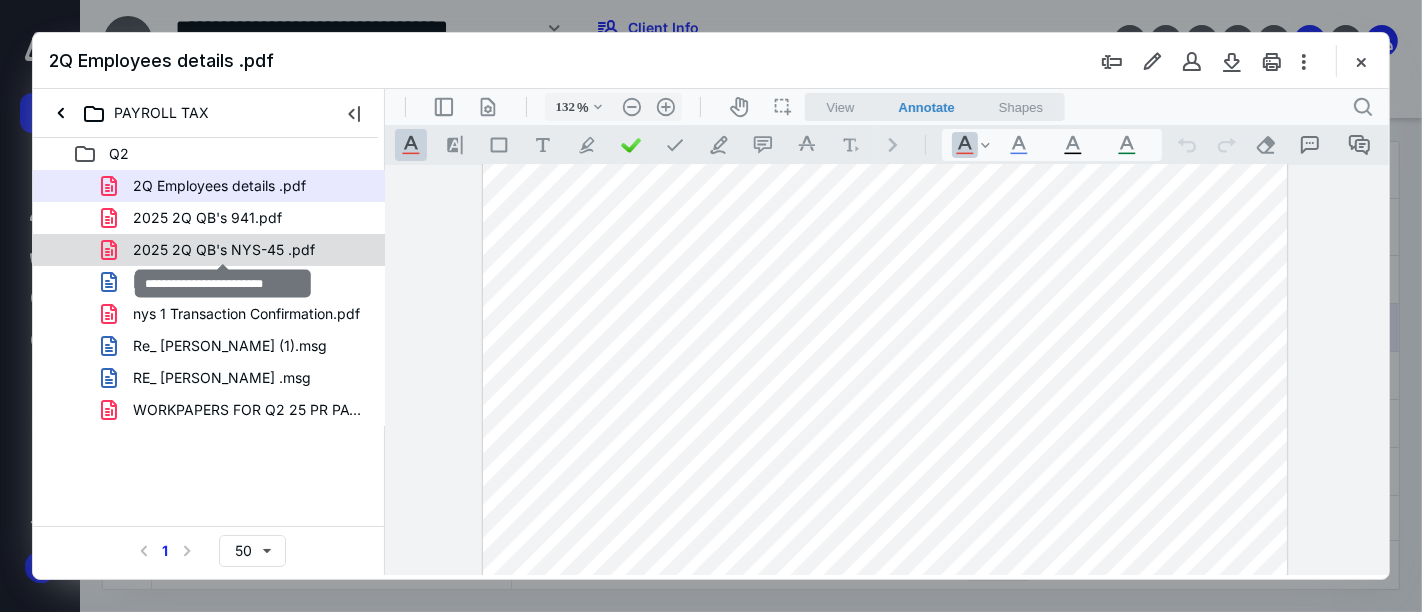 click on "2025 2Q QB's NYS-45 .pdf" at bounding box center (224, 250) 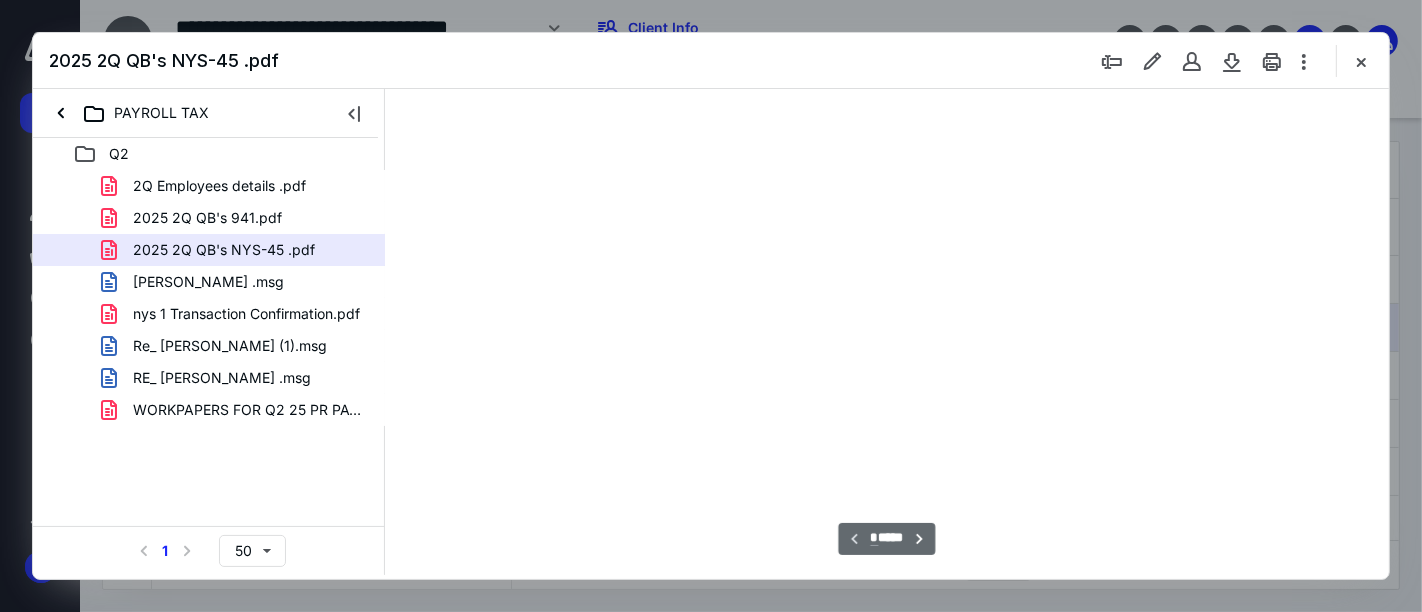 scroll, scrollTop: 77, scrollLeft: 0, axis: vertical 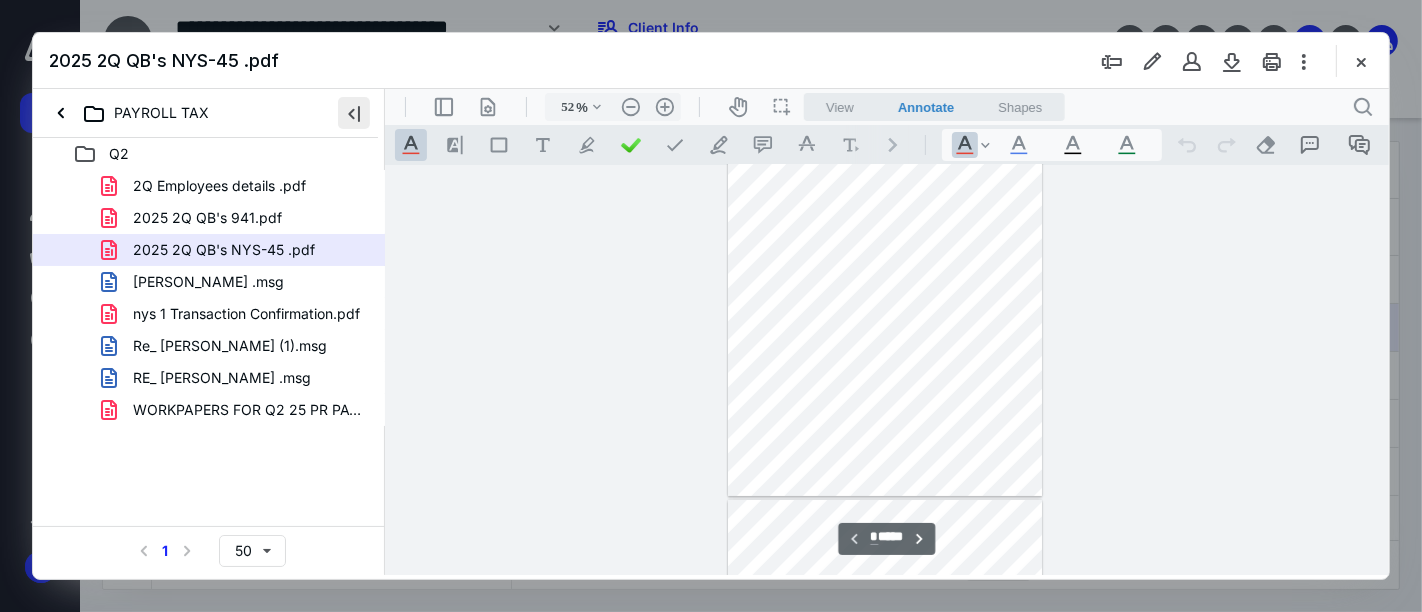 click at bounding box center [354, 113] 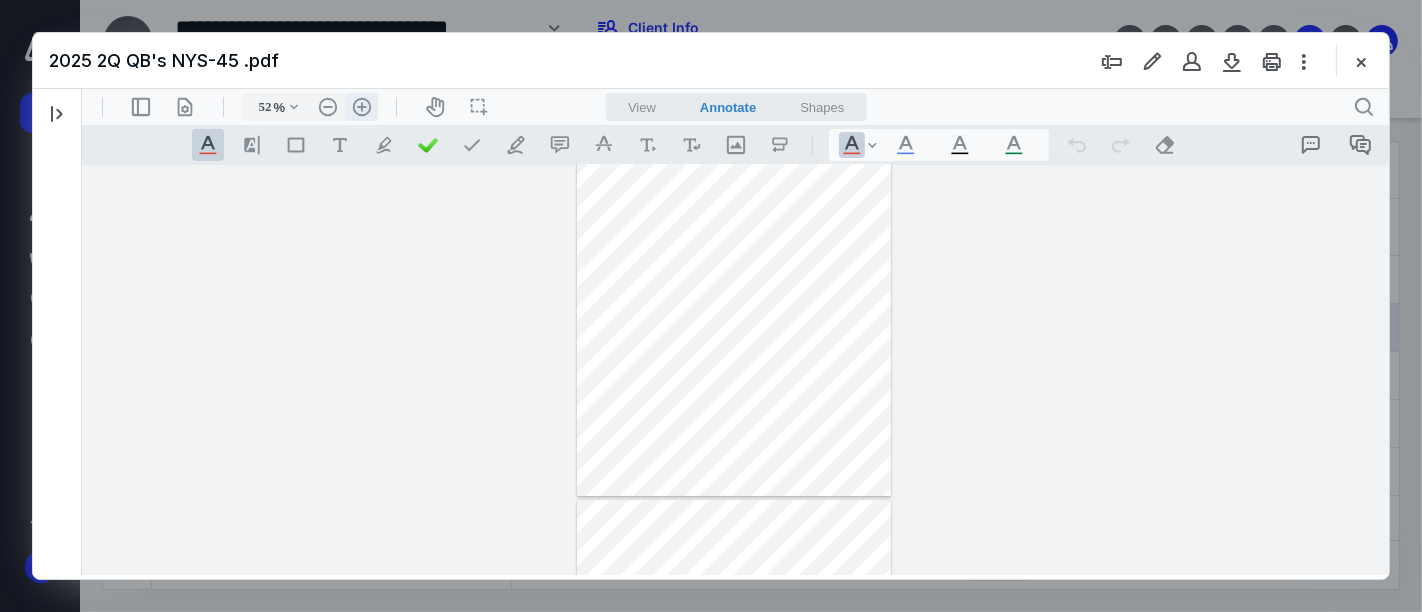 click on ".cls-1{fill:#abb0c4;} icon - header - zoom - in - line" at bounding box center [361, 106] 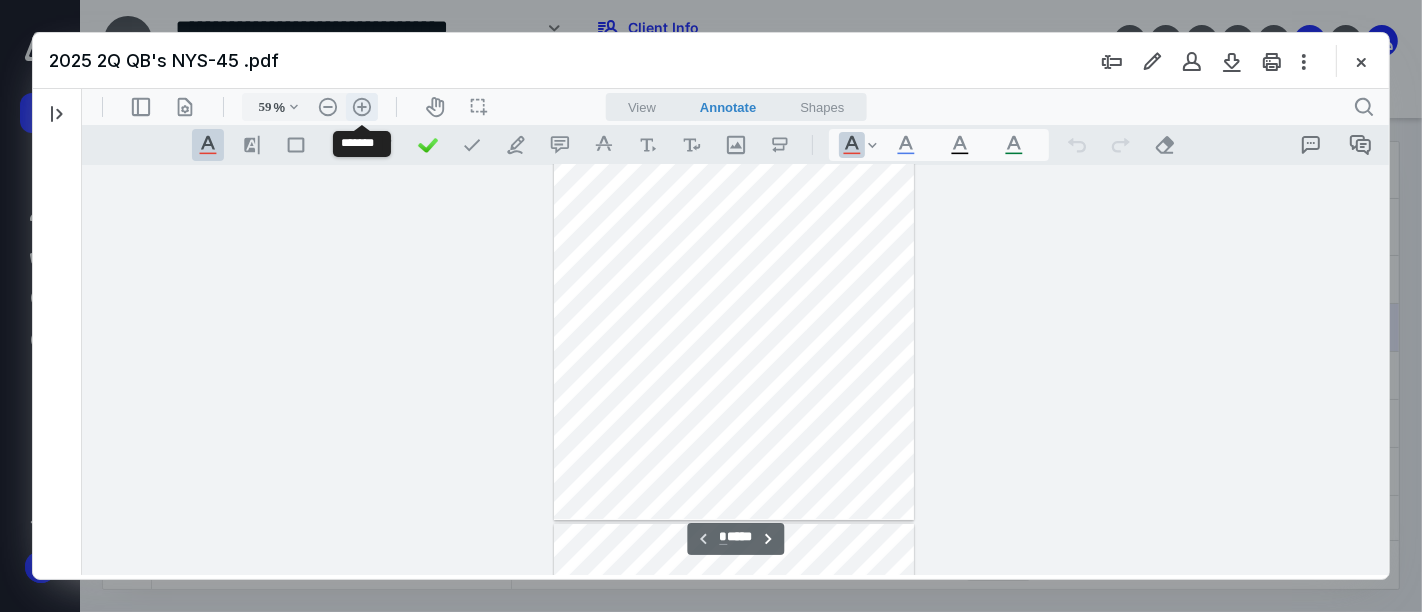 click on ".cls-1{fill:#abb0c4;} icon - header - zoom - in - line" at bounding box center (361, 106) 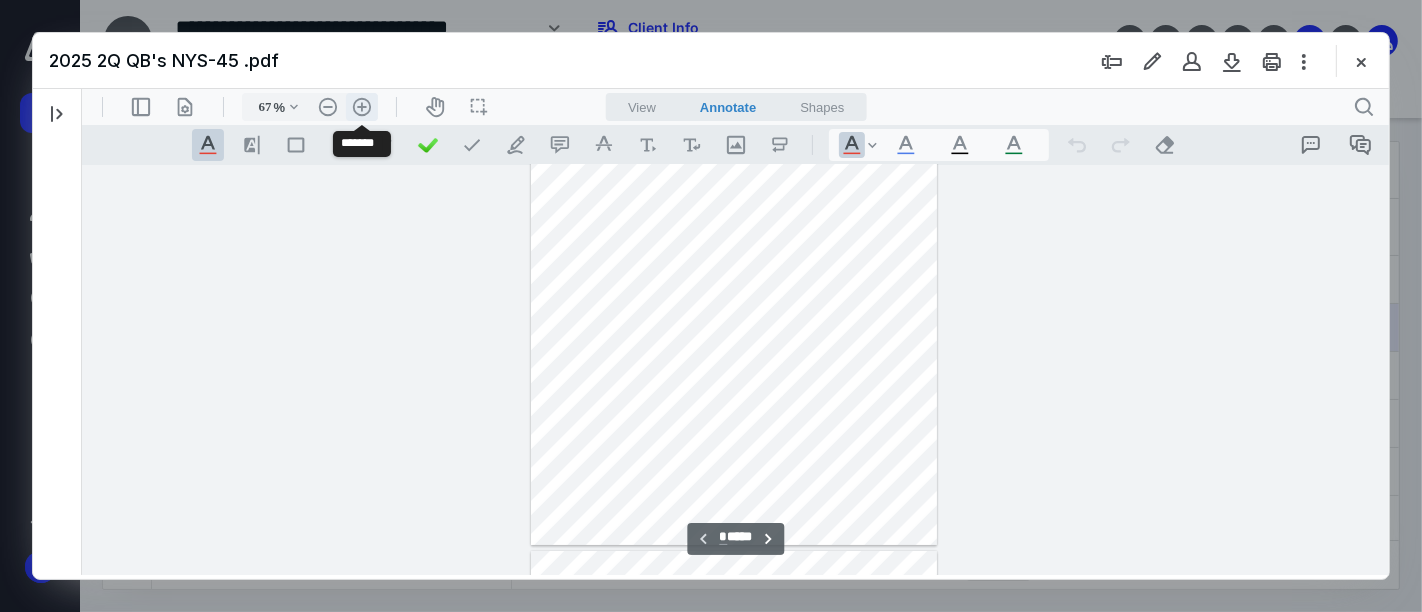 click on ".cls-1{fill:#abb0c4;} icon - header - zoom - in - line" at bounding box center (361, 106) 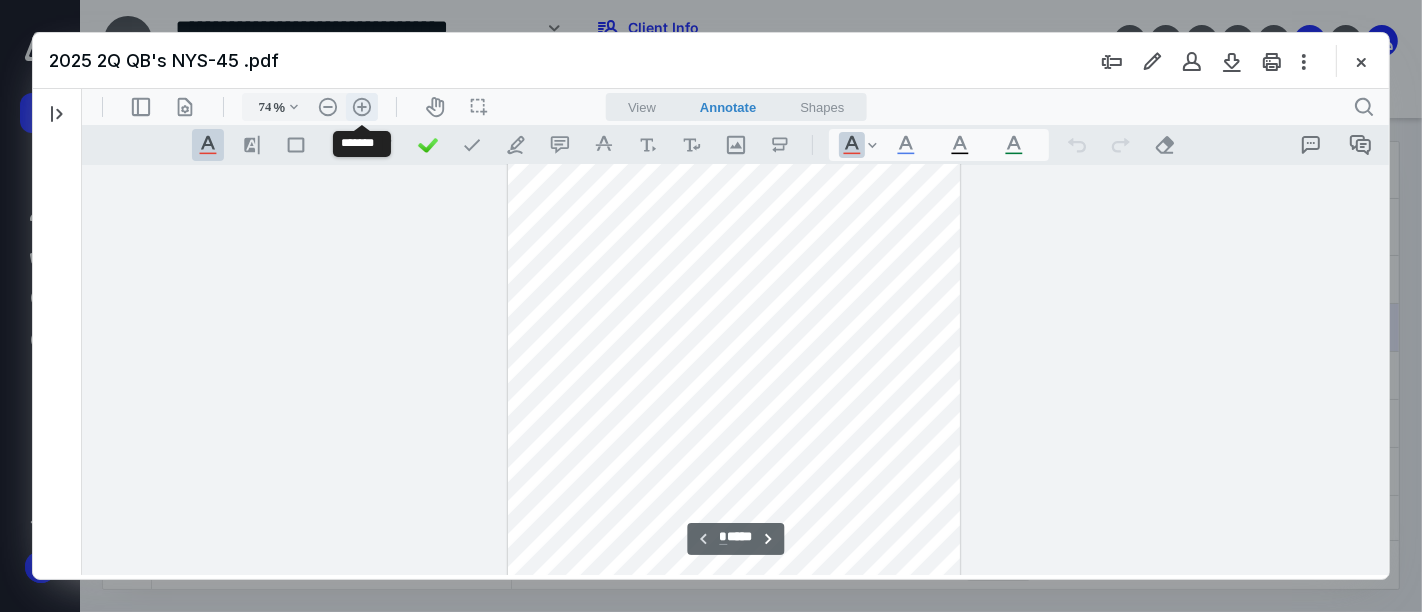 click on ".cls-1{fill:#abb0c4;} icon - header - zoom - in - line" at bounding box center (361, 106) 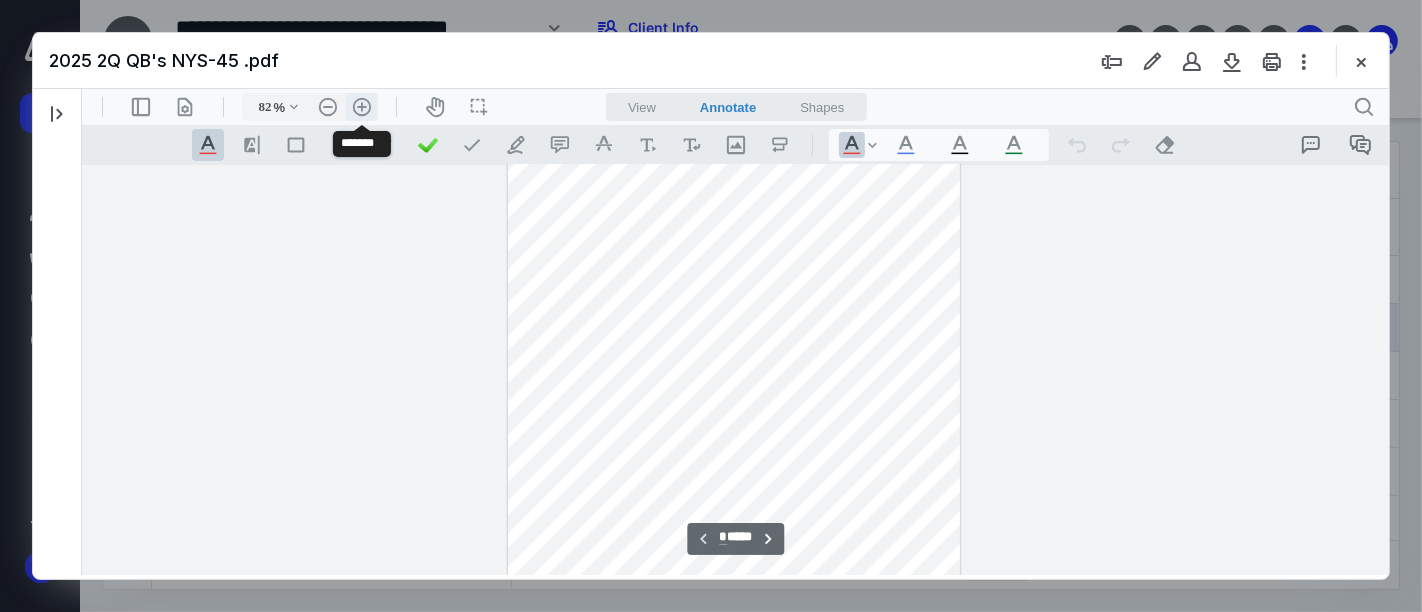 scroll, scrollTop: 220, scrollLeft: 0, axis: vertical 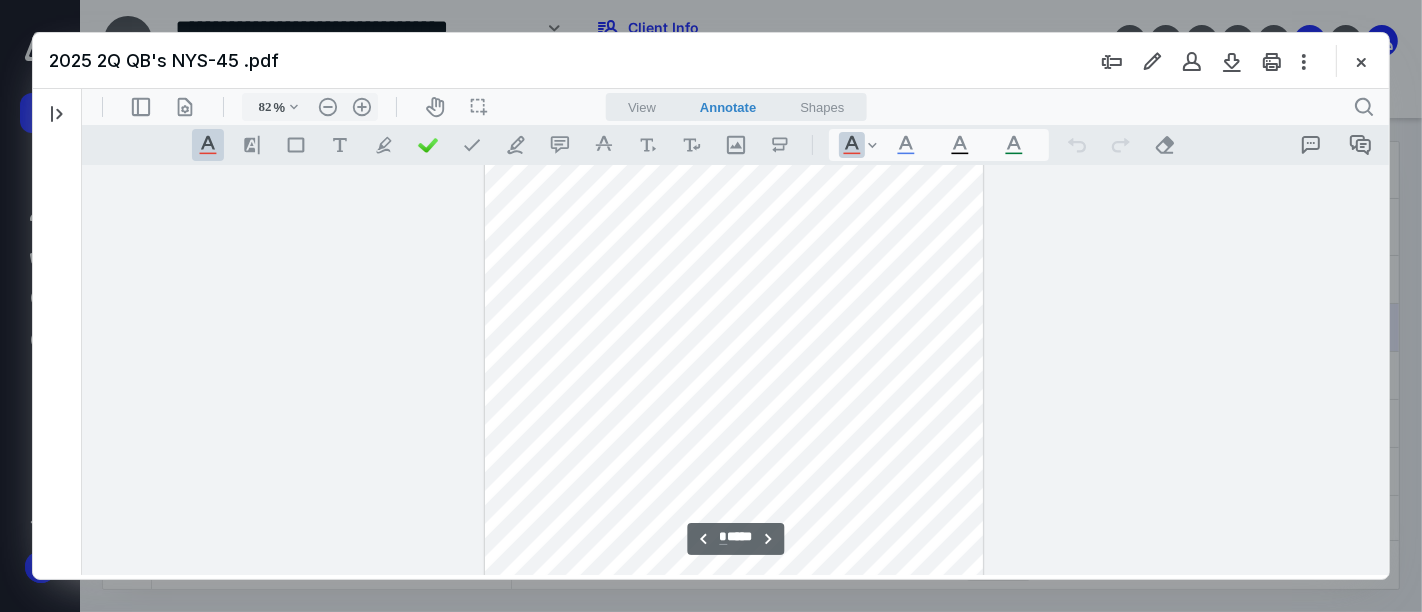 type on "*" 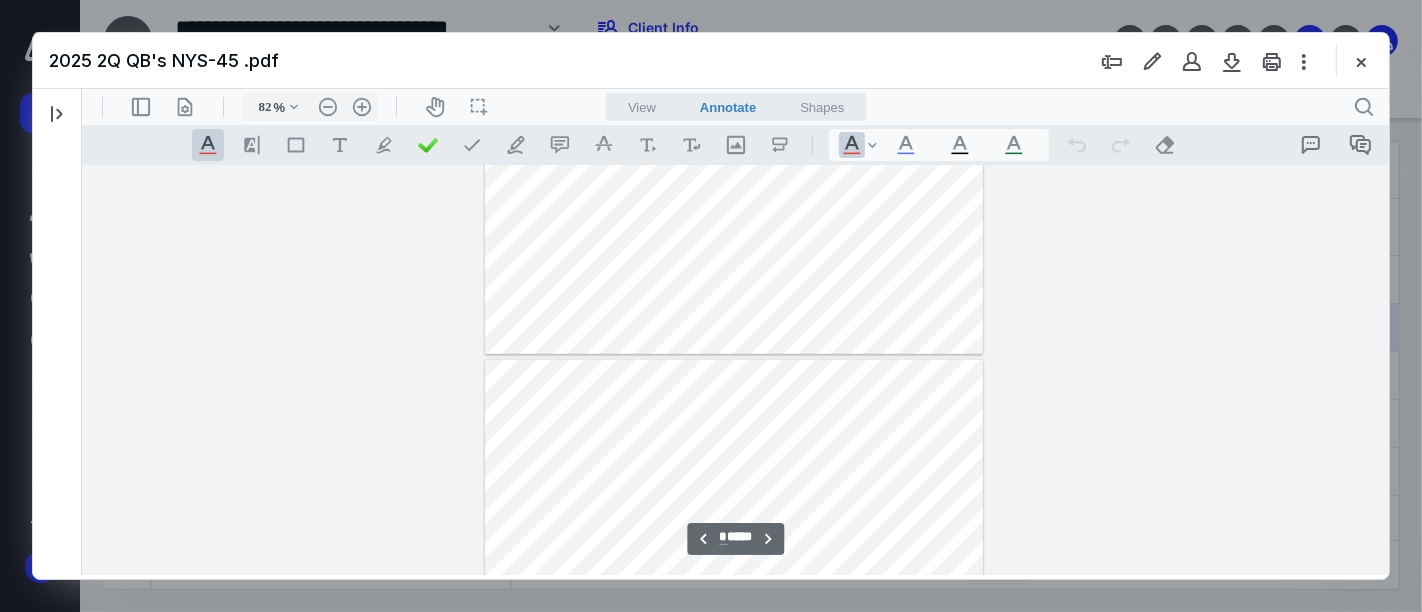 scroll, scrollTop: 1220, scrollLeft: 0, axis: vertical 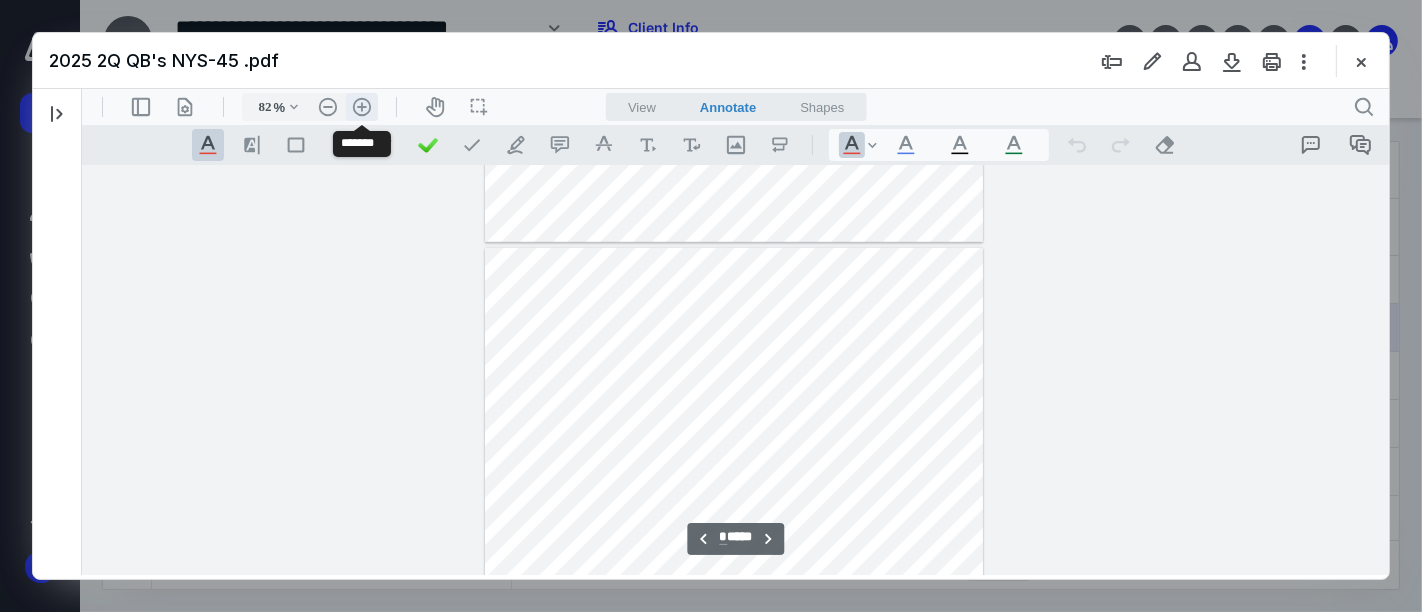 click on ".cls-1{fill:#abb0c4;} icon - header - zoom - in - line" at bounding box center (361, 106) 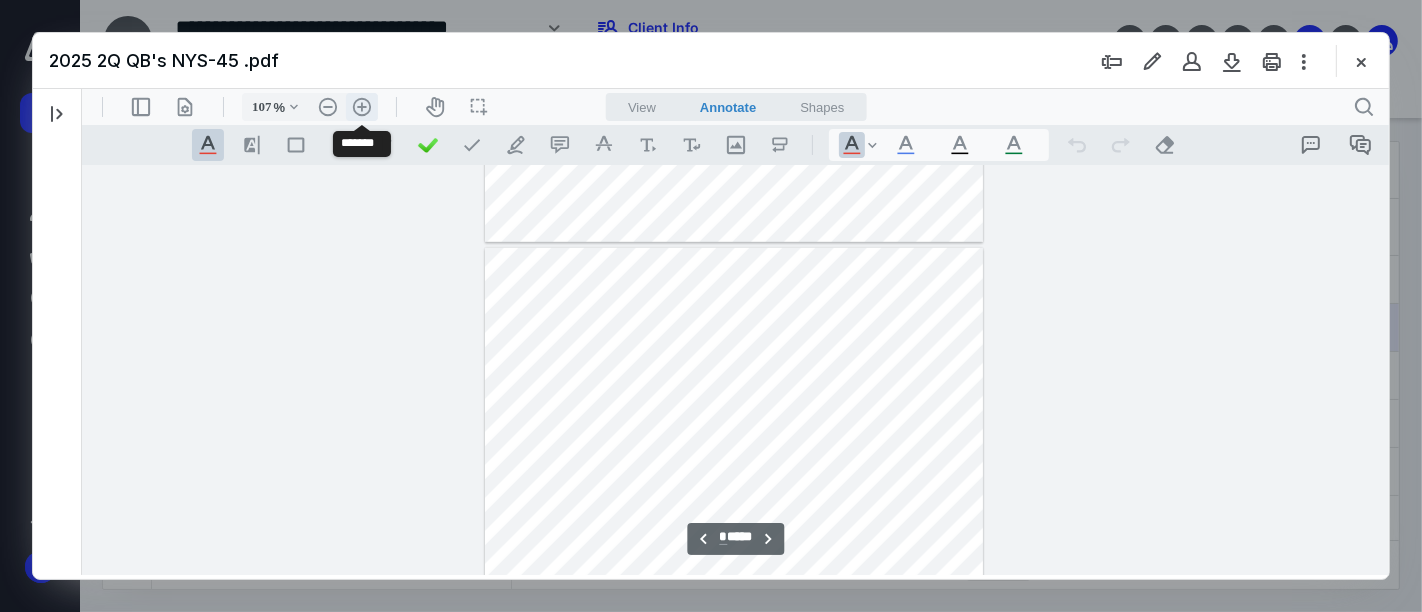 scroll, scrollTop: 1645, scrollLeft: 0, axis: vertical 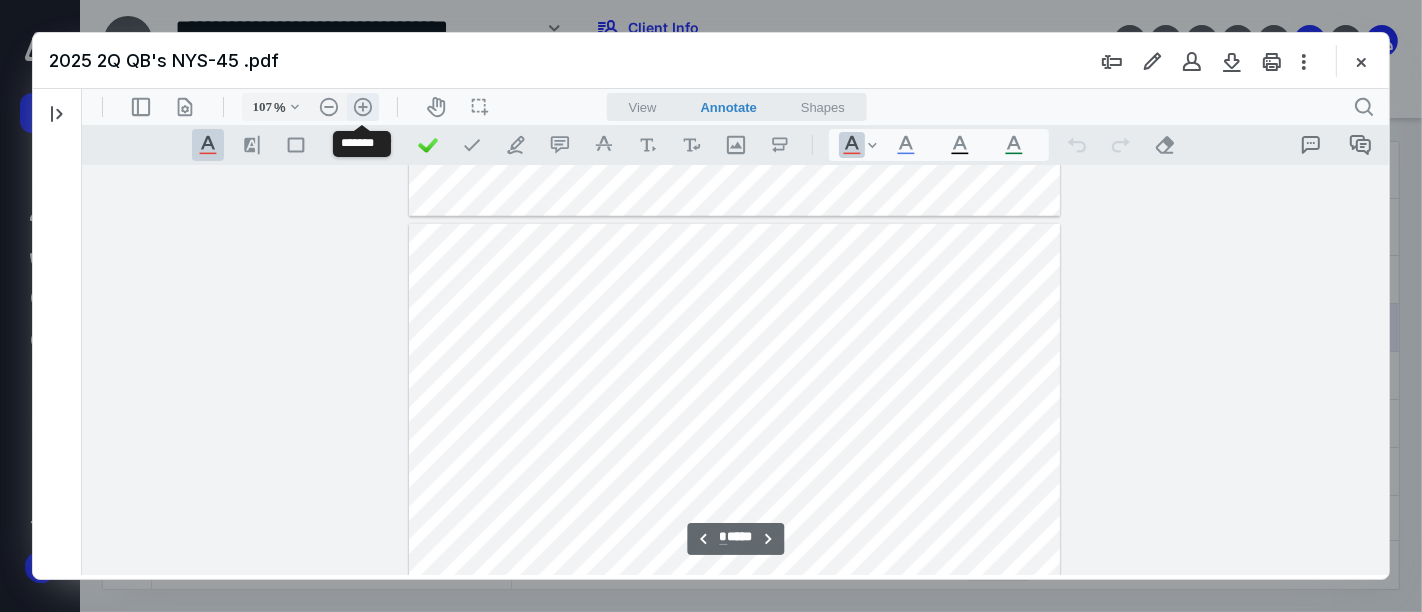 click on ".cls-1{fill:#abb0c4;} icon - header - zoom - in - line" at bounding box center (362, 106) 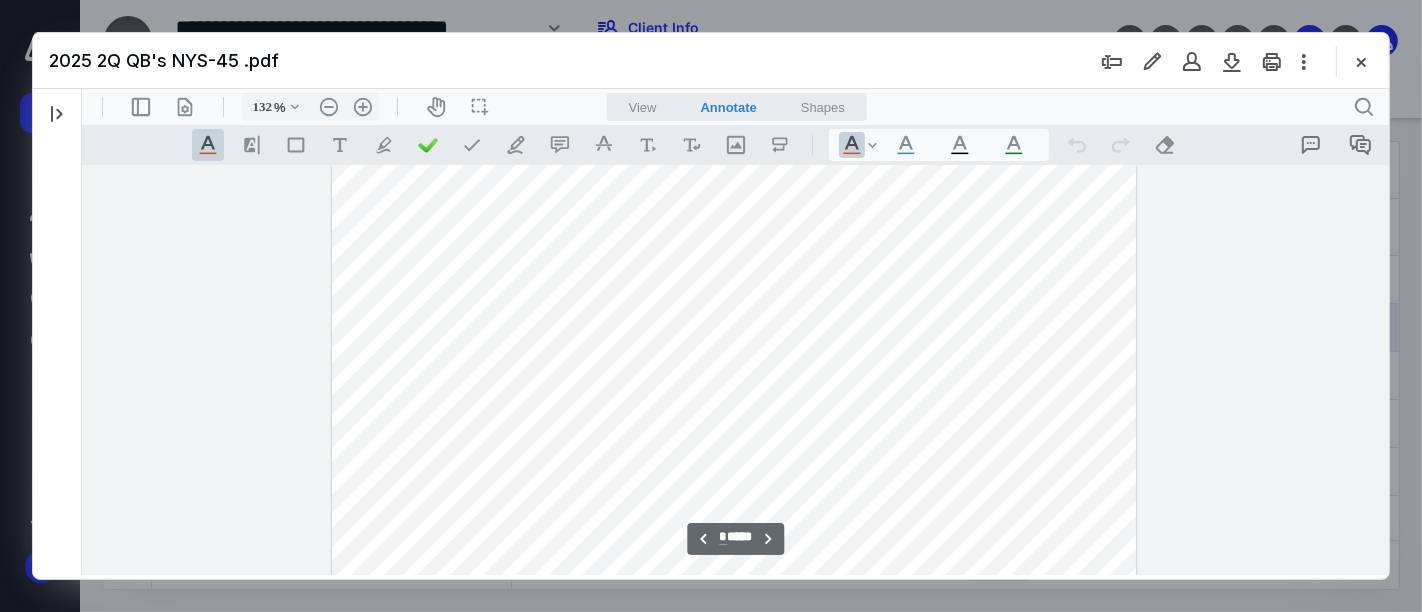 scroll, scrollTop: 8516, scrollLeft: 0, axis: vertical 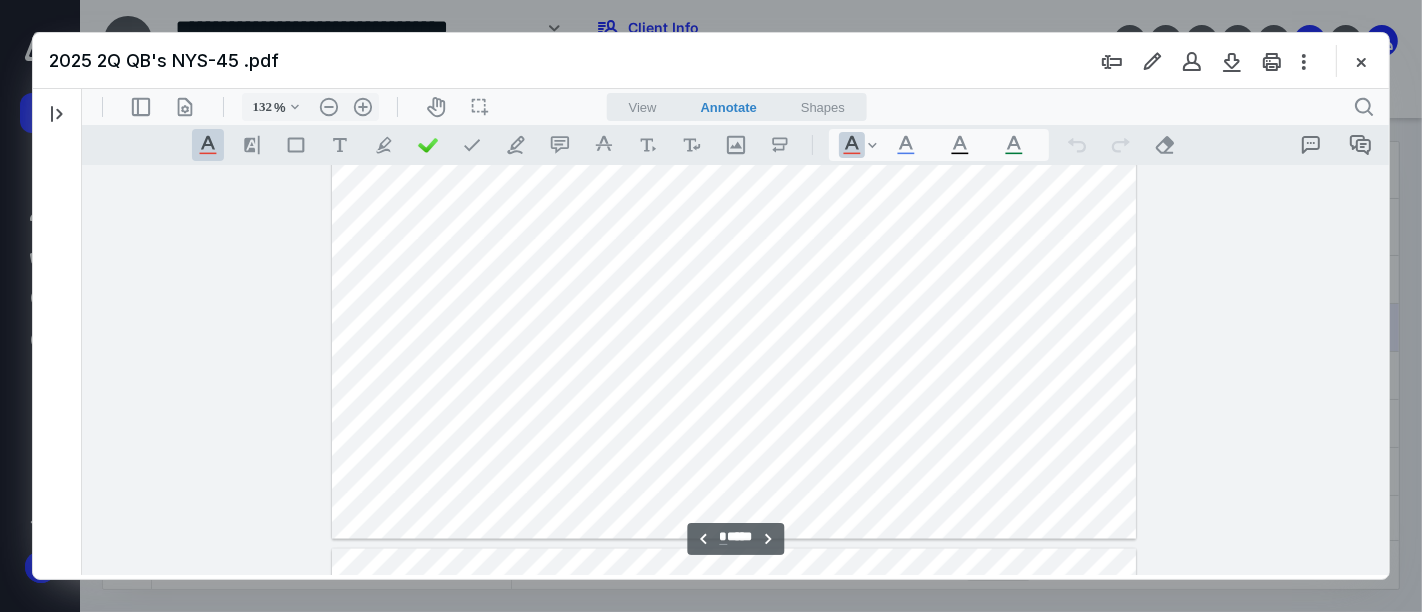 type on "**" 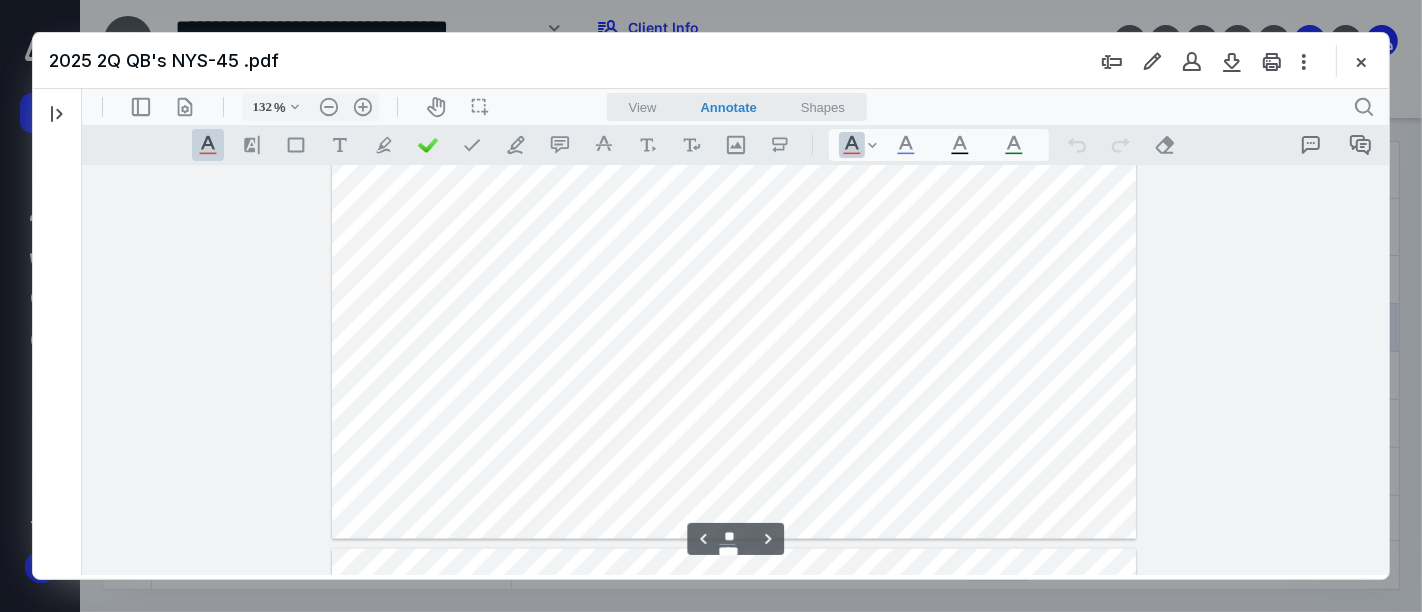 scroll, scrollTop: 9405, scrollLeft: 0, axis: vertical 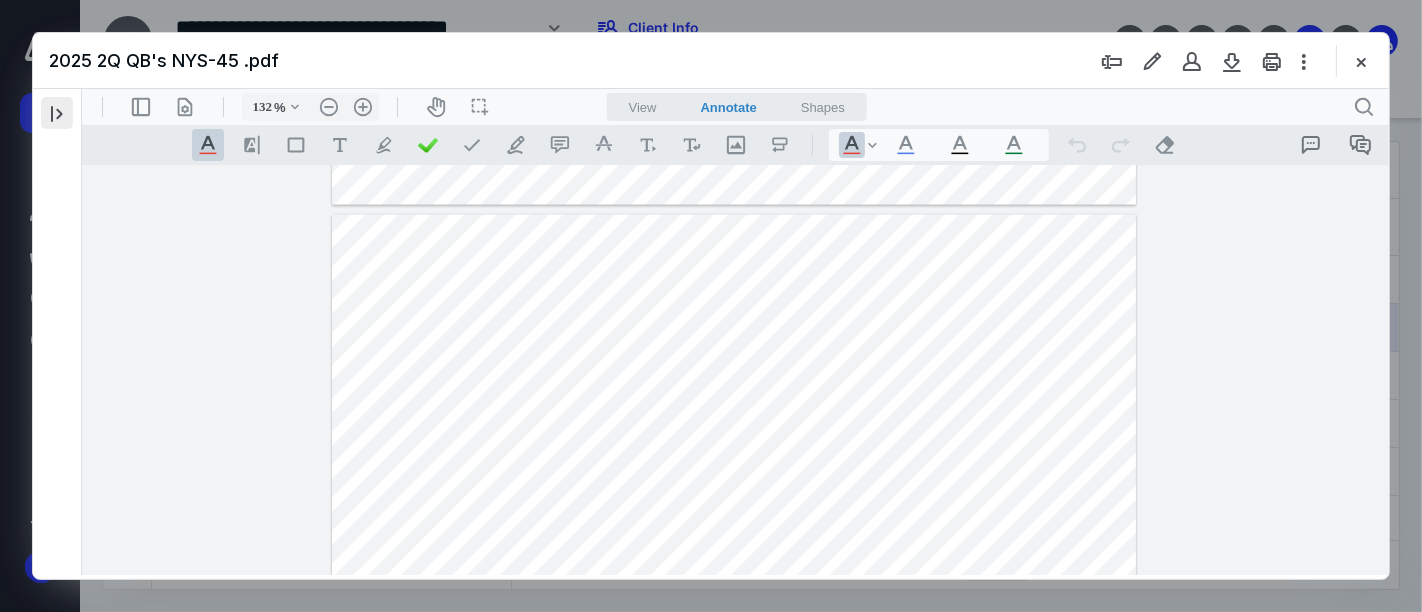 click at bounding box center [57, 113] 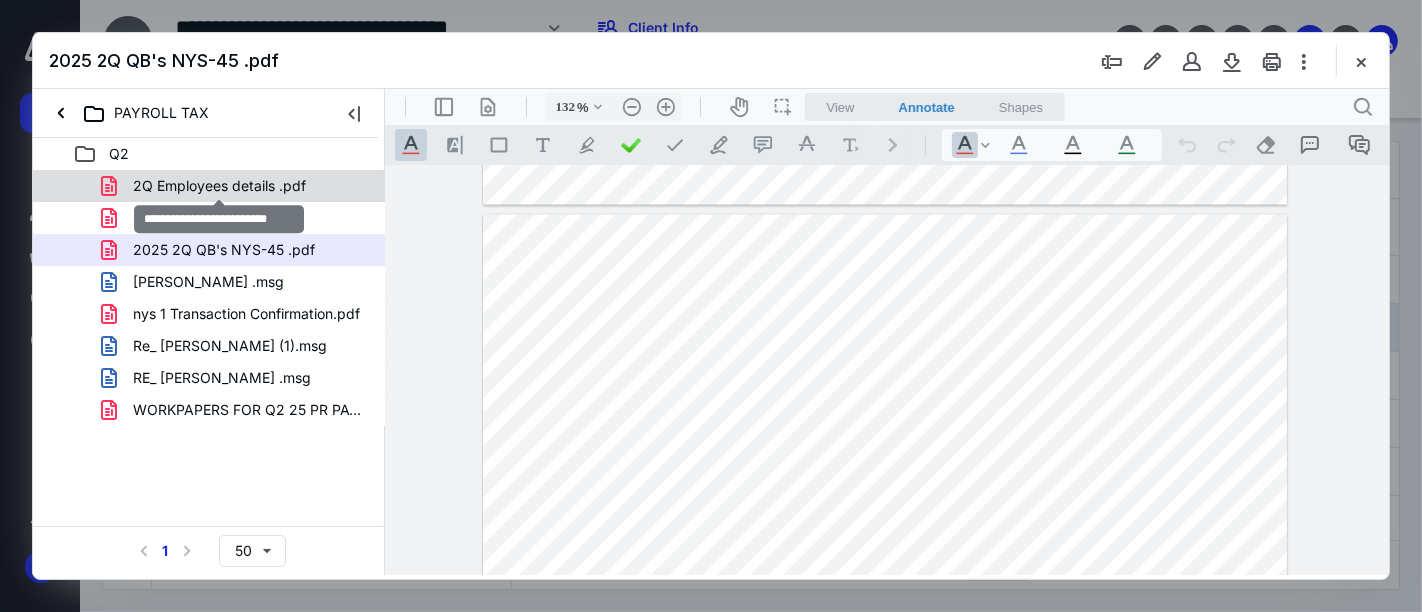 click on "2Q Employees details .pdf" at bounding box center (219, 186) 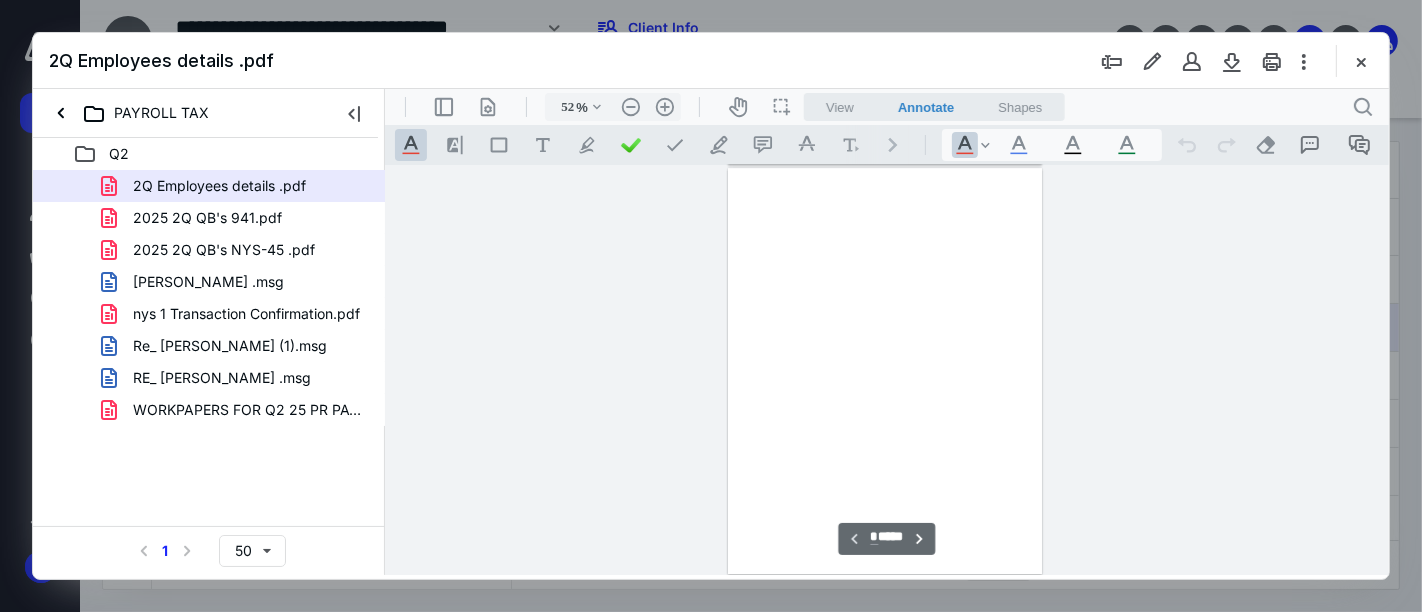 scroll, scrollTop: 77, scrollLeft: 0, axis: vertical 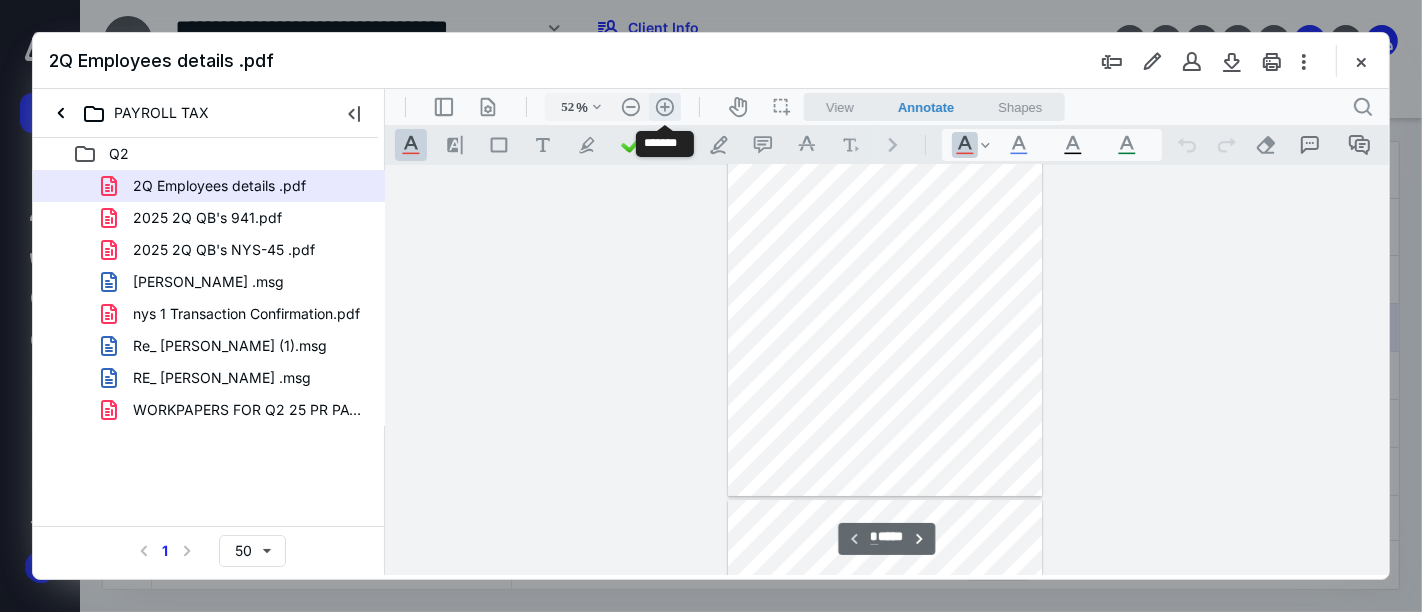 click on ".cls-1{fill:#abb0c4;} icon - header - zoom - in - line" at bounding box center (664, 106) 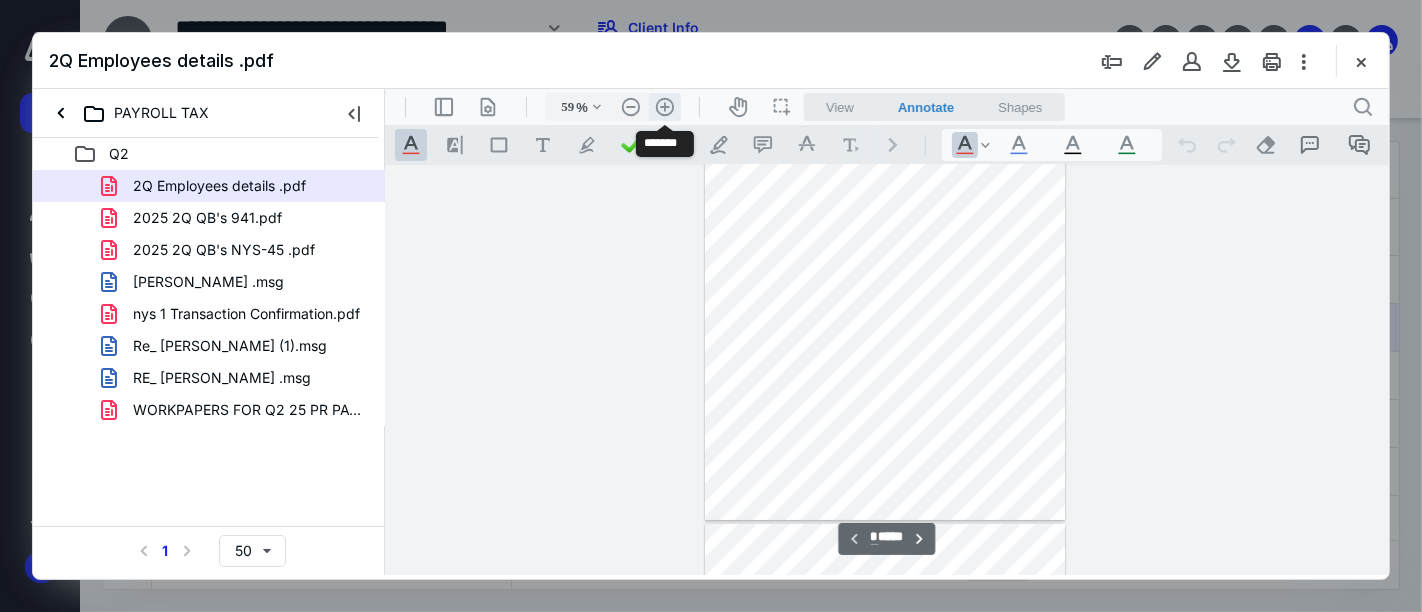 click on ".cls-1{fill:#abb0c4;} icon - header - zoom - in - line" at bounding box center (664, 106) 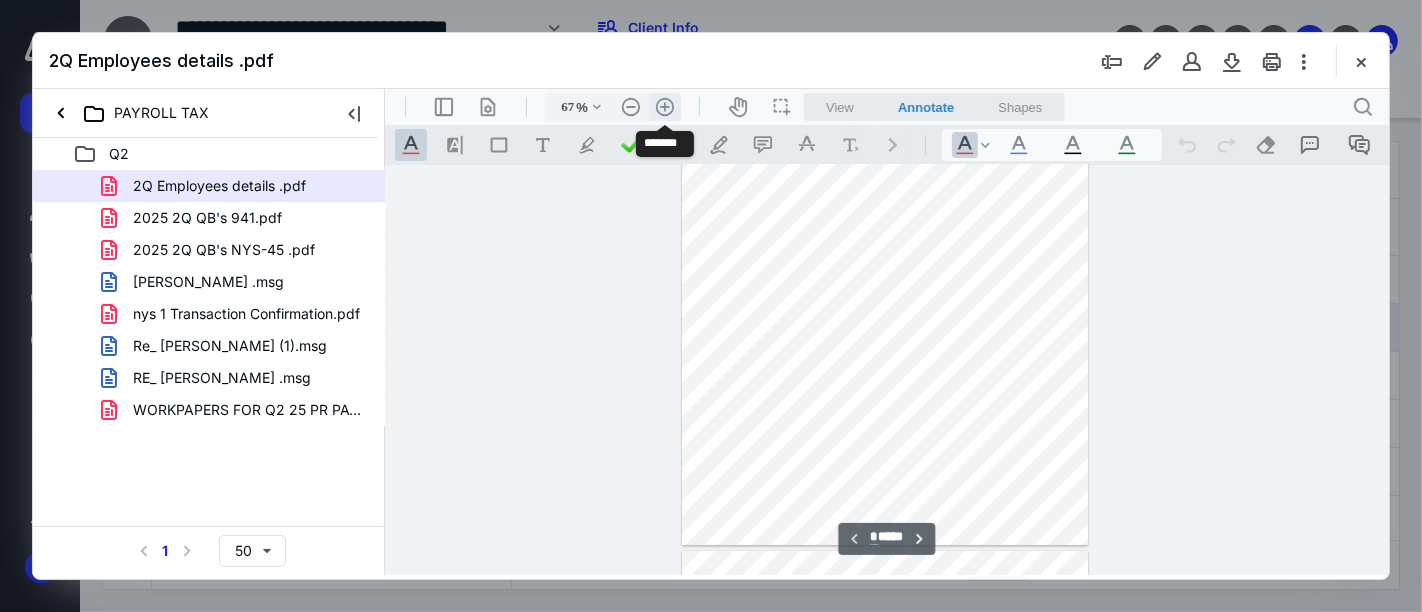 click on ".cls-1{fill:#abb0c4;} icon - header - zoom - in - line" at bounding box center [664, 106] 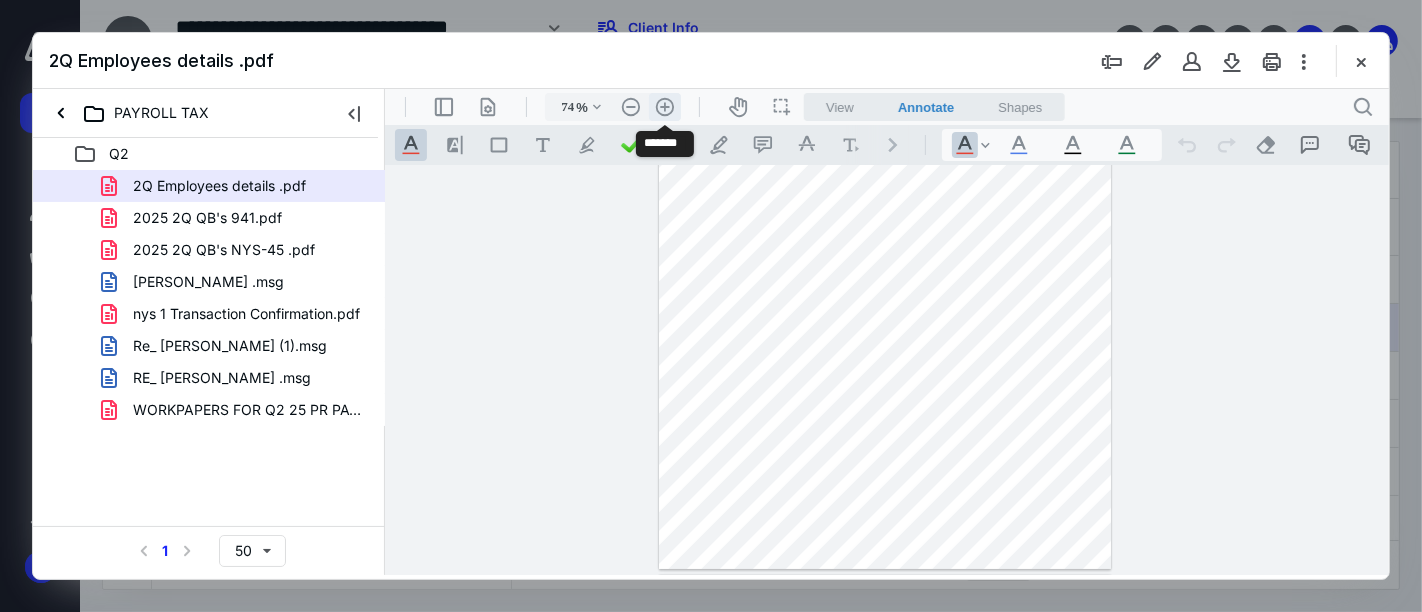 click on ".cls-1{fill:#abb0c4;} icon - header - zoom - in - line" at bounding box center [664, 106] 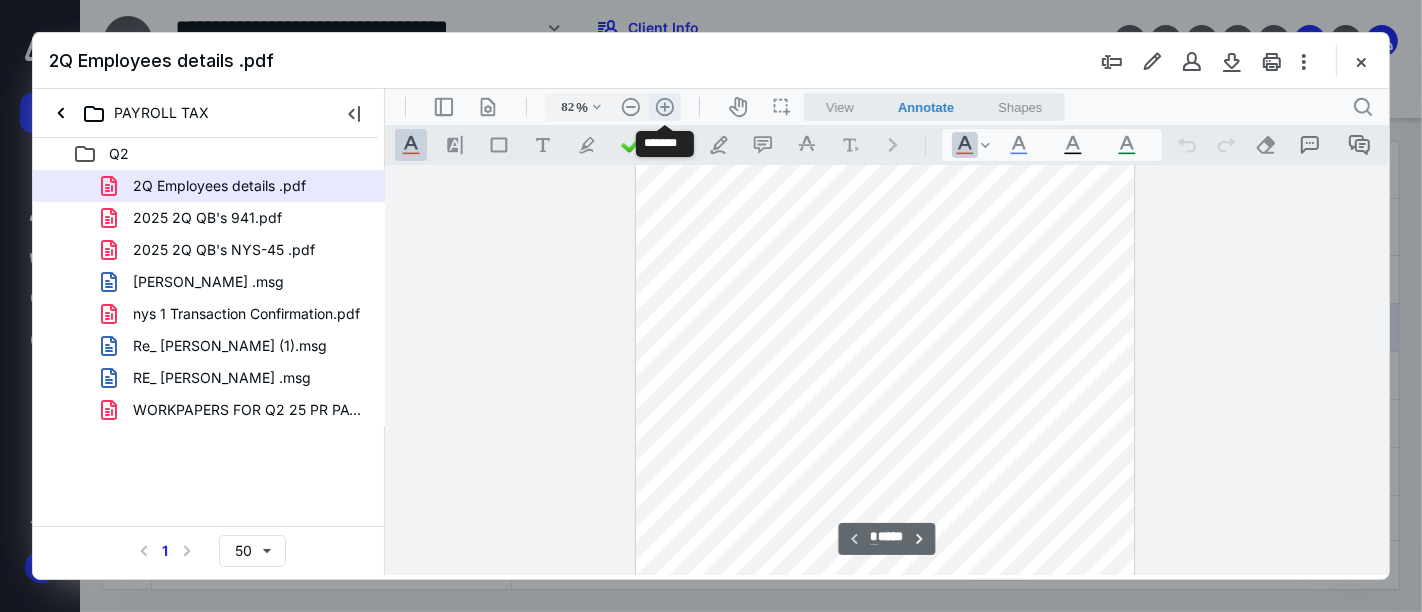 click on ".cls-1{fill:#abb0c4;} icon - header - zoom - in - line" at bounding box center [664, 106] 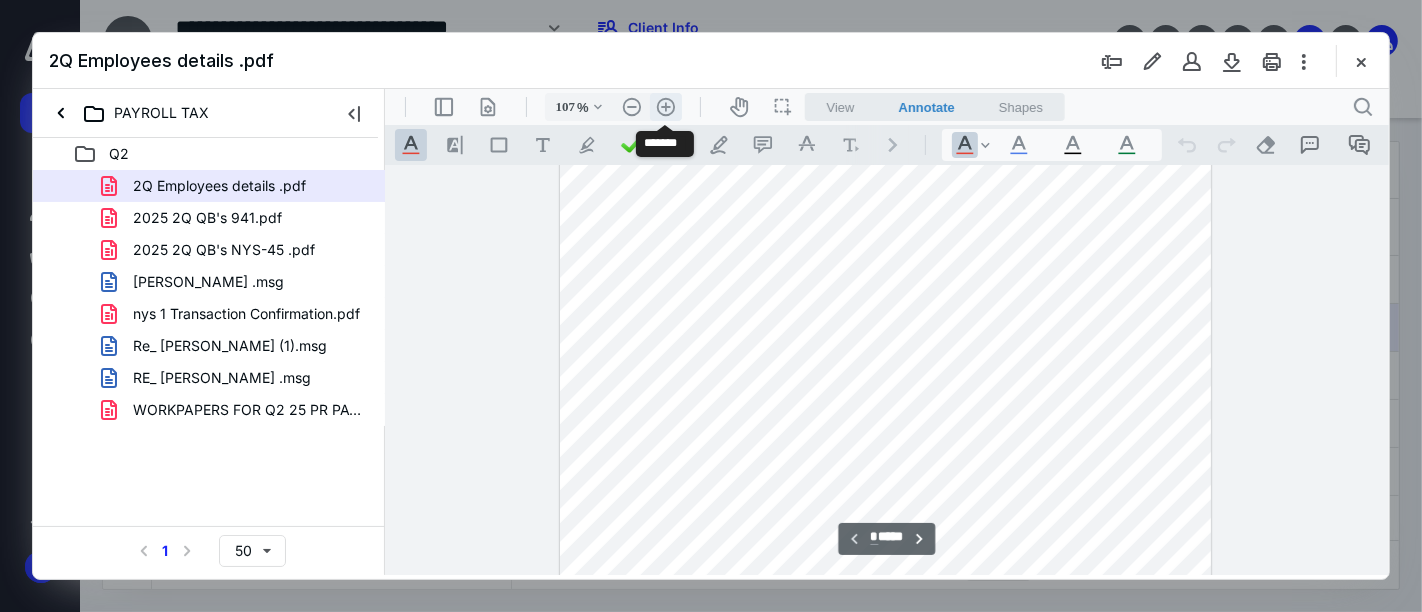 click on ".cls-1{fill:#abb0c4;} icon - header - zoom - in - line" at bounding box center [665, 106] 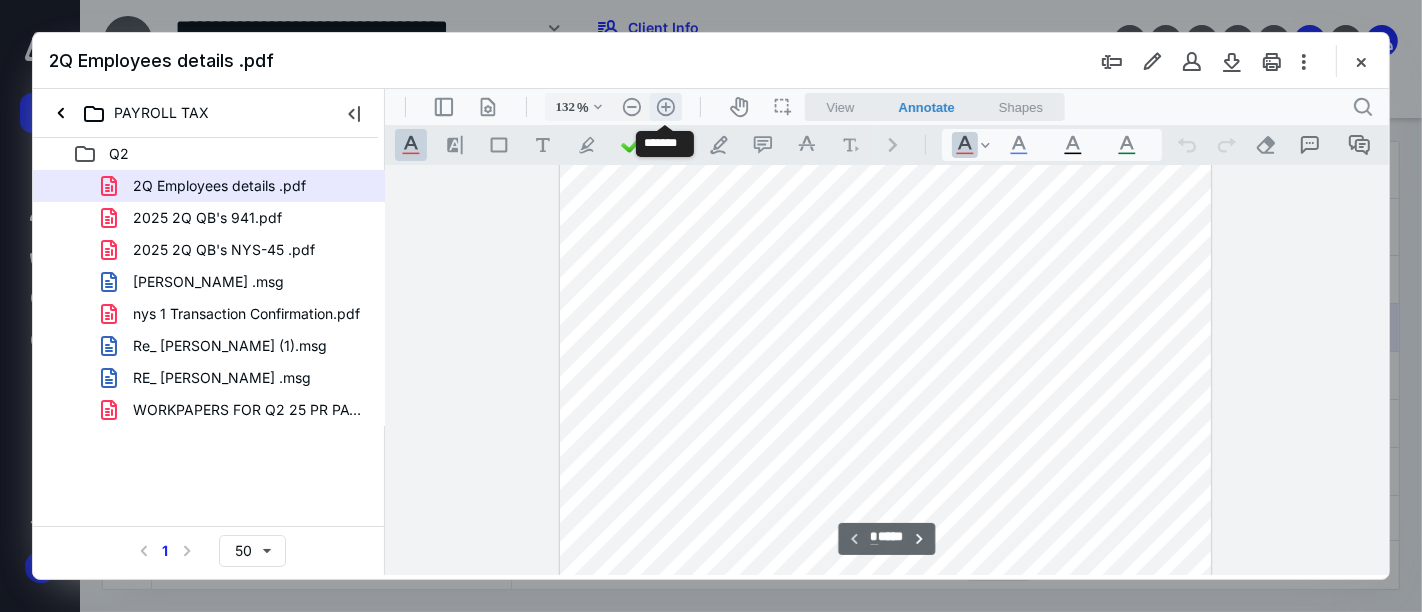 scroll, scrollTop: 458, scrollLeft: 0, axis: vertical 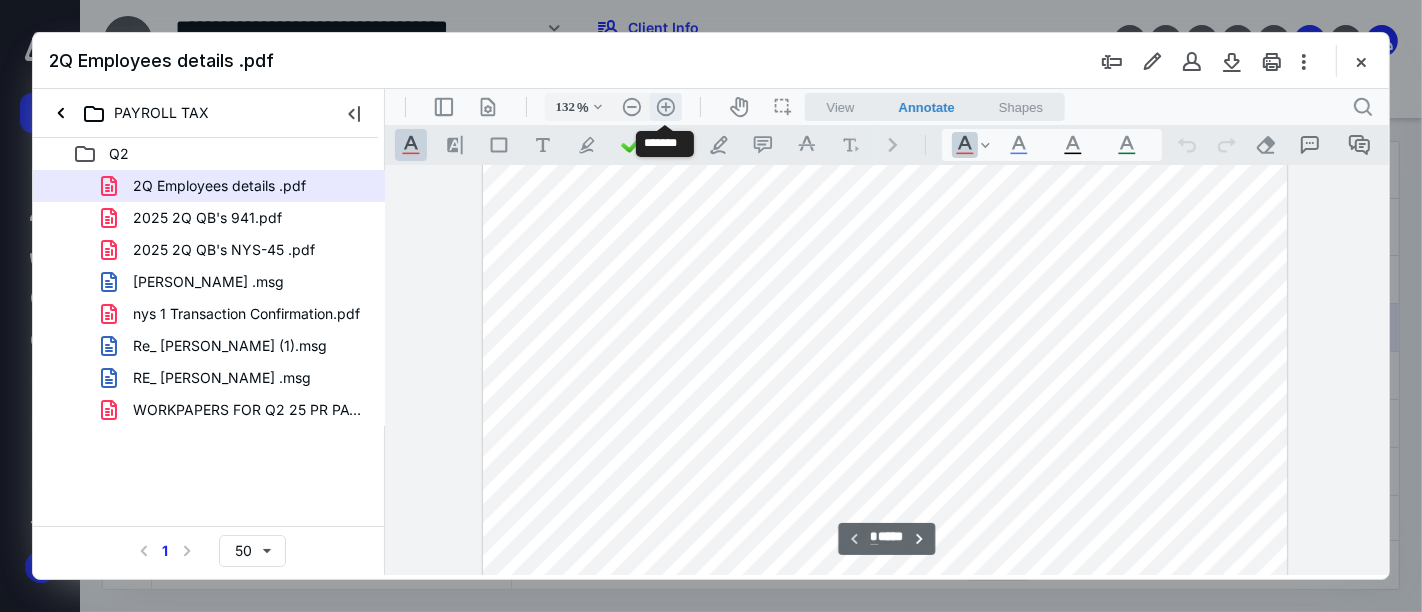 click on ".cls-1{fill:#abb0c4;} icon - header - zoom - in - line" at bounding box center [665, 106] 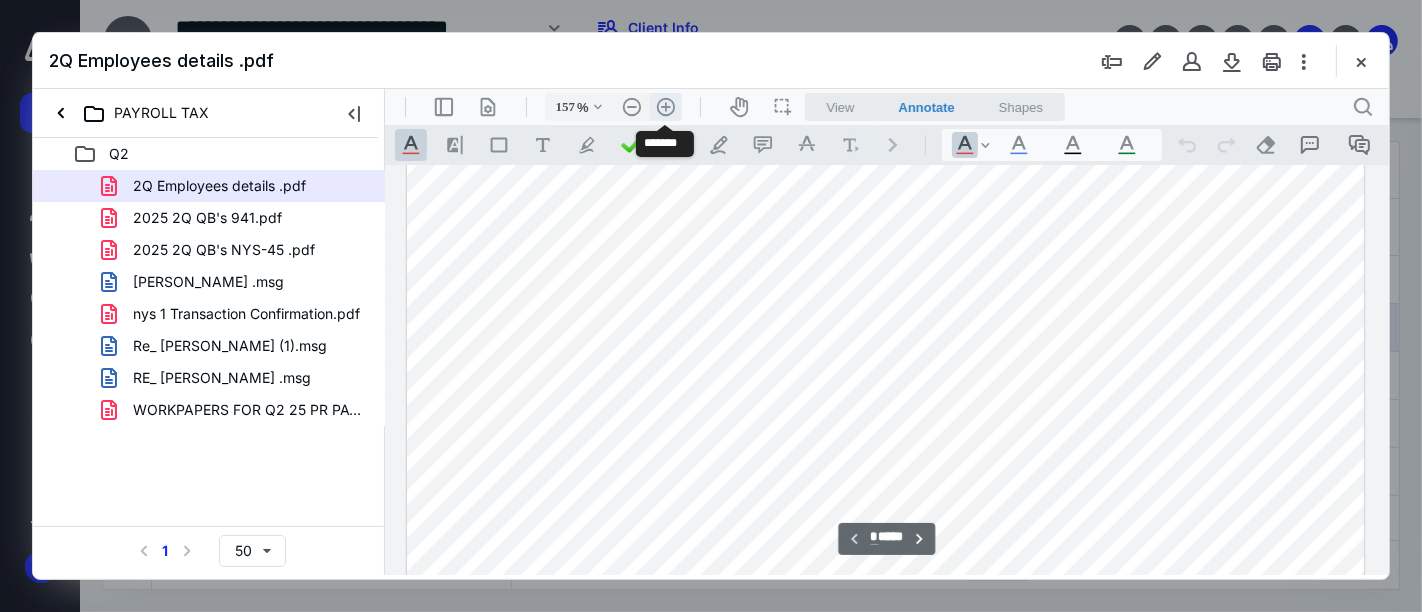 scroll, scrollTop: 577, scrollLeft: 0, axis: vertical 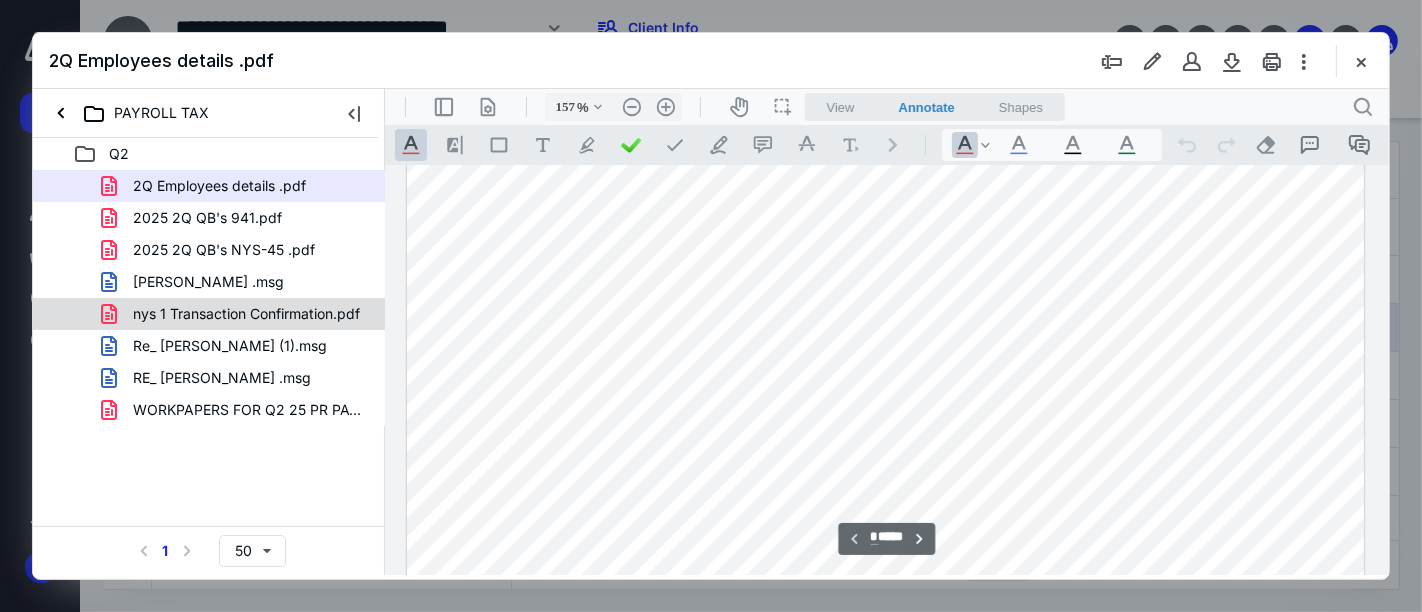 type 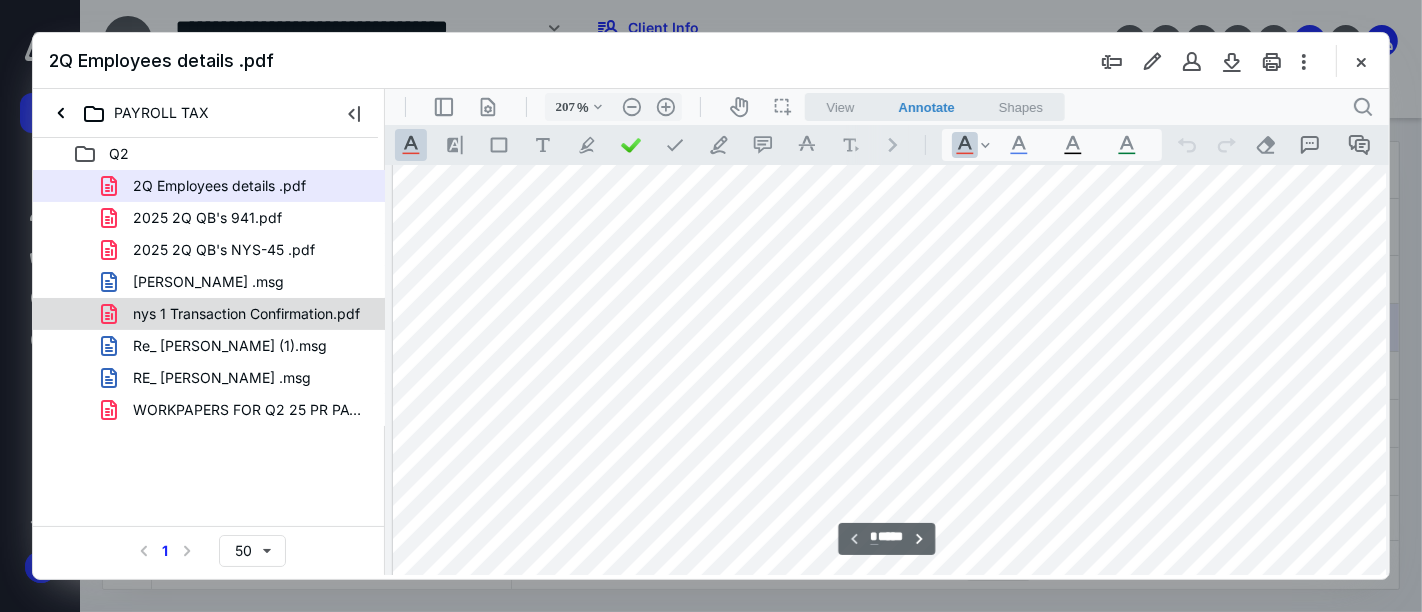 scroll, scrollTop: 816, scrollLeft: 144, axis: both 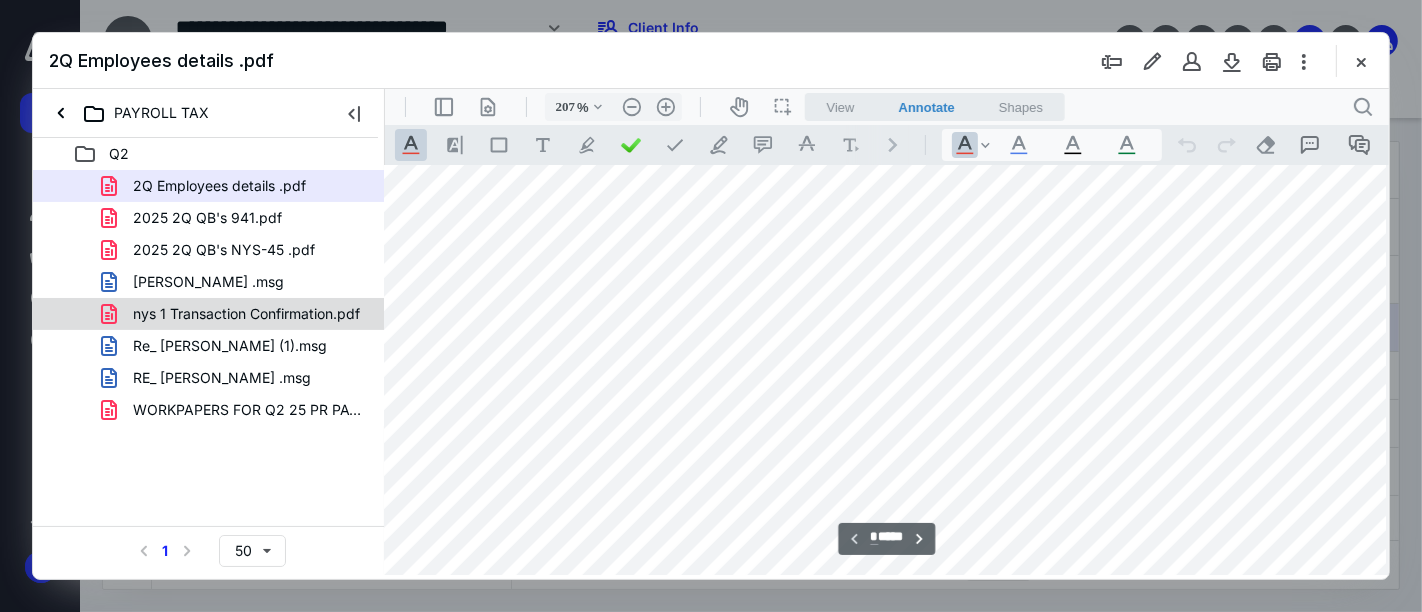 type 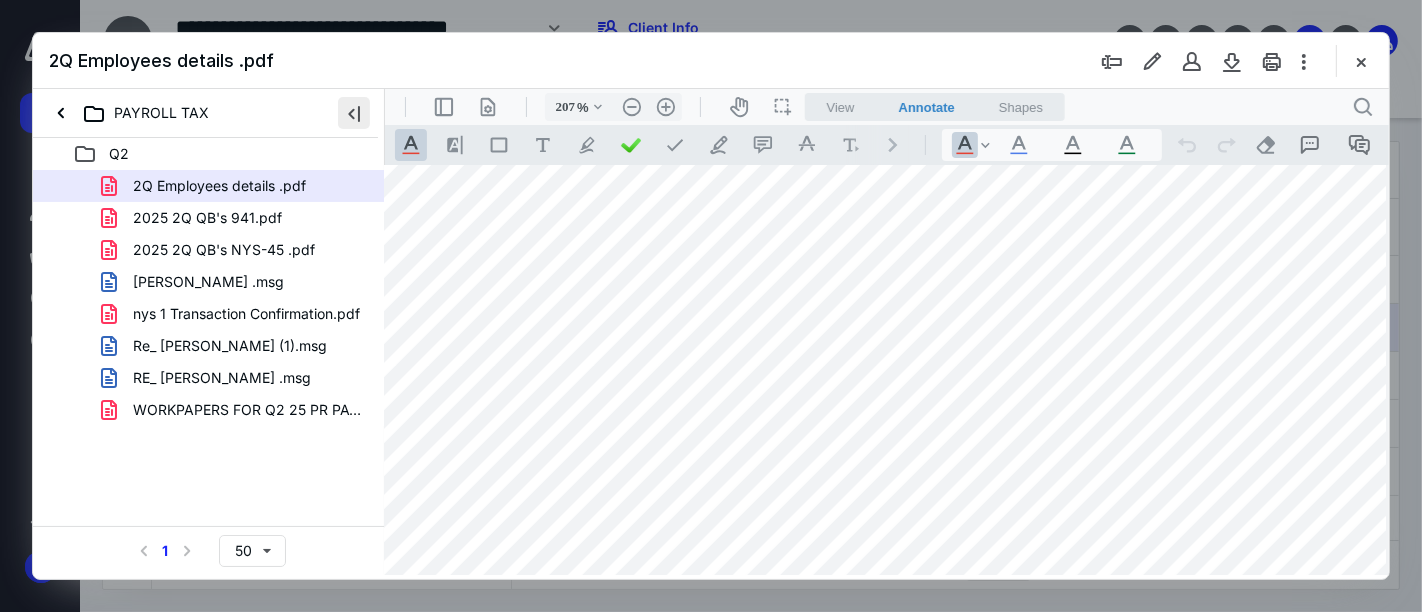 click at bounding box center (354, 113) 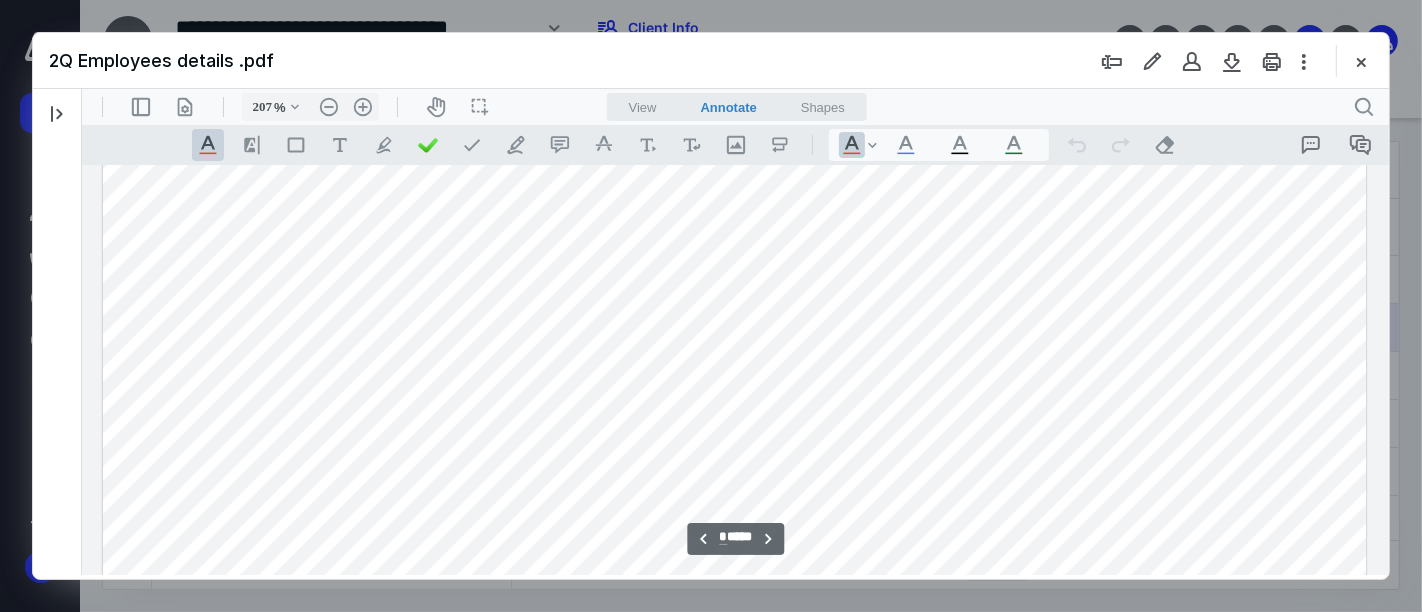 scroll, scrollTop: 2149, scrollLeft: 0, axis: vertical 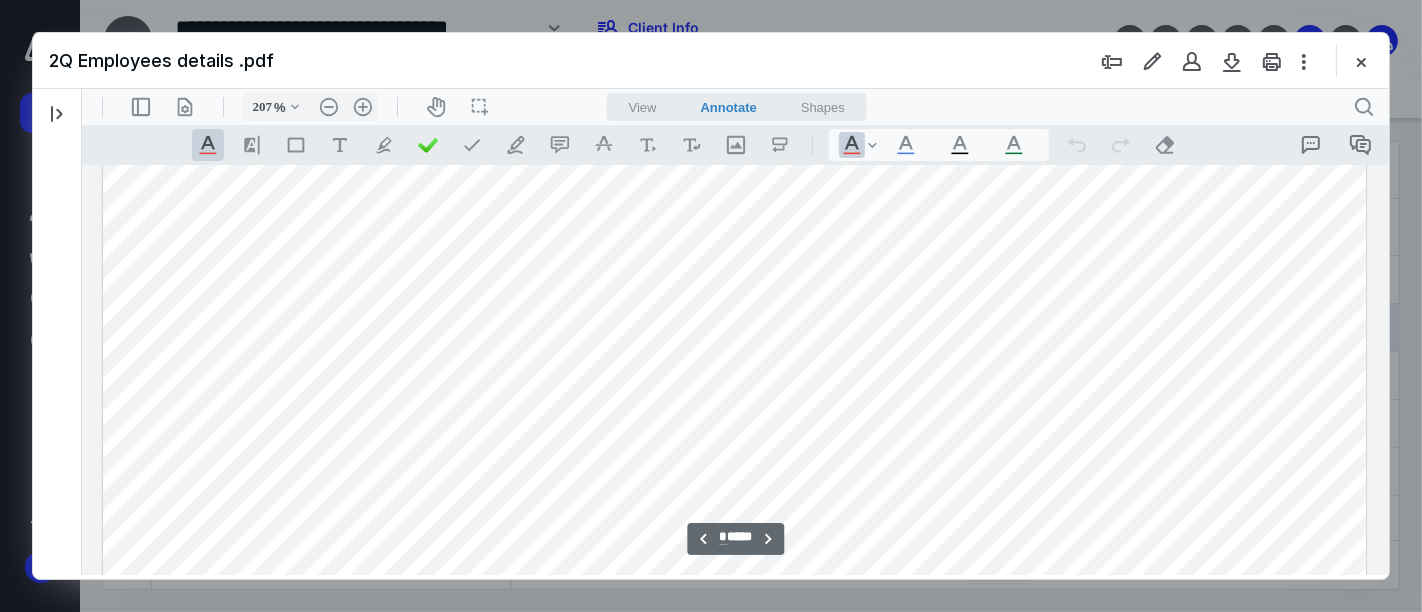 type on "*" 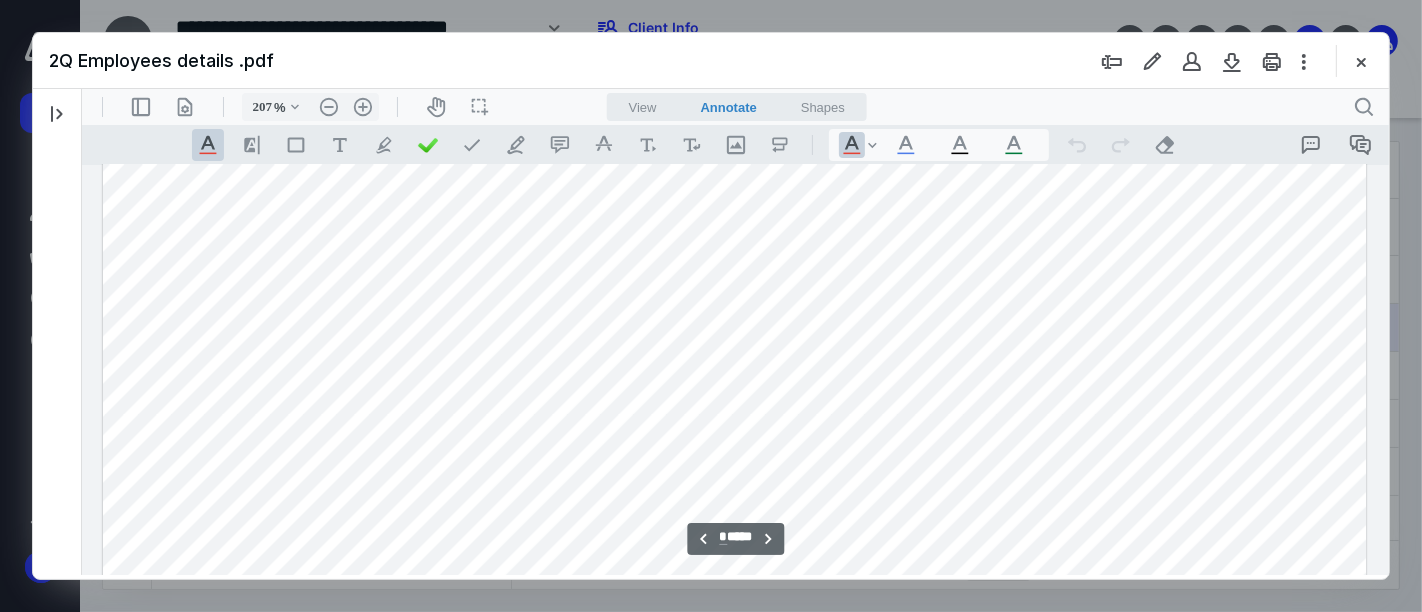 scroll, scrollTop: 3927, scrollLeft: 0, axis: vertical 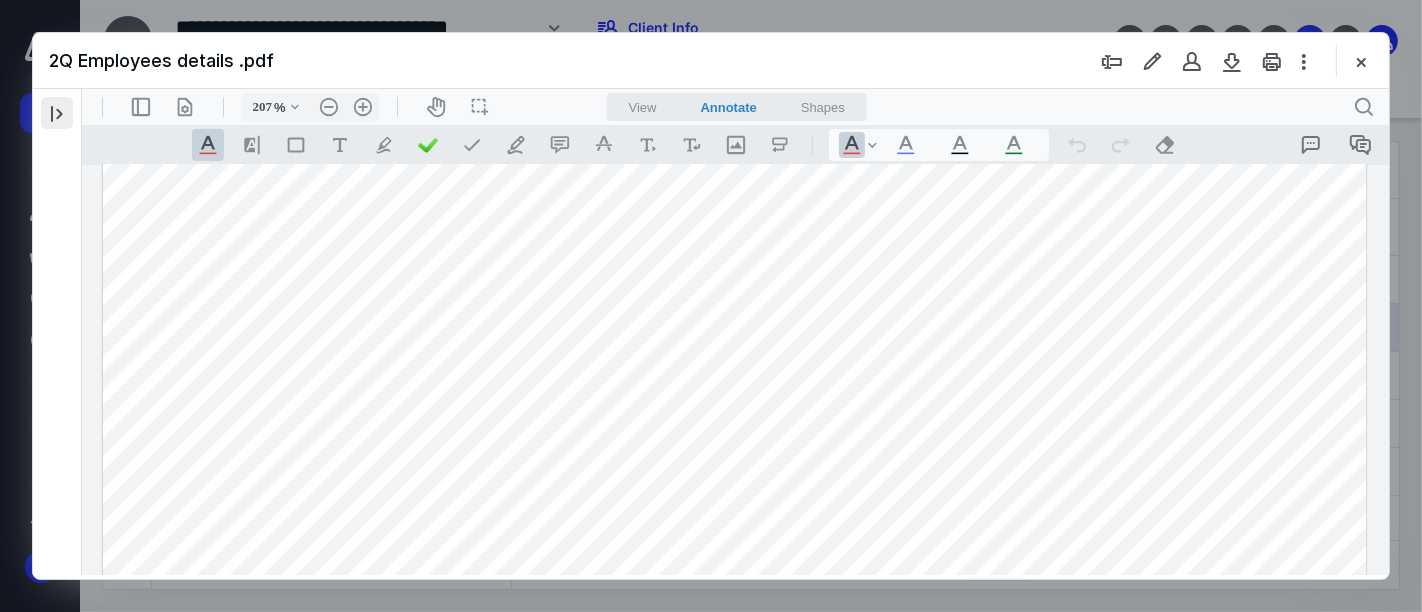 click at bounding box center [57, 113] 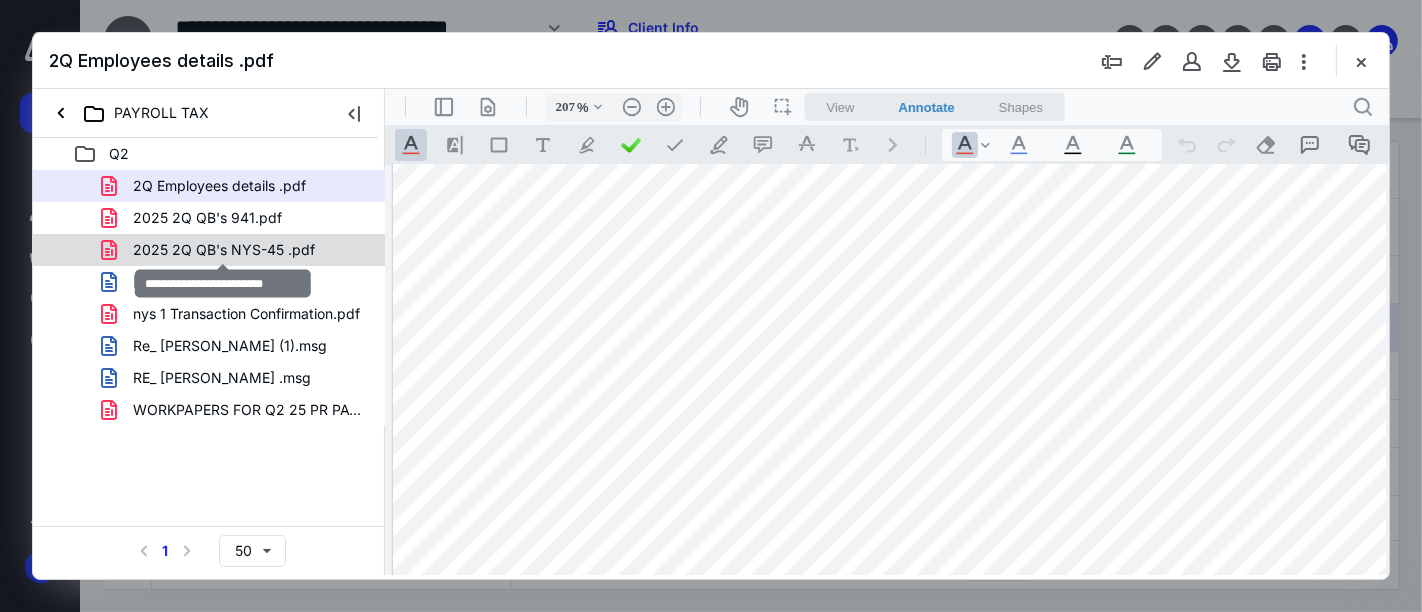 click on "2025 2Q QB's NYS-45 .pdf" at bounding box center (224, 250) 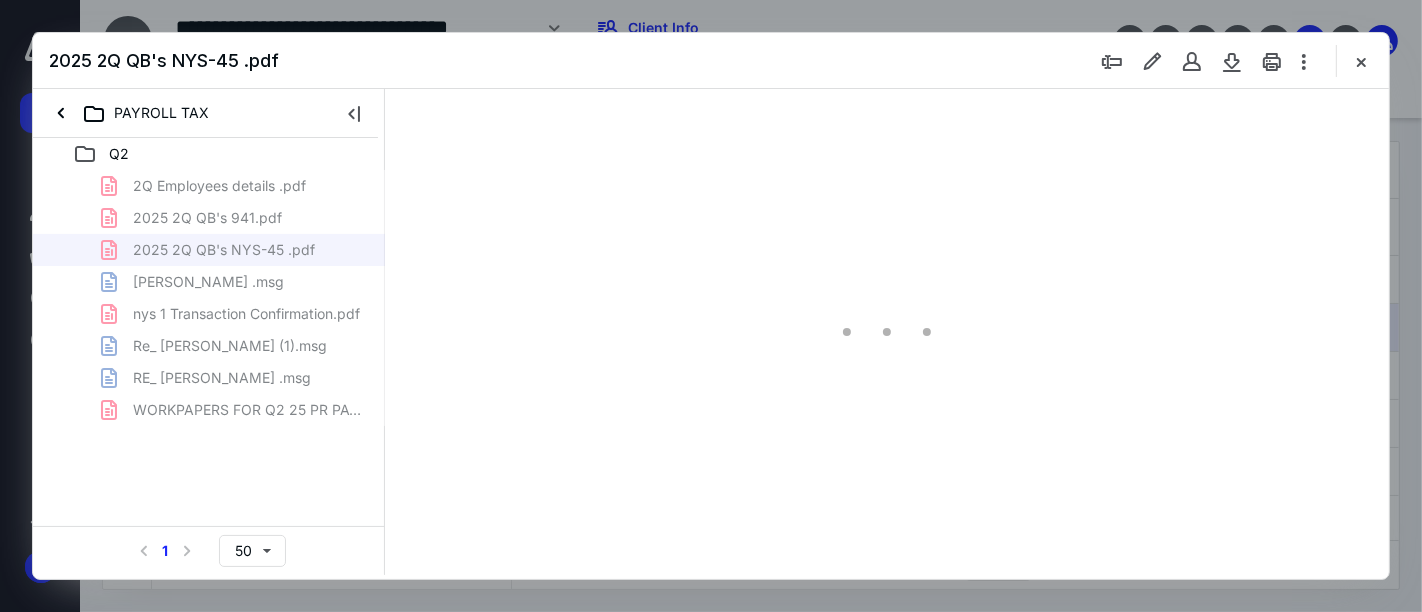 scroll, scrollTop: 77, scrollLeft: 0, axis: vertical 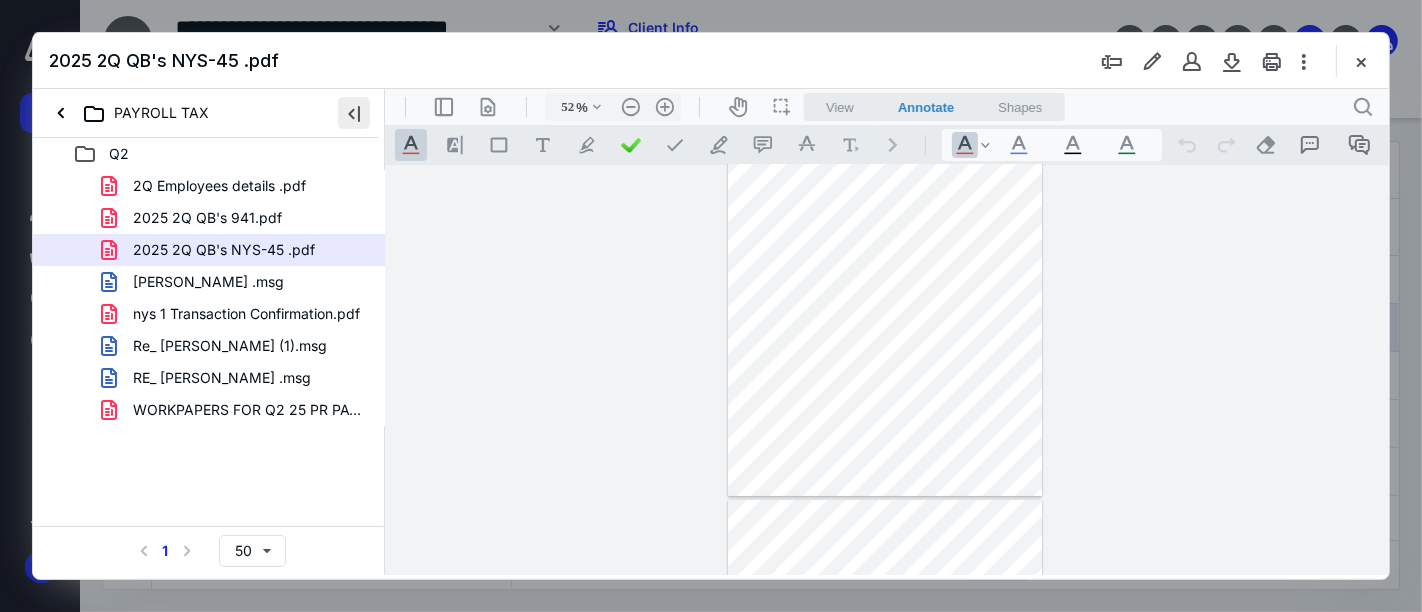 click at bounding box center [354, 113] 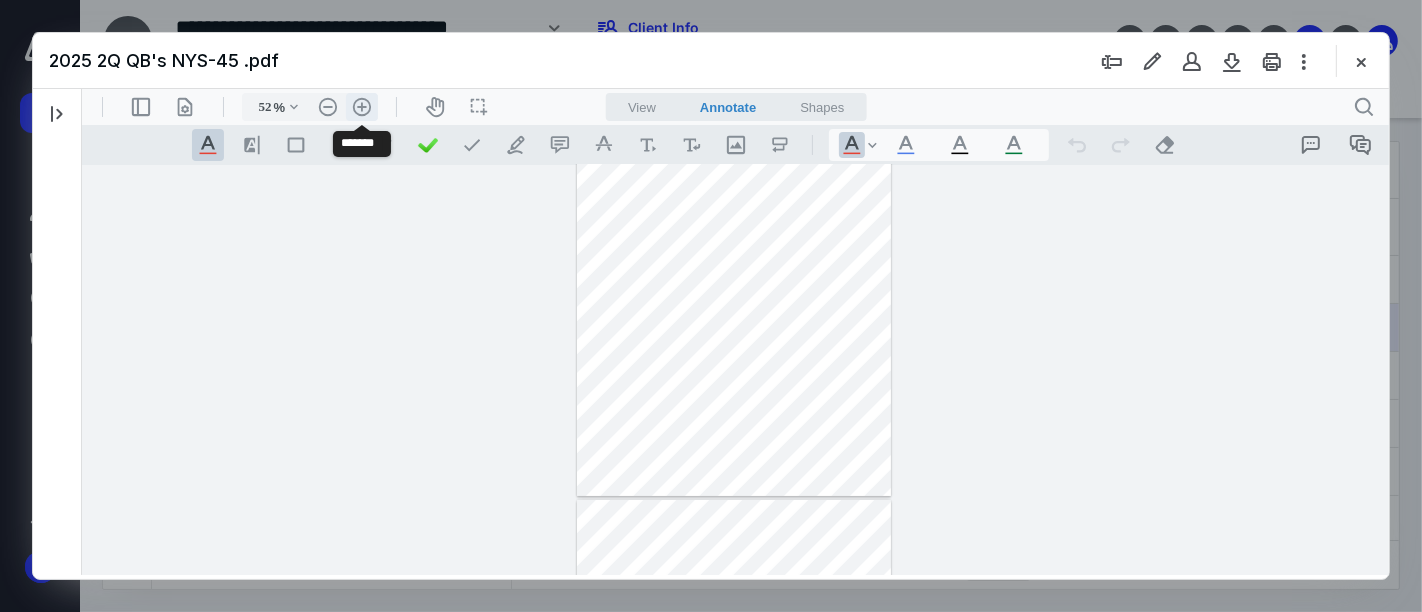 click on ".cls-1{fill:#abb0c4;} icon - header - zoom - in - line" at bounding box center (361, 106) 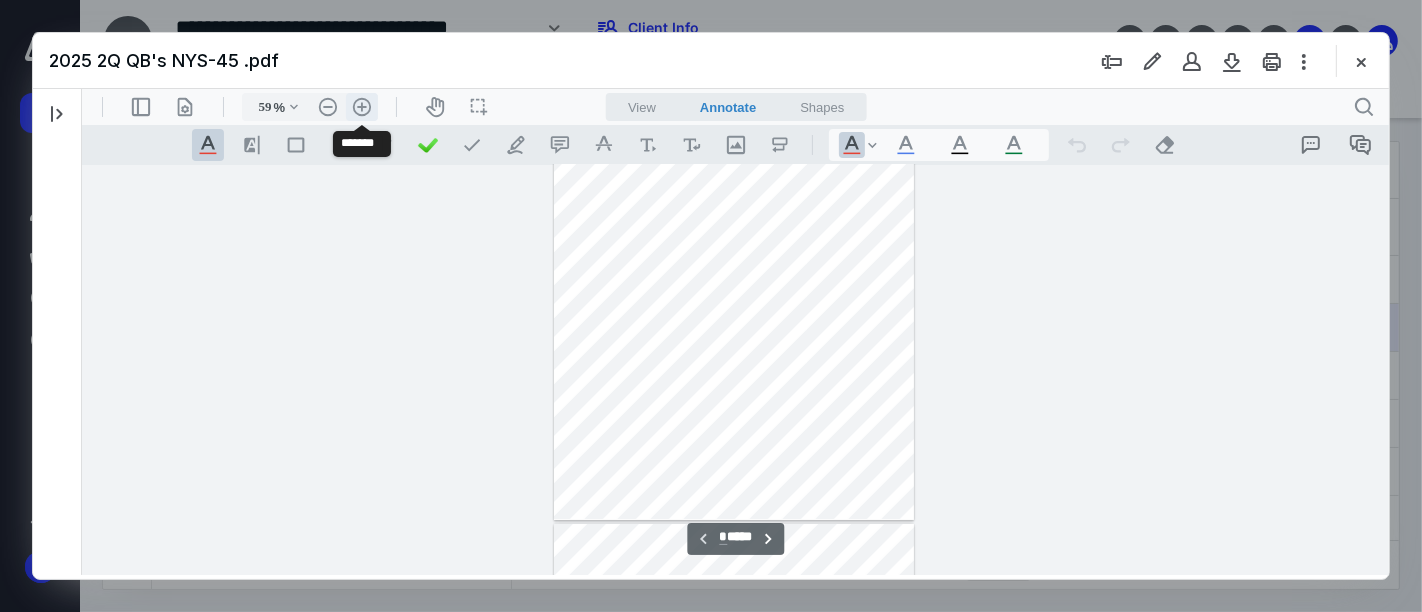 click on ".cls-1{fill:#abb0c4;} icon - header - zoom - in - line" at bounding box center (361, 106) 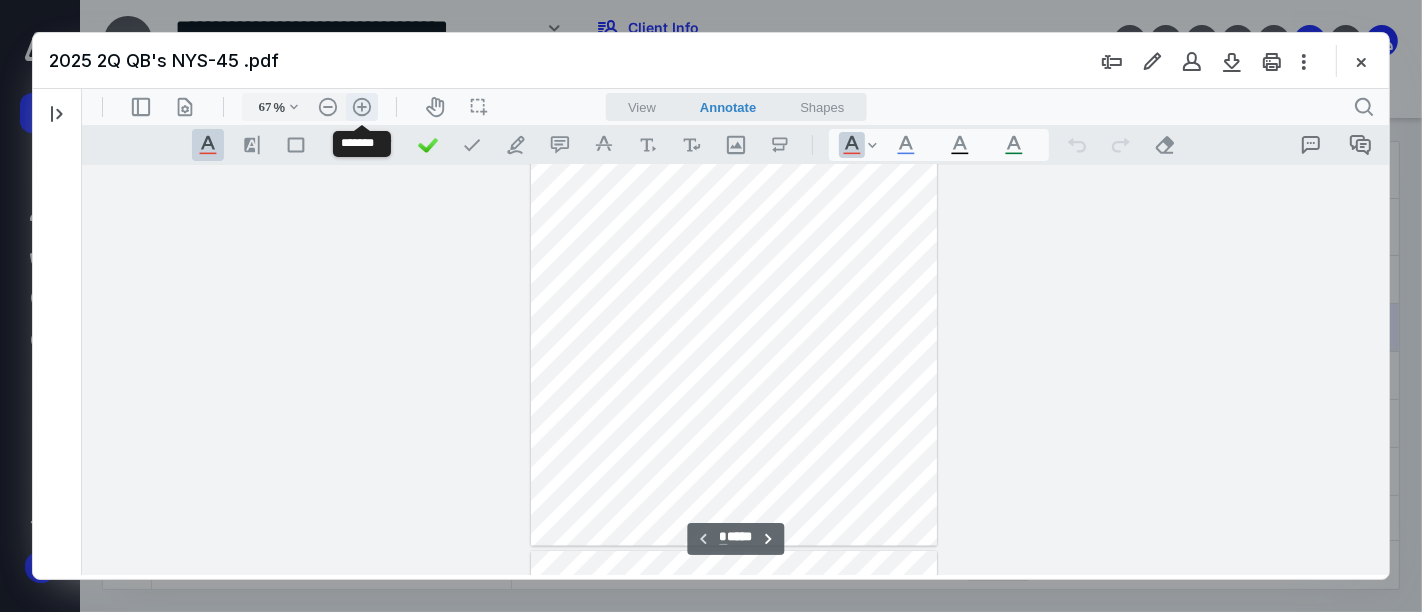 click on ".cls-1{fill:#abb0c4;} icon - header - zoom - in - line" at bounding box center (361, 106) 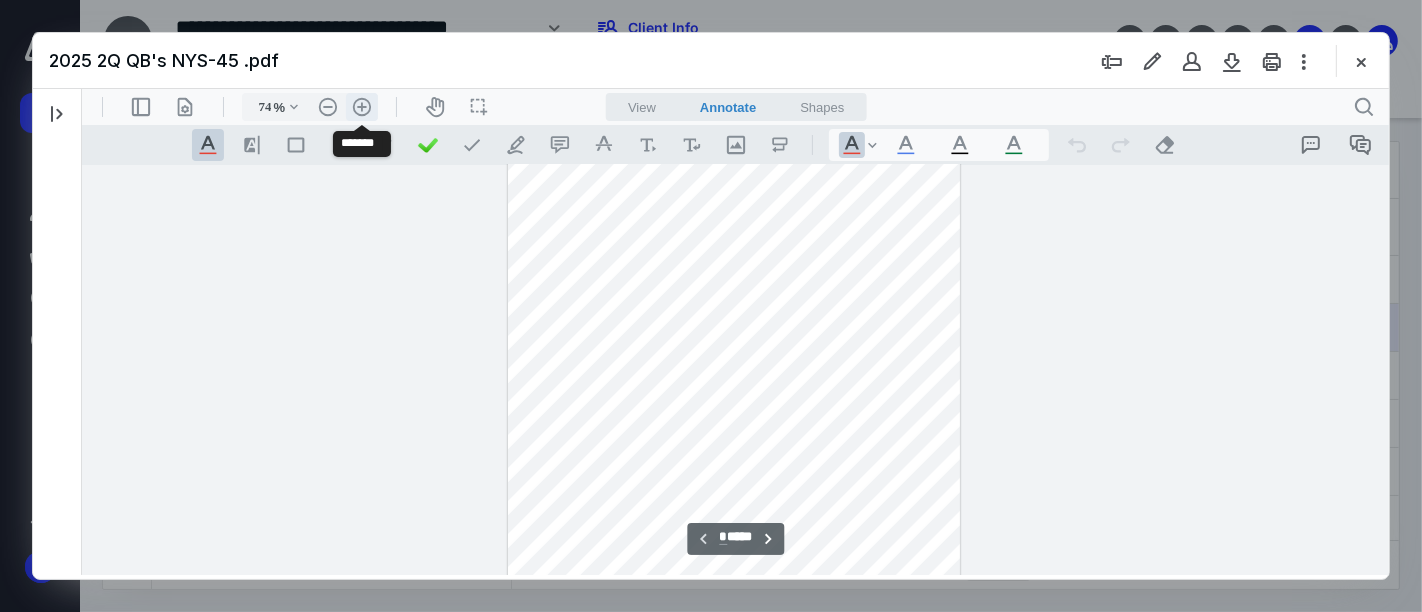 click on ".cls-1{fill:#abb0c4;} icon - header - zoom - in - line" at bounding box center (361, 106) 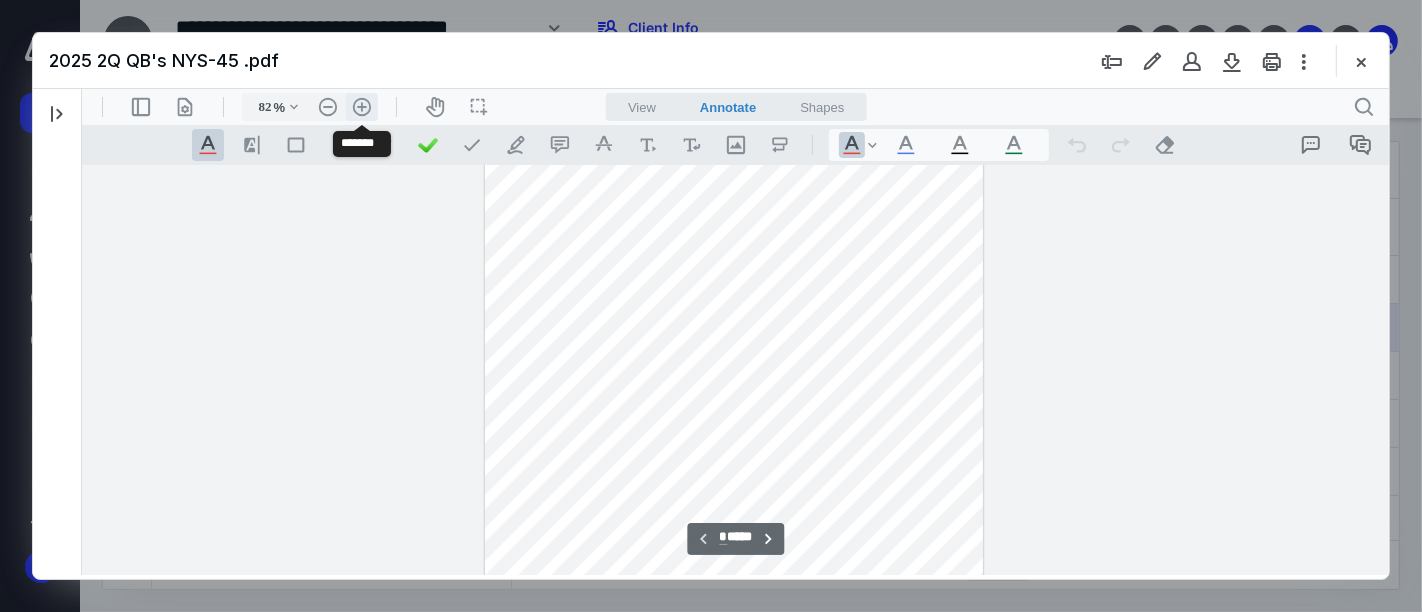 click on ".cls-1{fill:#abb0c4;} icon - header - zoom - in - line" at bounding box center (361, 106) 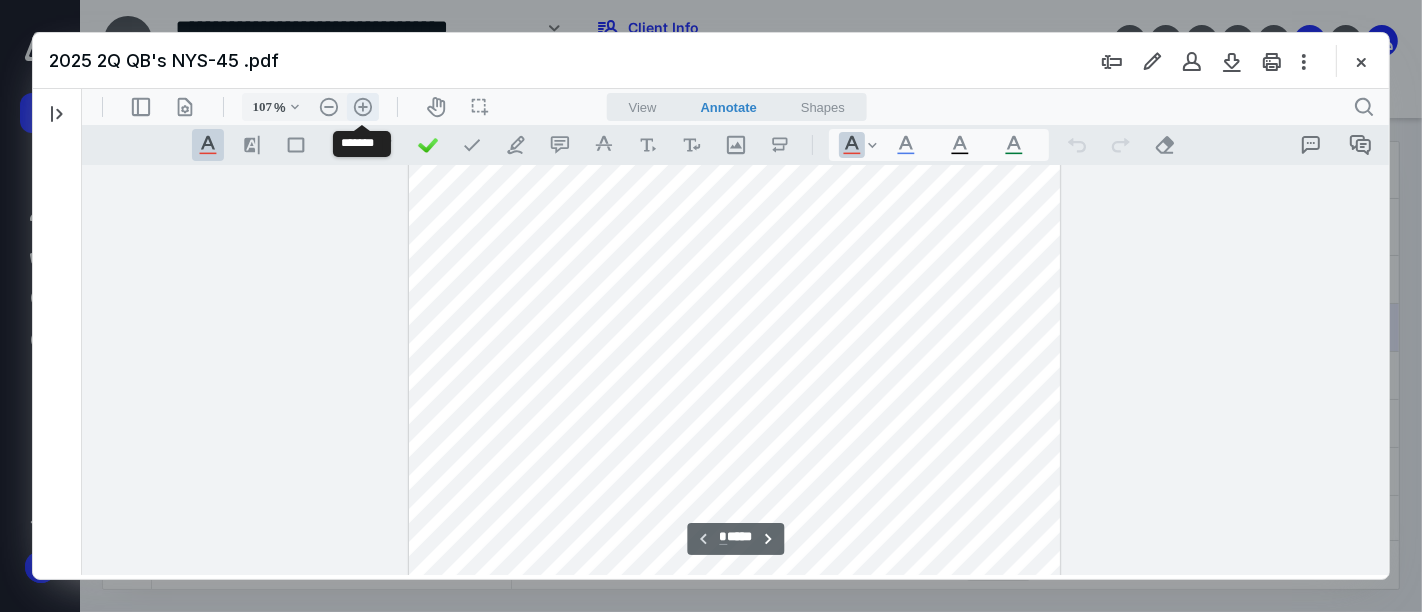 click on ".cls-1{fill:#abb0c4;} icon - header - zoom - in - line" at bounding box center [362, 106] 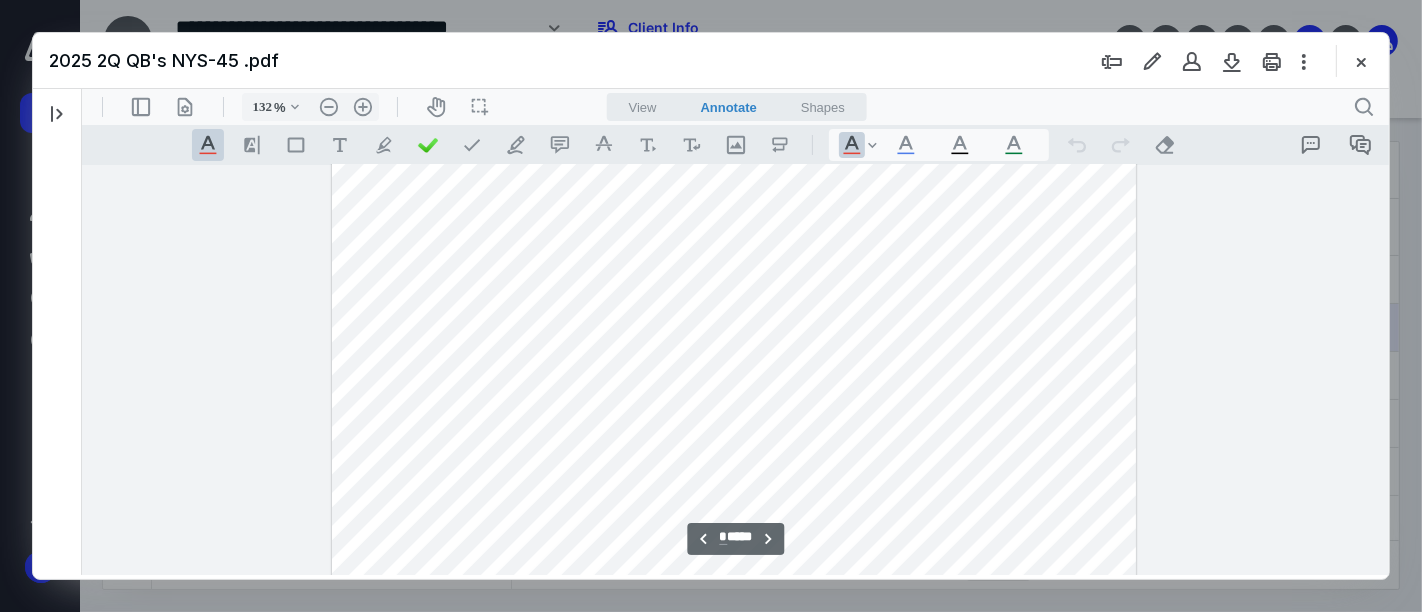 scroll, scrollTop: 6569, scrollLeft: 0, axis: vertical 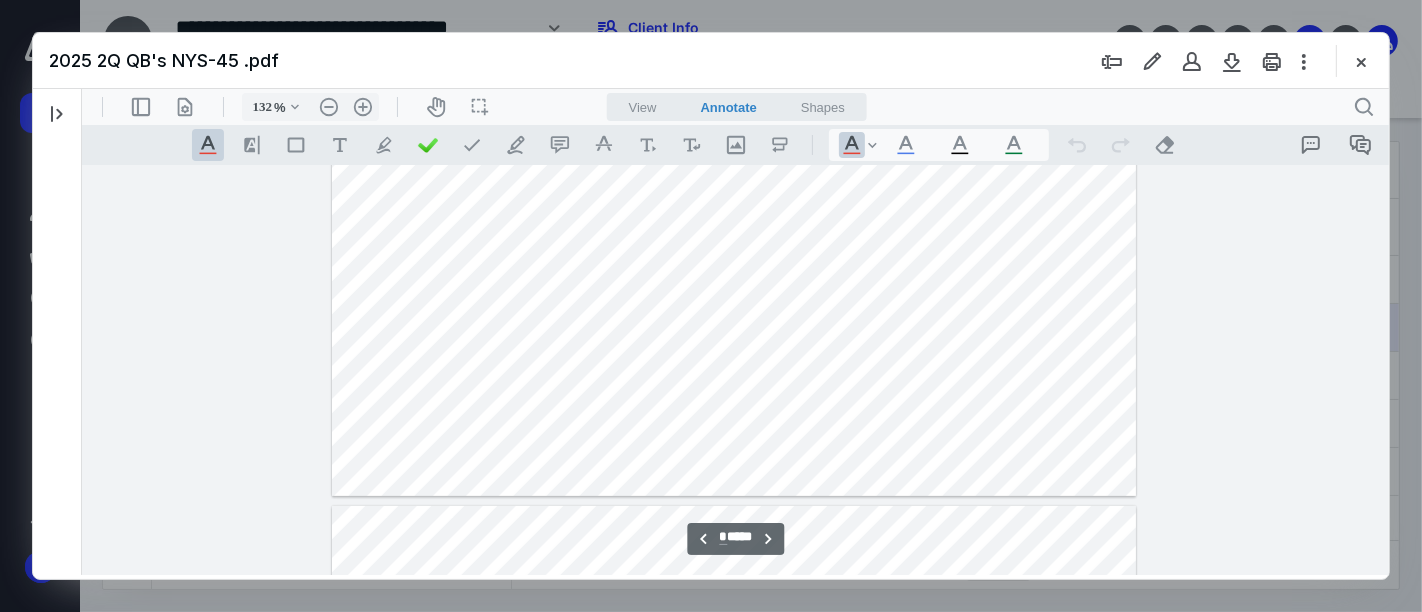 type on "*" 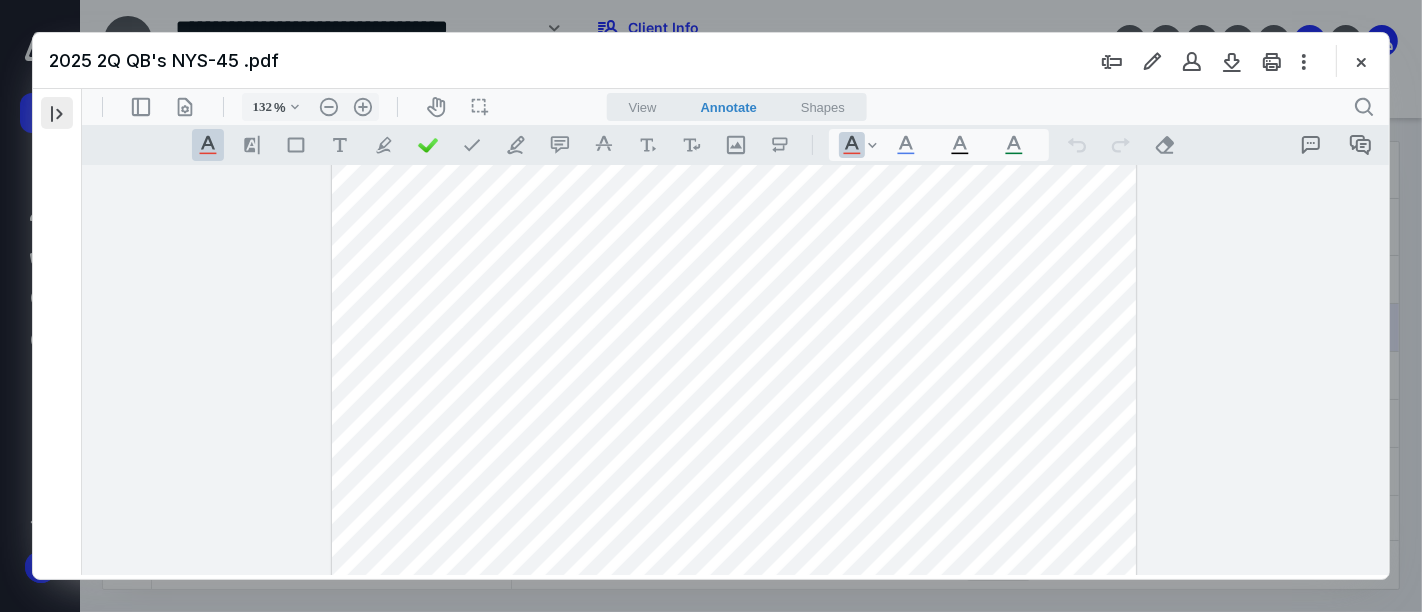 click at bounding box center [57, 113] 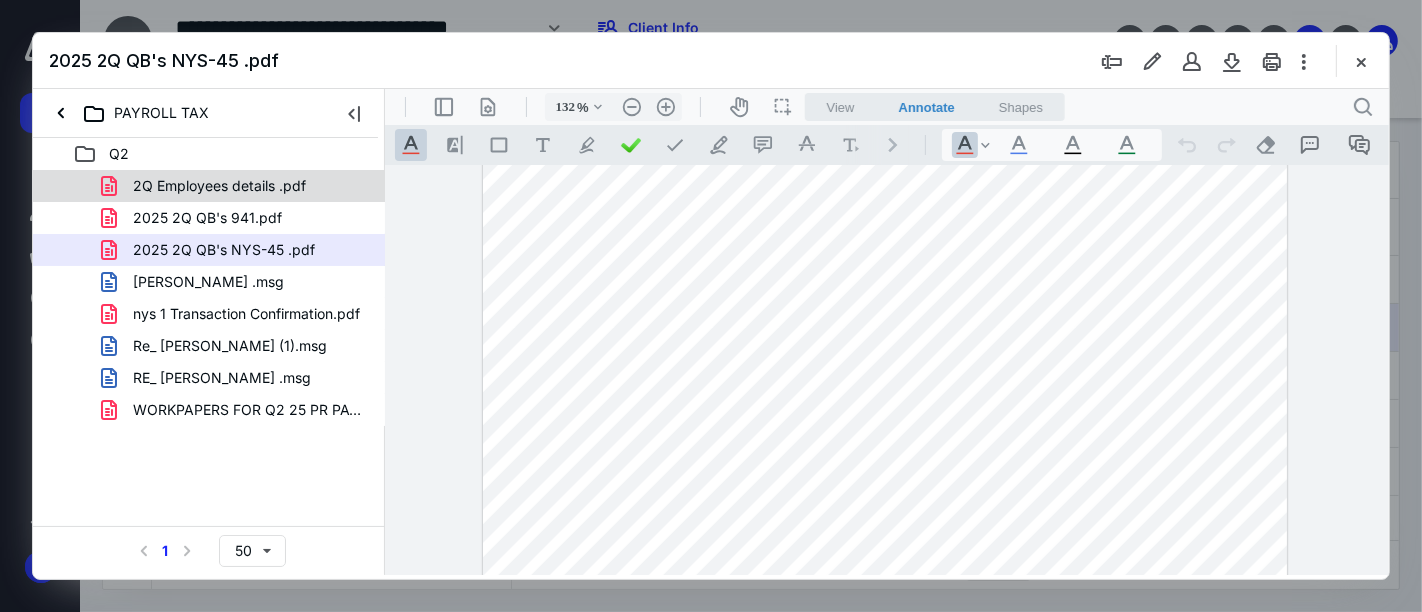 click on "2Q Employees details .pdf" at bounding box center (207, 186) 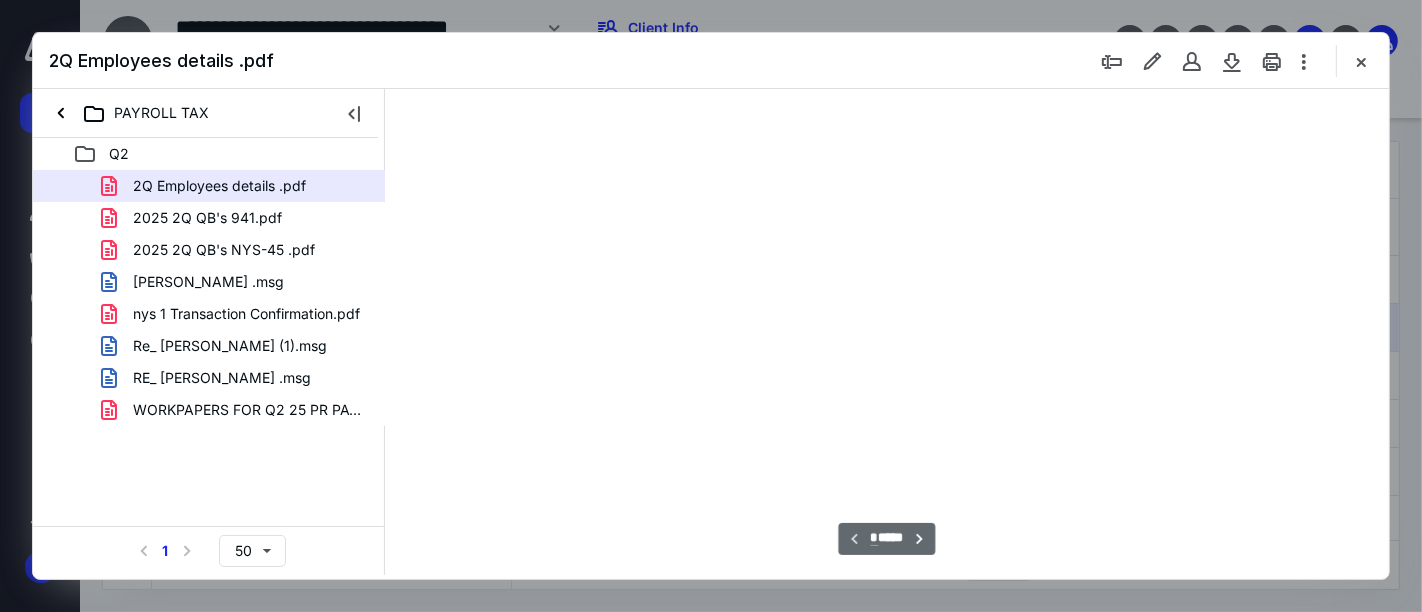 scroll, scrollTop: 77, scrollLeft: 0, axis: vertical 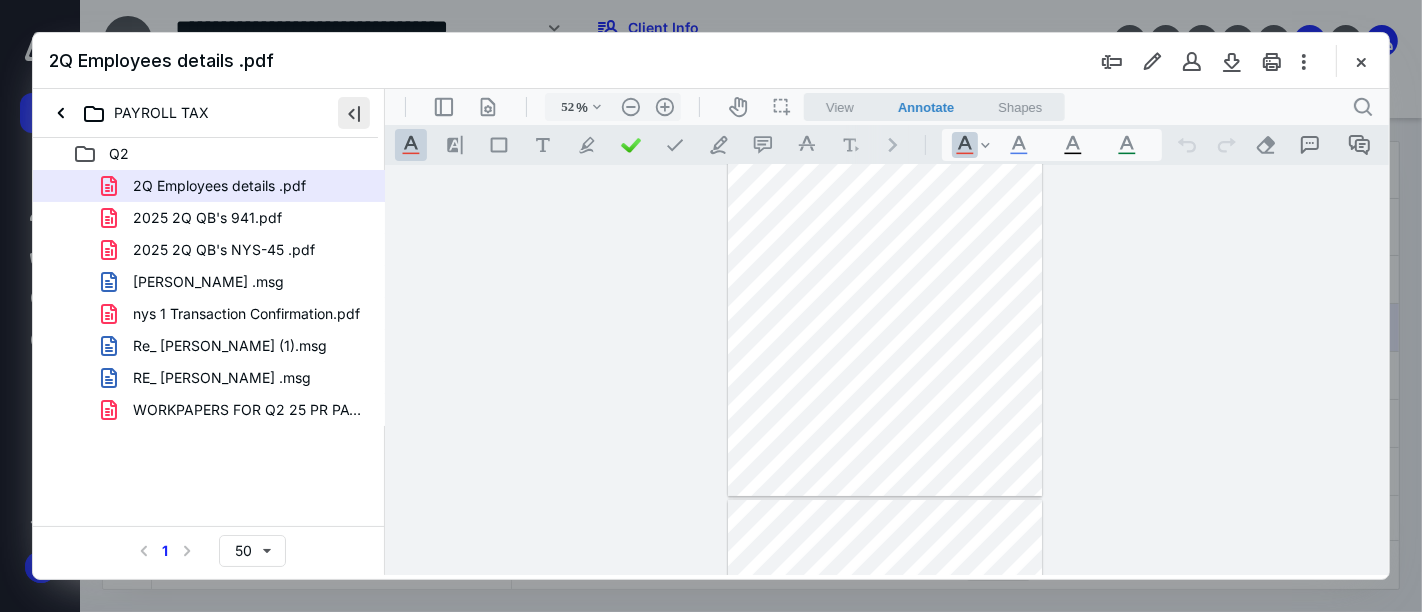 click at bounding box center (354, 113) 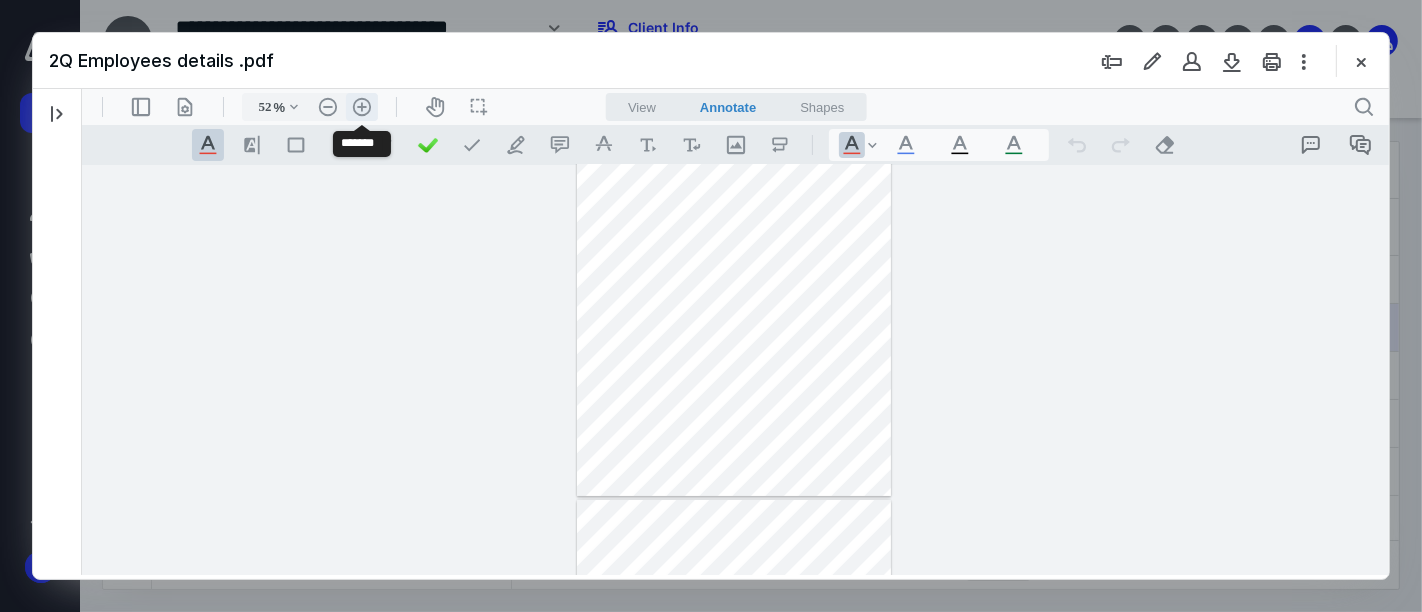 click on ".cls-1{fill:#abb0c4;} icon - header - zoom - in - line" at bounding box center (361, 106) 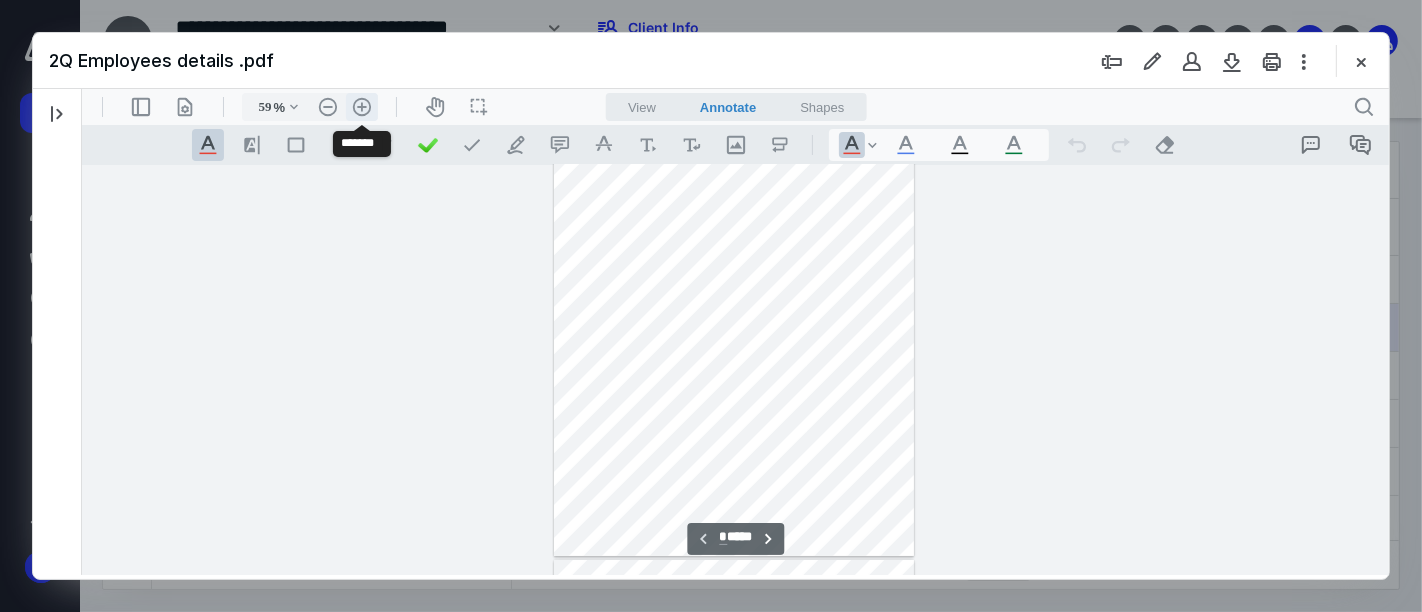 click on ".cls-1{fill:#abb0c4;} icon - header - zoom - in - line" at bounding box center [361, 106] 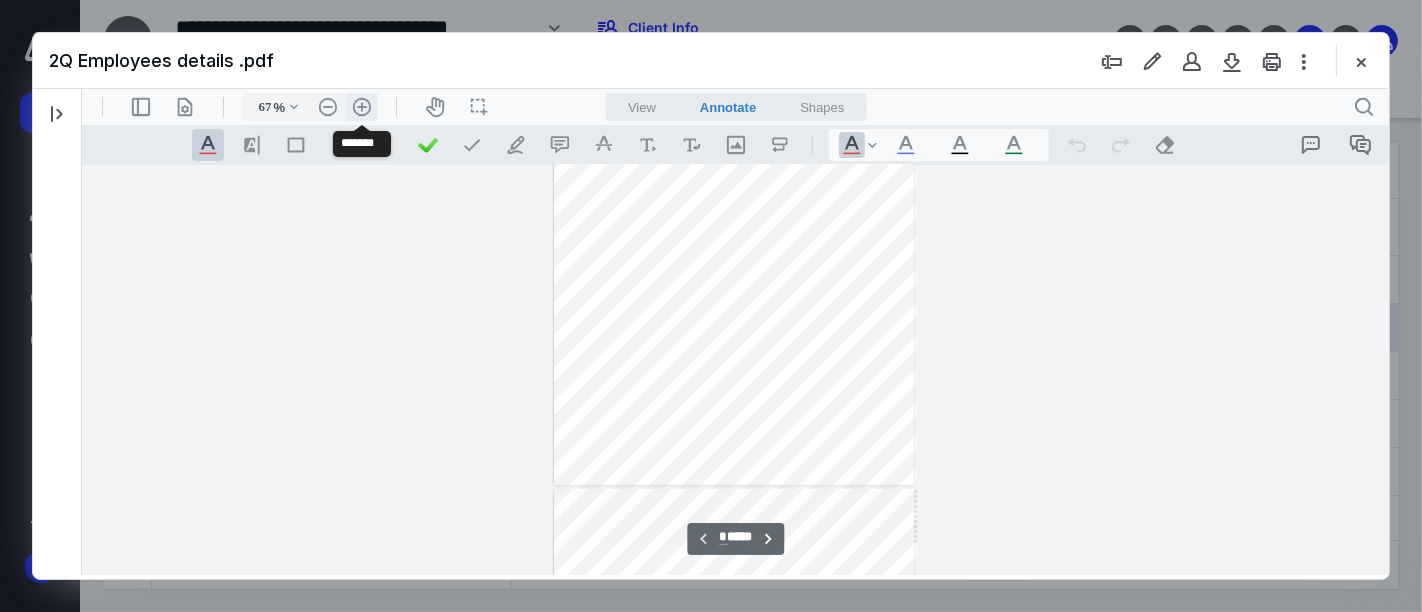 click on ".cls-1{fill:#abb0c4;} icon - header - zoom - in - line" at bounding box center [361, 106] 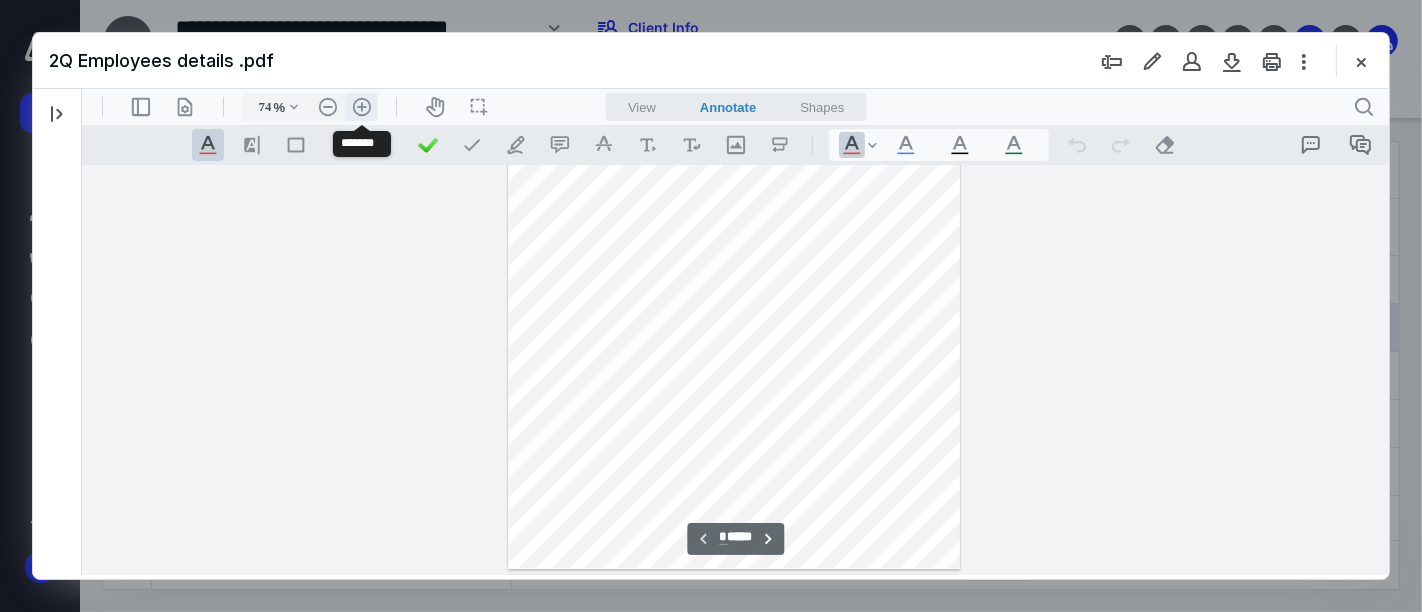 click on ".cls-1{fill:#abb0c4;} icon - header - zoom - in - line" at bounding box center [361, 106] 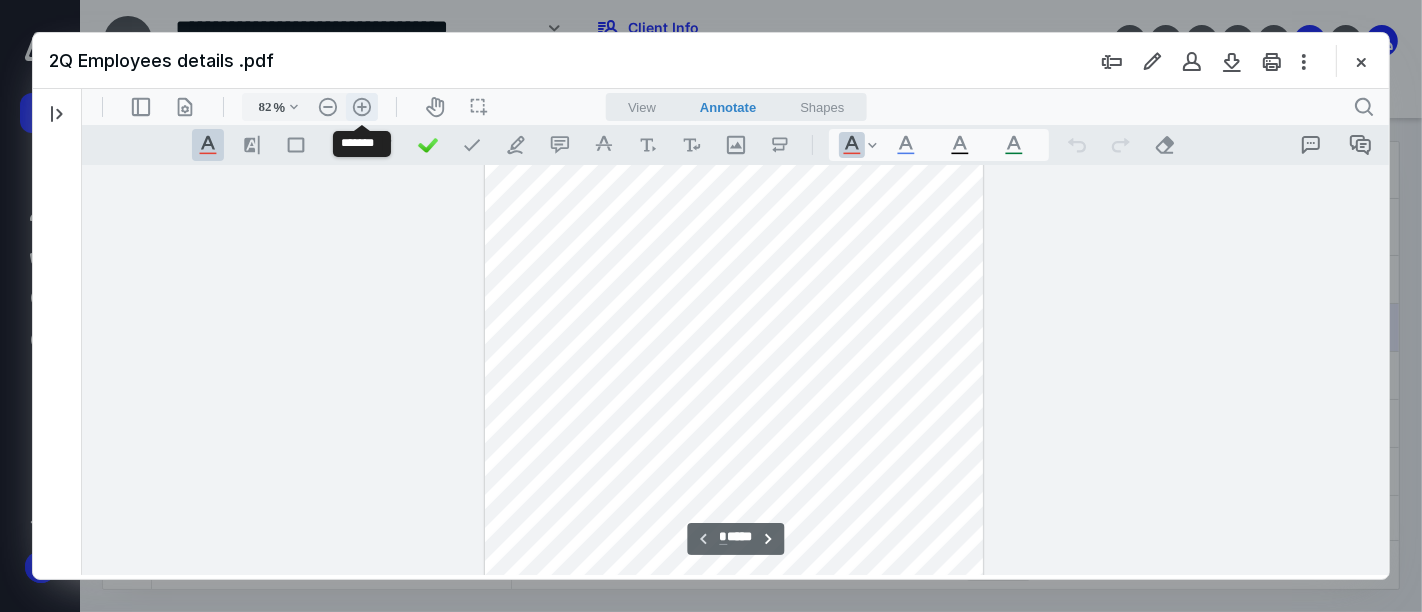 click on ".cls-1{fill:#abb0c4;} icon - header - zoom - in - line" at bounding box center [361, 106] 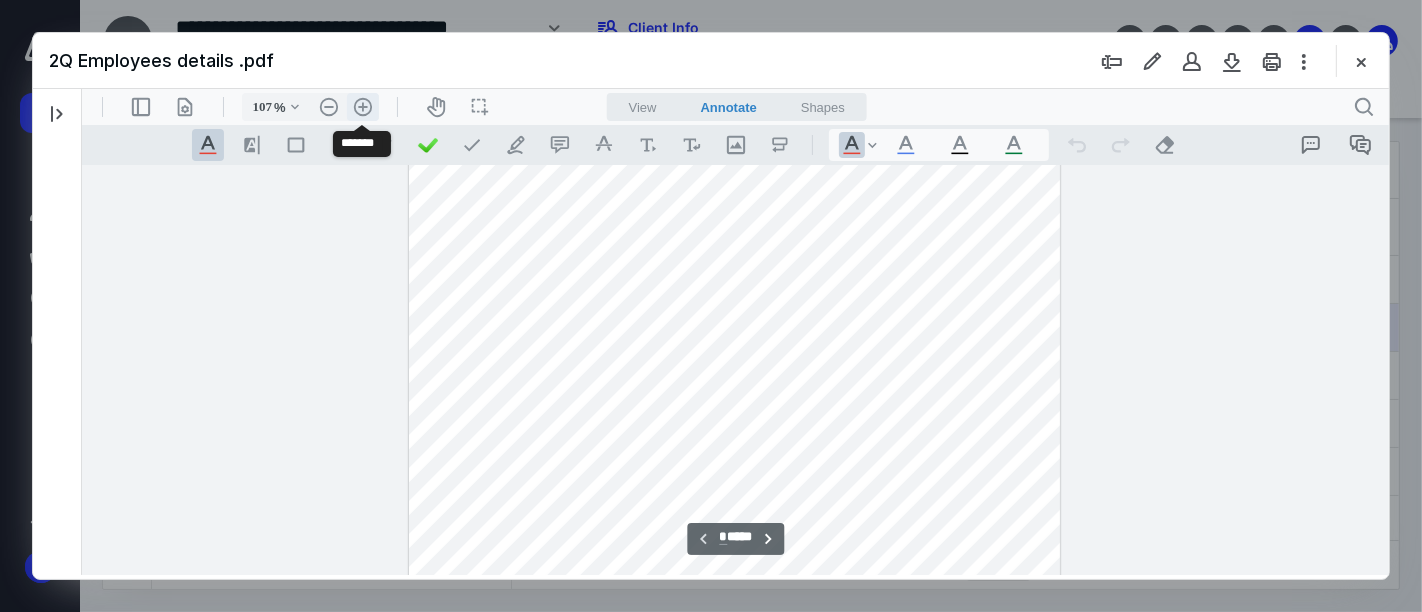 click on ".cls-1{fill:#abb0c4;} icon - header - zoom - in - line" at bounding box center (362, 106) 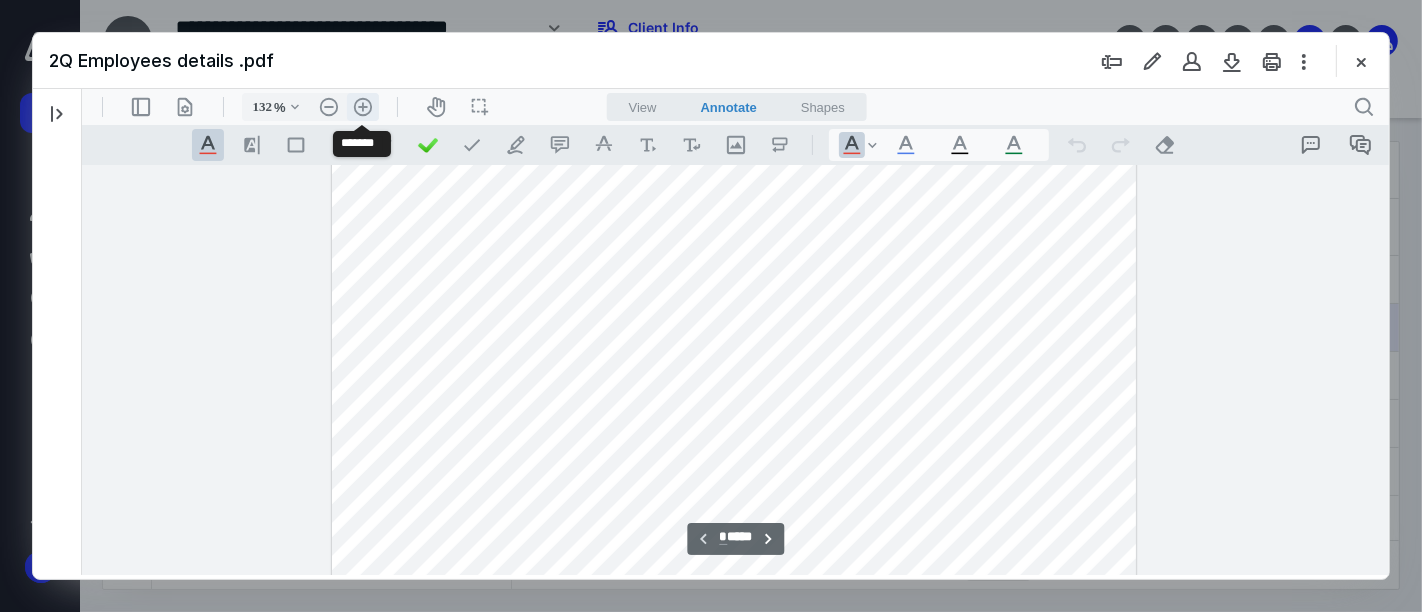 click on ".cls-1{fill:#abb0c4;} icon - header - zoom - in - line" at bounding box center (362, 106) 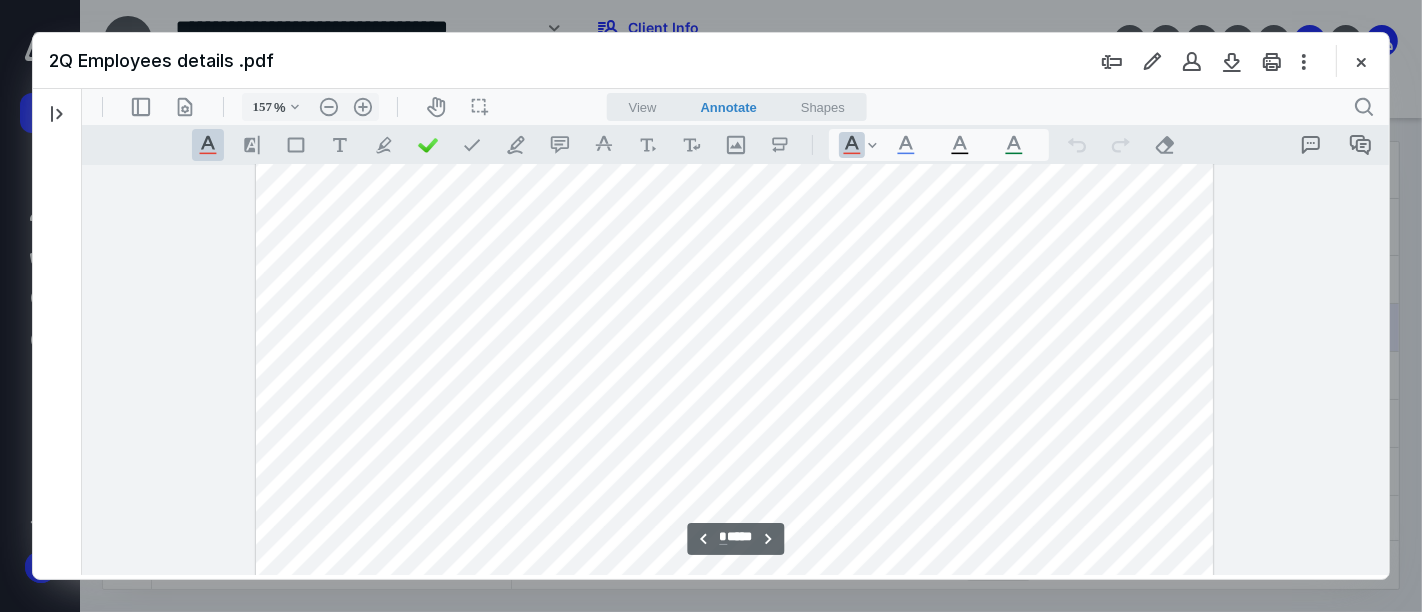 scroll, scrollTop: 4577, scrollLeft: 0, axis: vertical 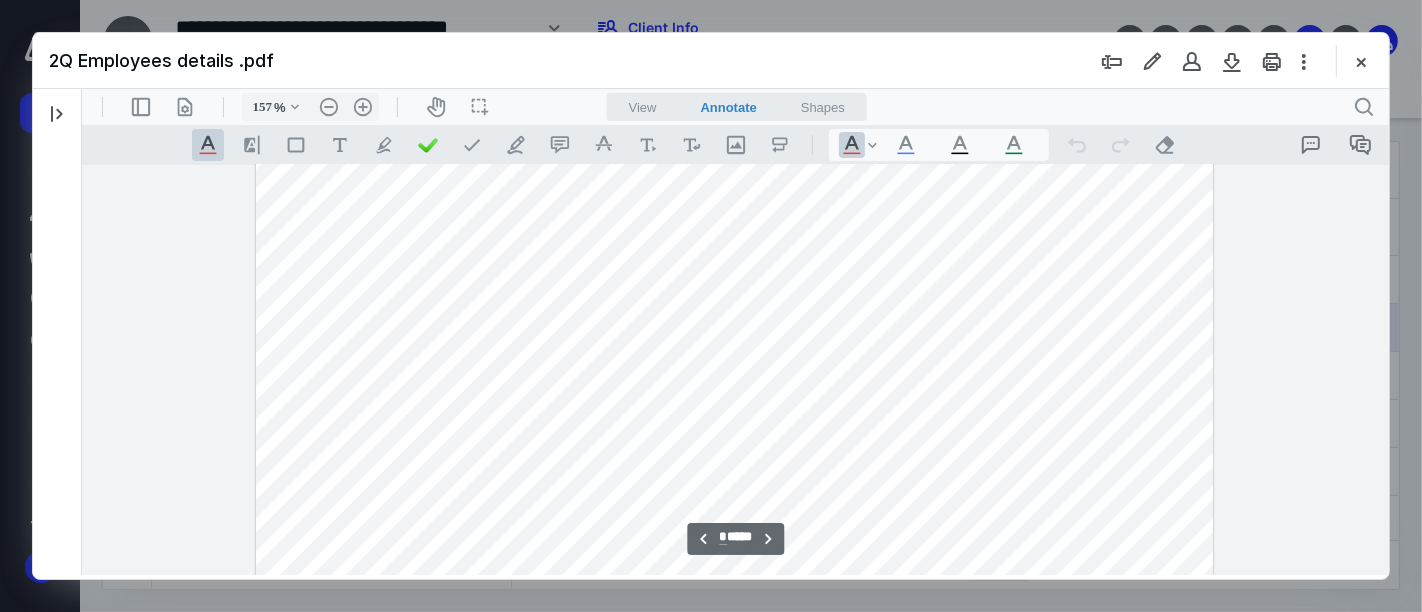type on "*" 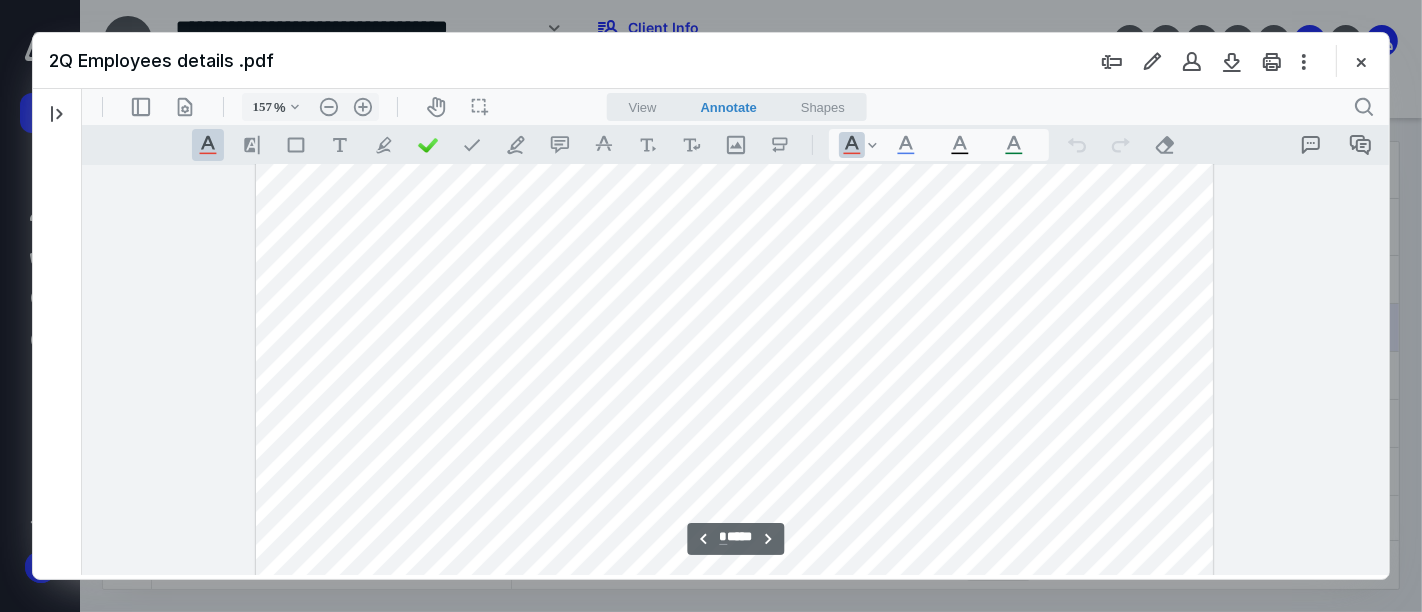 scroll, scrollTop: 5911, scrollLeft: 0, axis: vertical 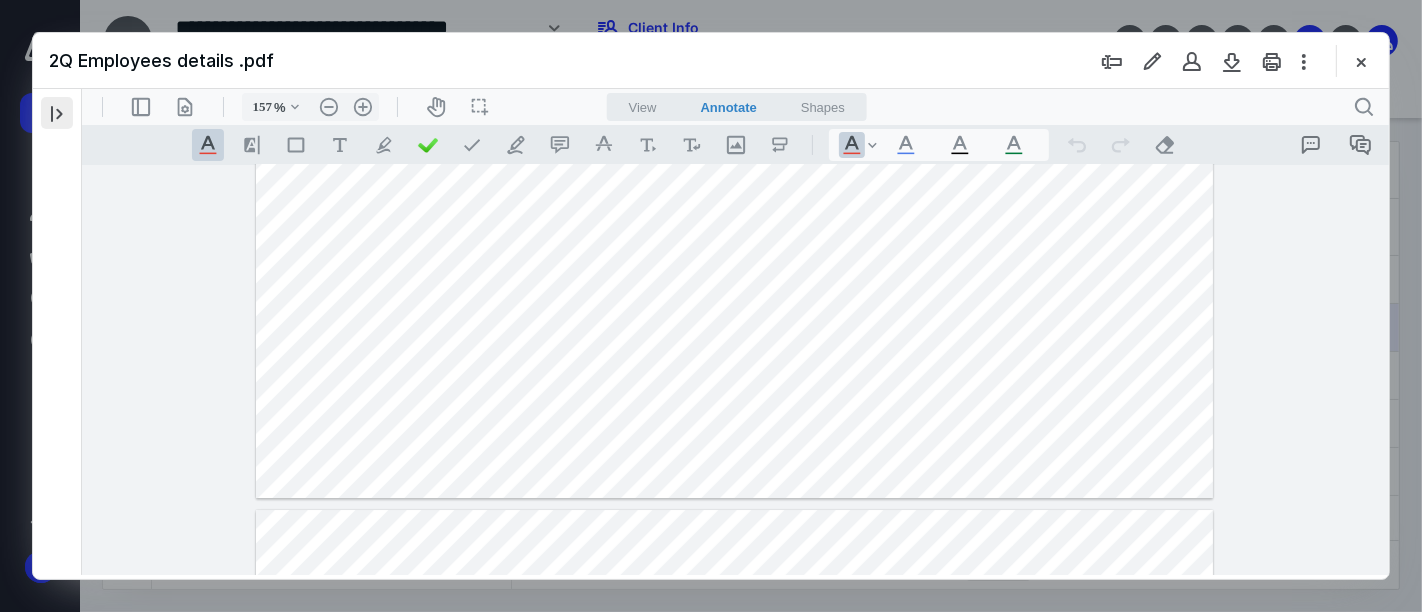 click at bounding box center [57, 113] 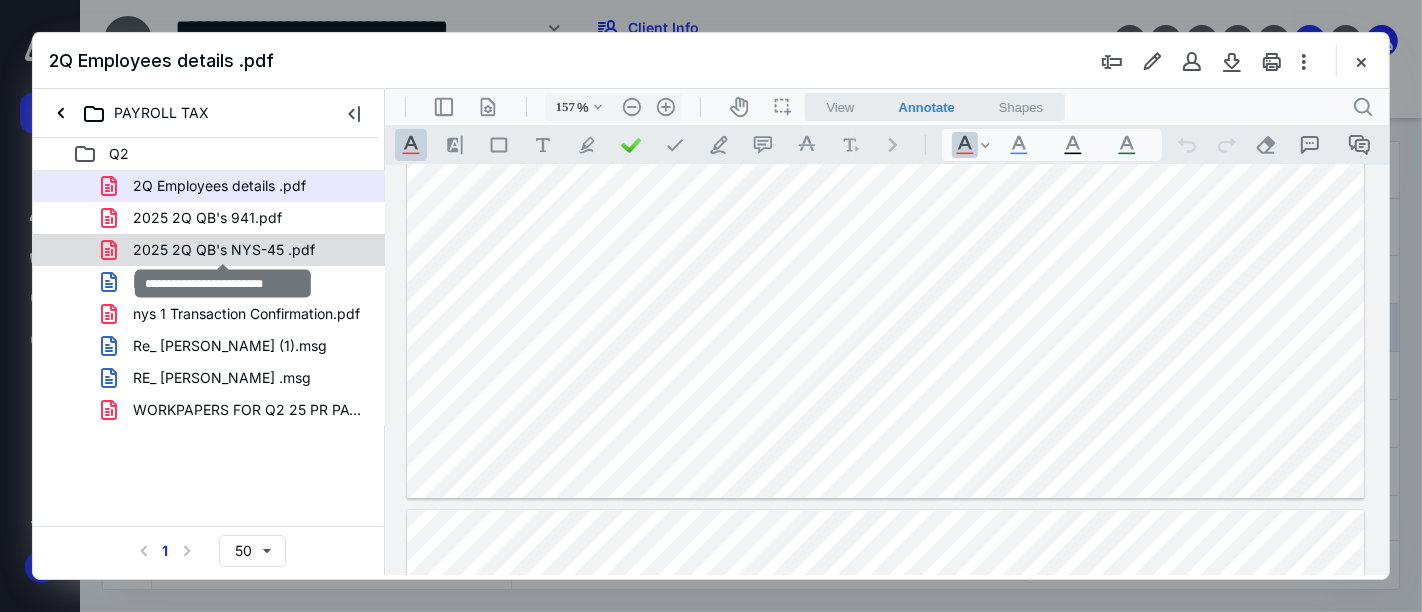 click on "2025 2Q QB's NYS-45 .pdf" at bounding box center [224, 250] 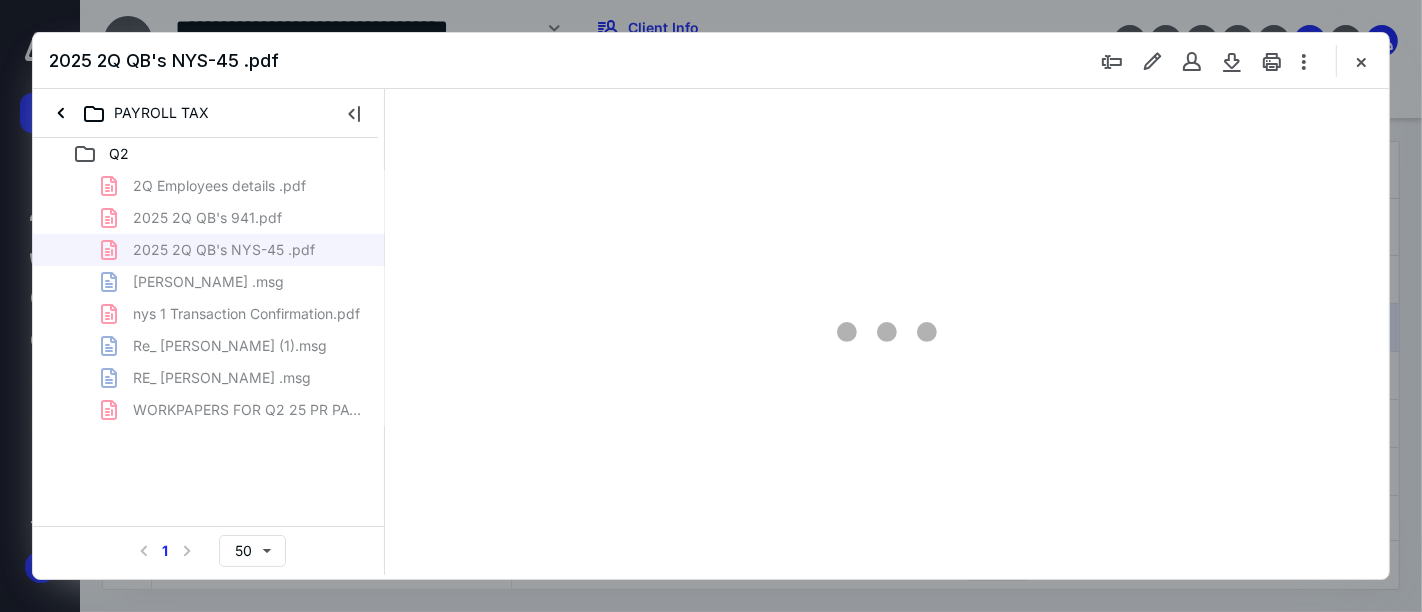scroll, scrollTop: 77, scrollLeft: 0, axis: vertical 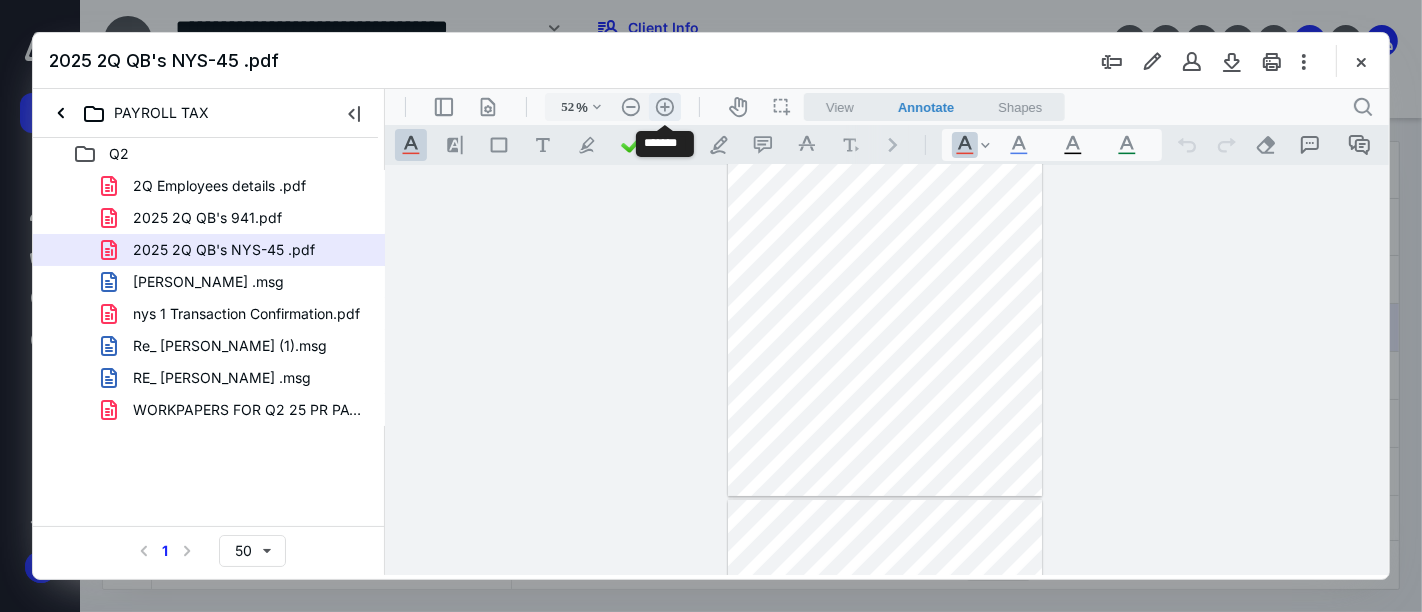 click on ".cls-1{fill:#abb0c4;} icon - header - zoom - in - line" at bounding box center (664, 106) 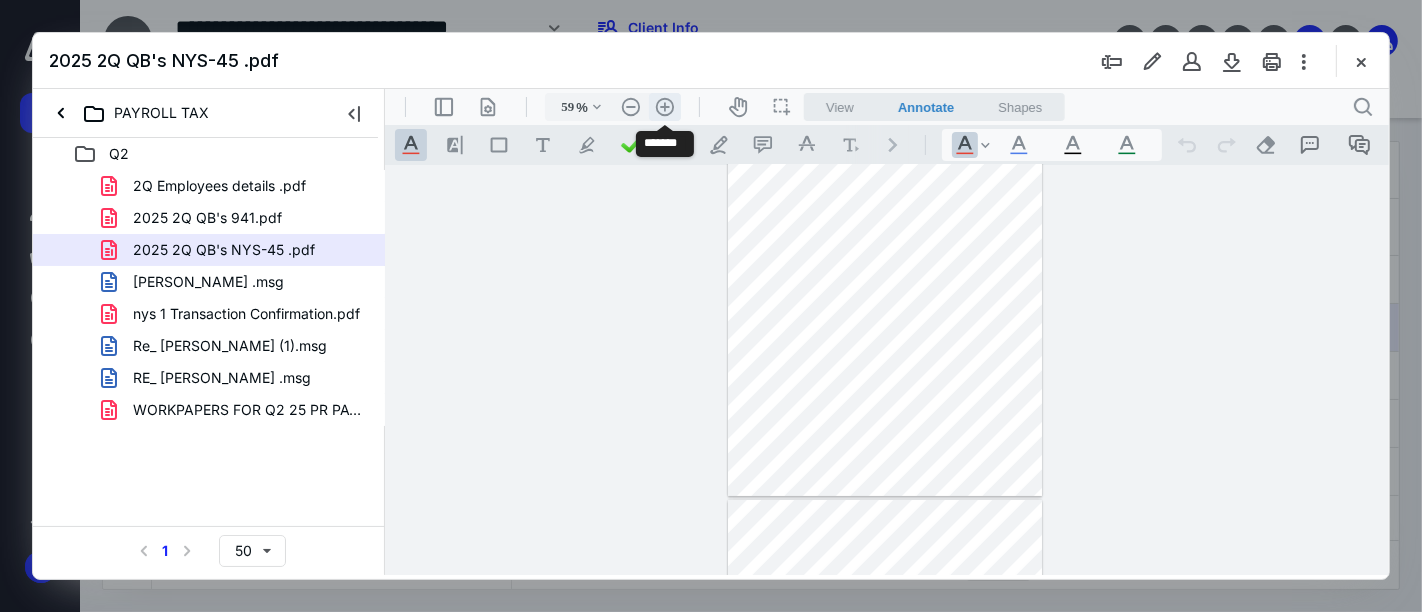 click on ".cls-1{fill:#abb0c4;} icon - header - zoom - in - line" at bounding box center [664, 106] 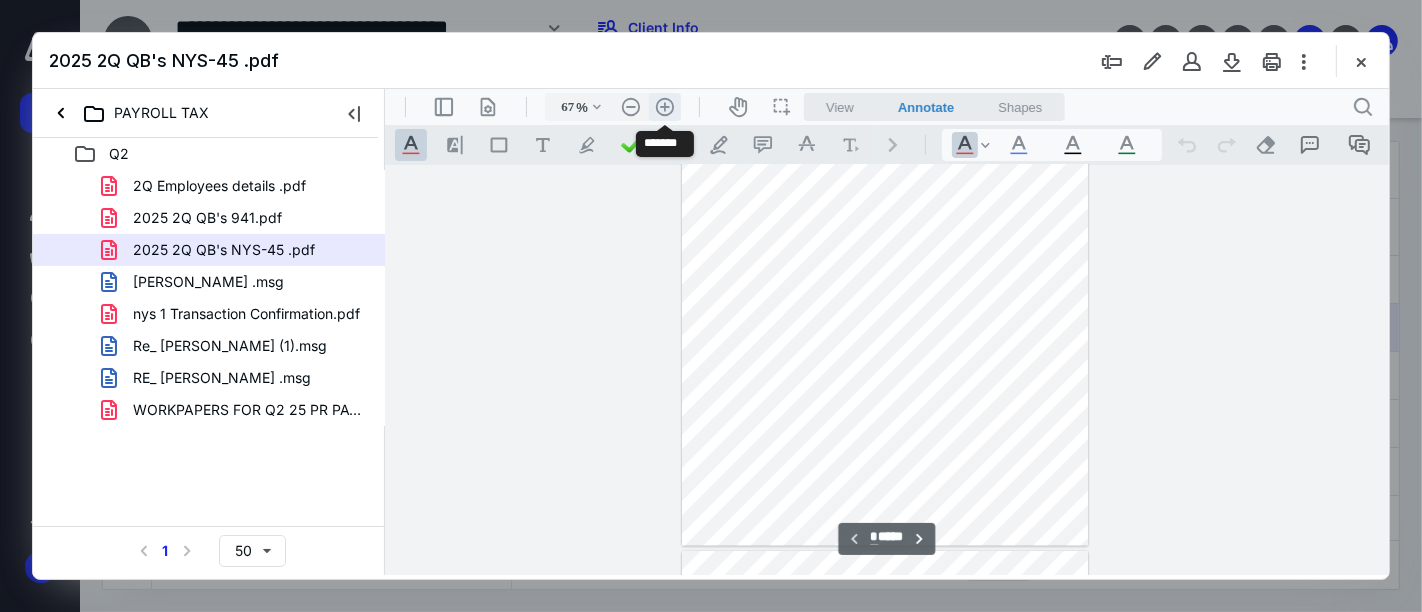 click on ".cls-1{fill:#abb0c4;} icon - header - zoom - in - line" at bounding box center [664, 106] 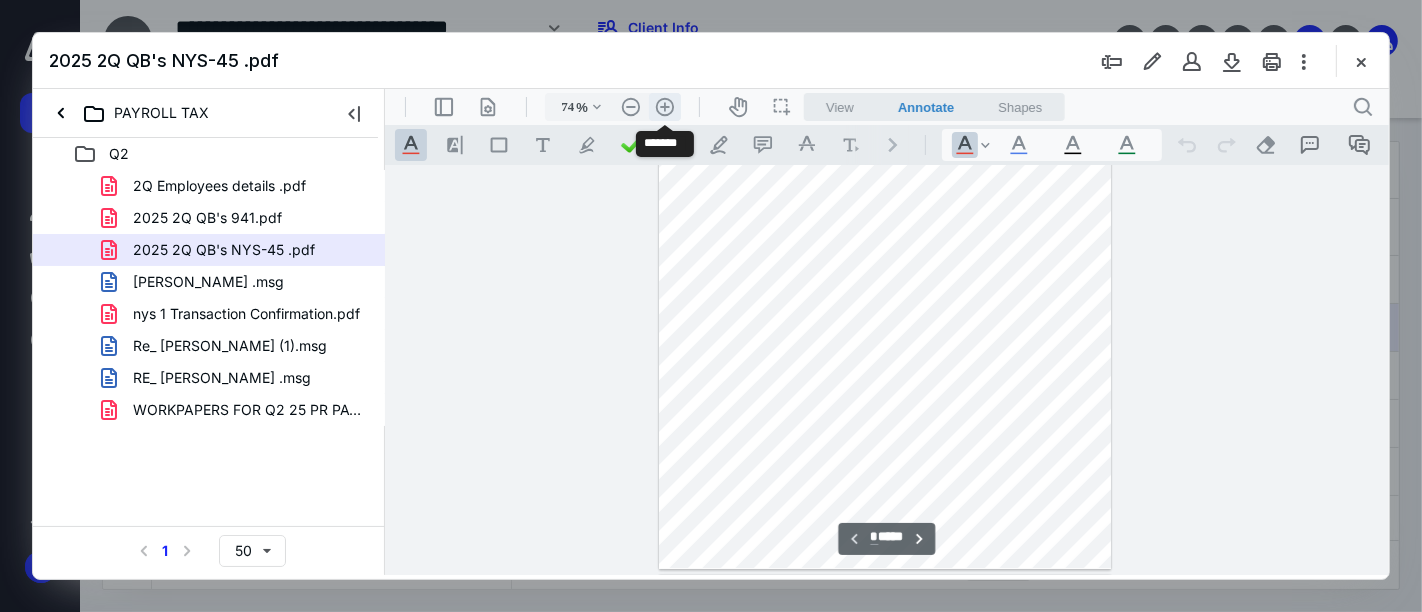 click on ".cls-1{fill:#abb0c4;} icon - header - zoom - in - line" at bounding box center [664, 106] 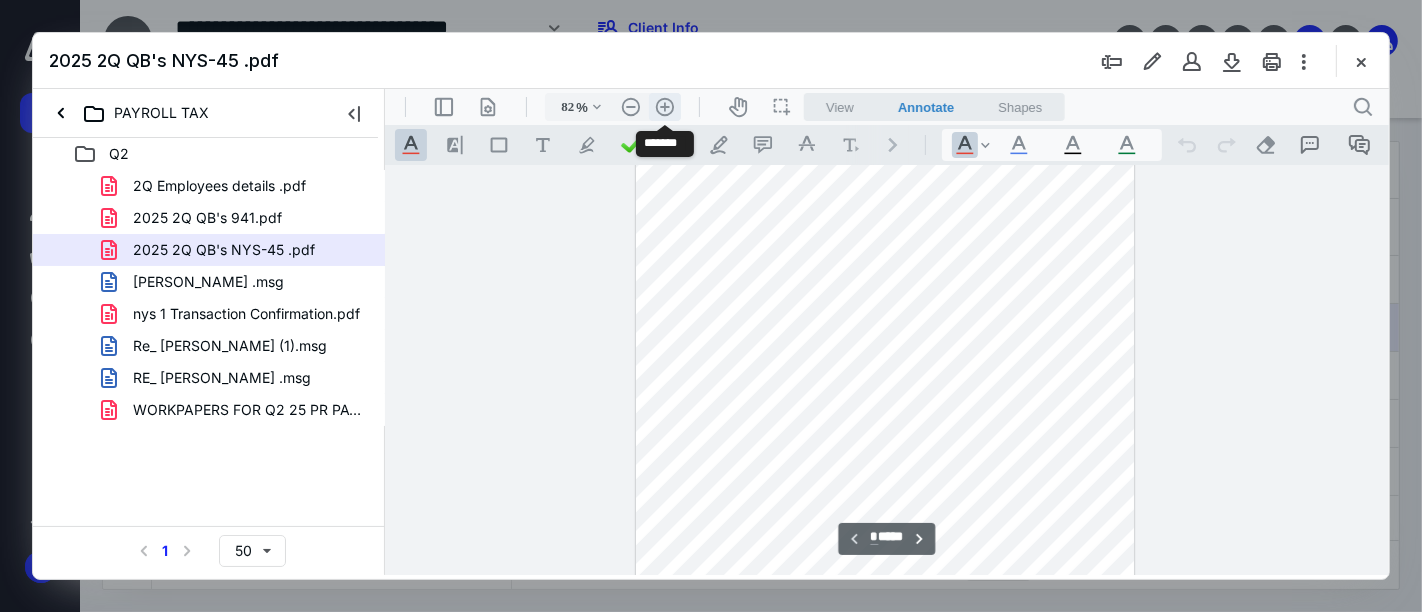 click on ".cls-1{fill:#abb0c4;} icon - header - zoom - in - line" at bounding box center [664, 106] 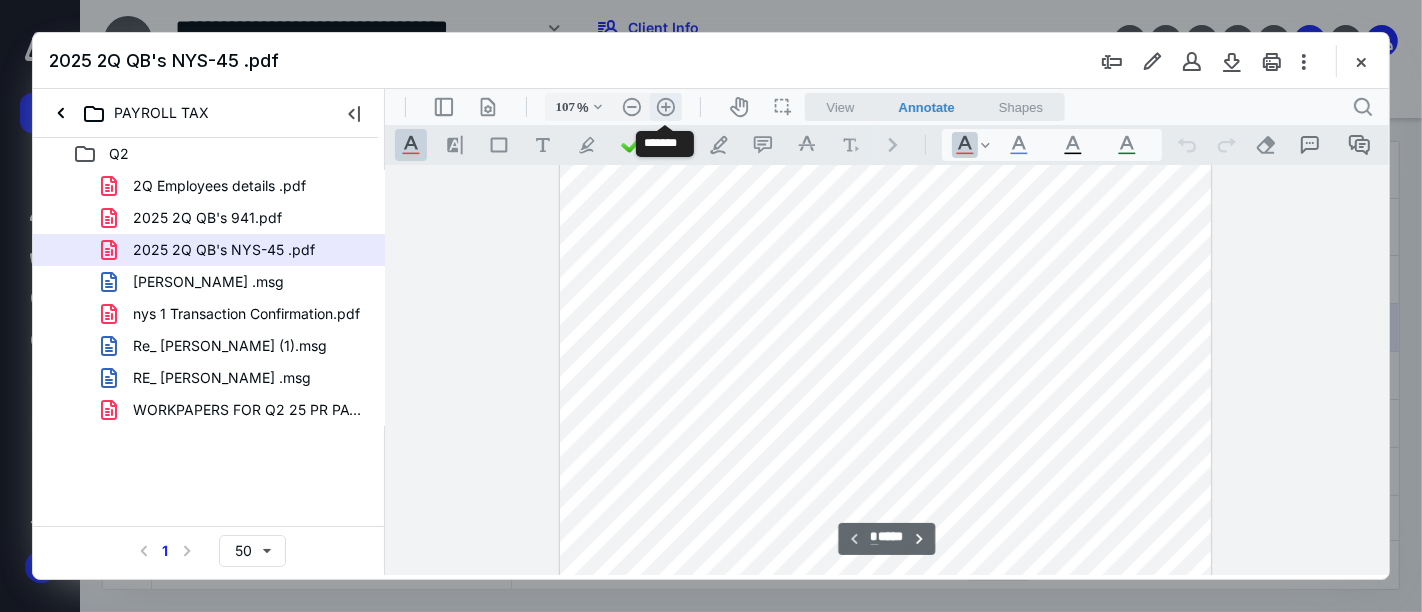 click on ".cls-1{fill:#abb0c4;} icon - header - zoom - in - line" at bounding box center (665, 106) 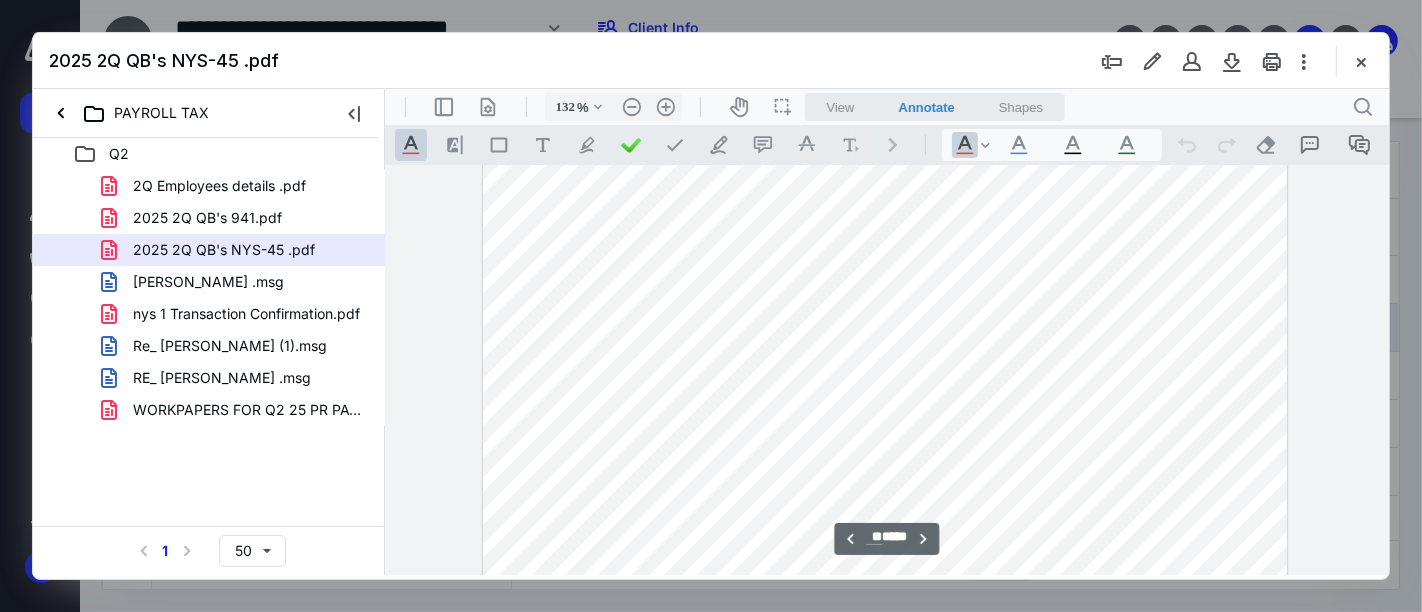 scroll, scrollTop: 9569, scrollLeft: 0, axis: vertical 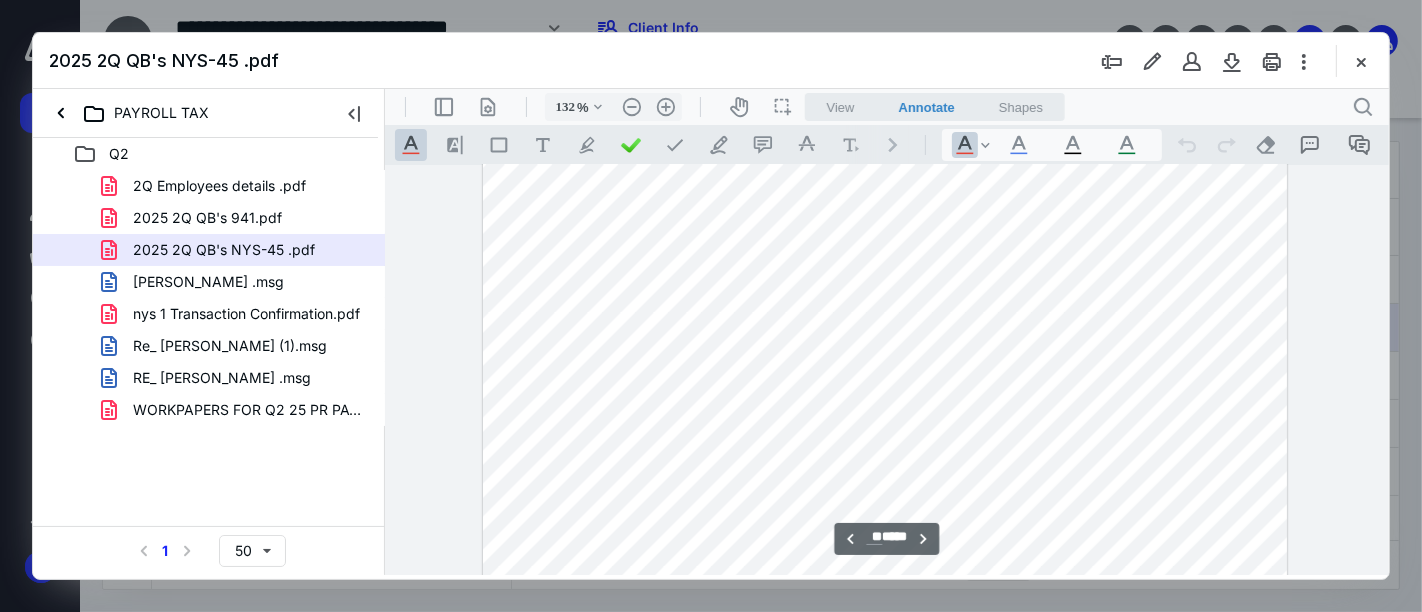 type on "**" 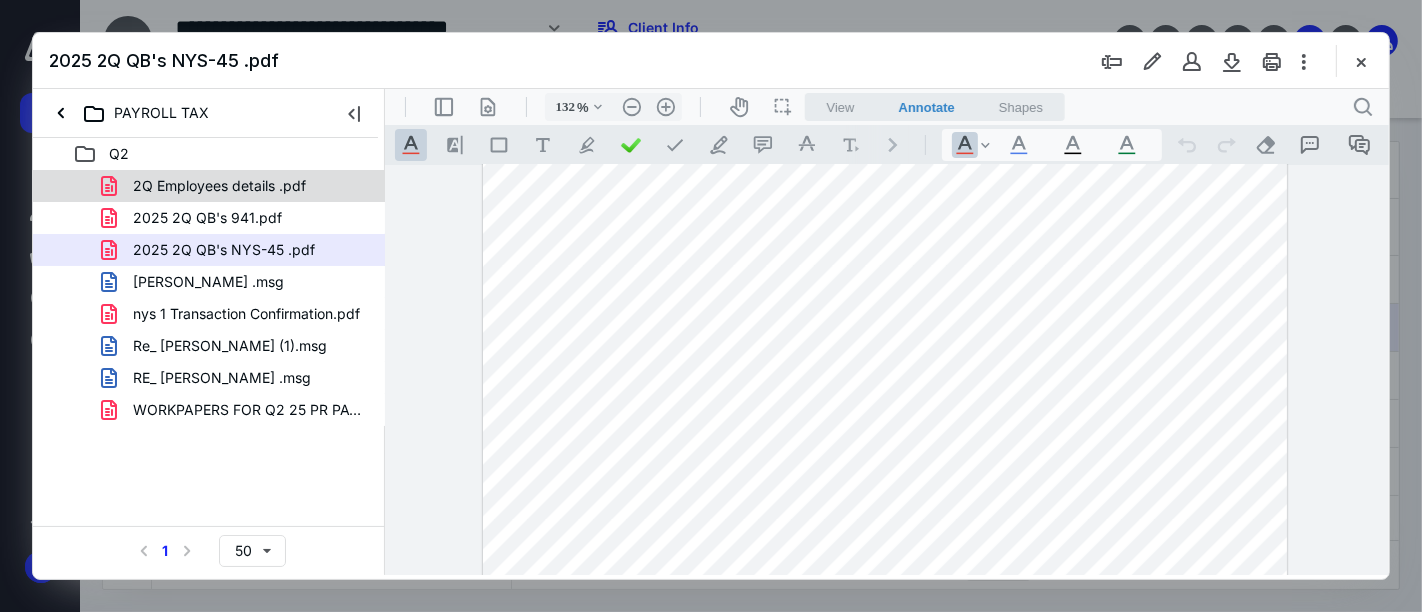 click on "2Q Employees details .pdf" at bounding box center [219, 186] 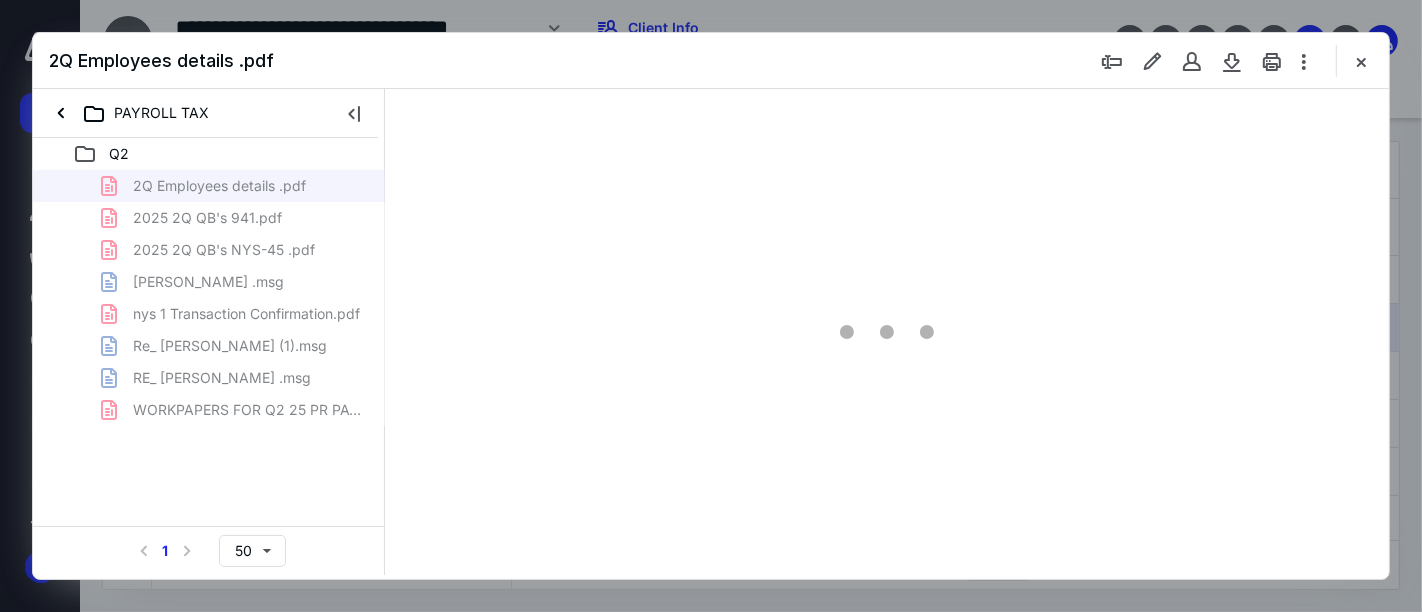 scroll, scrollTop: 77, scrollLeft: 0, axis: vertical 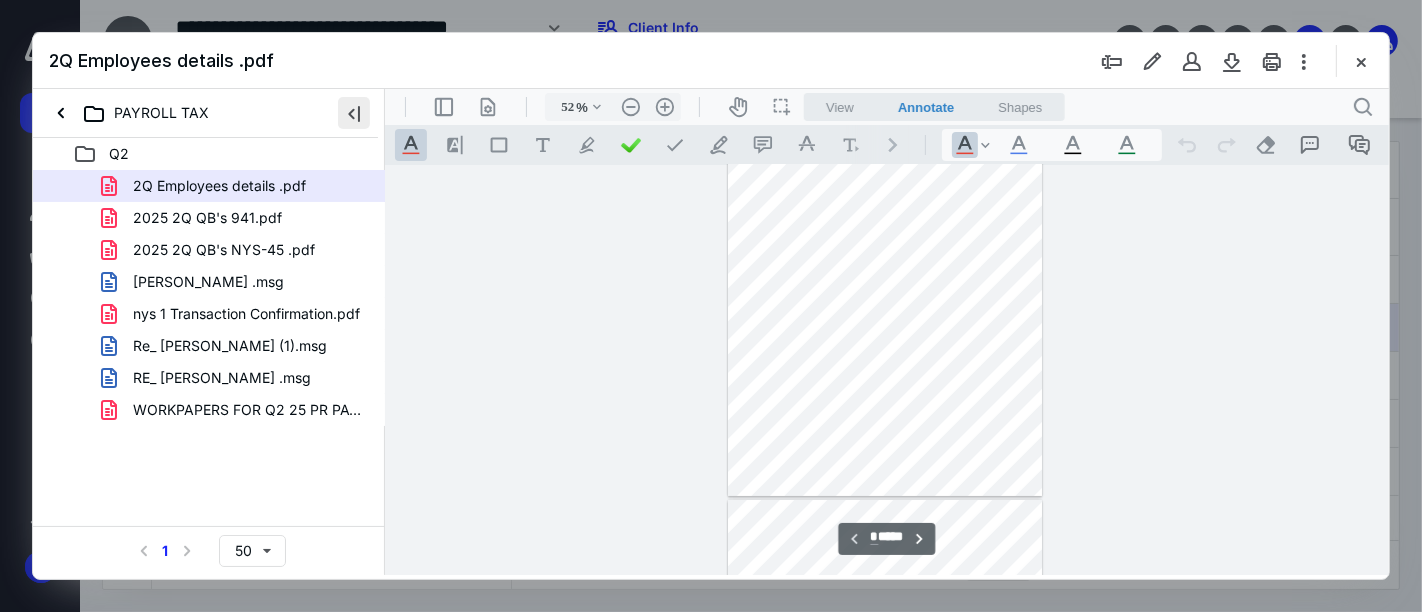 click at bounding box center [354, 113] 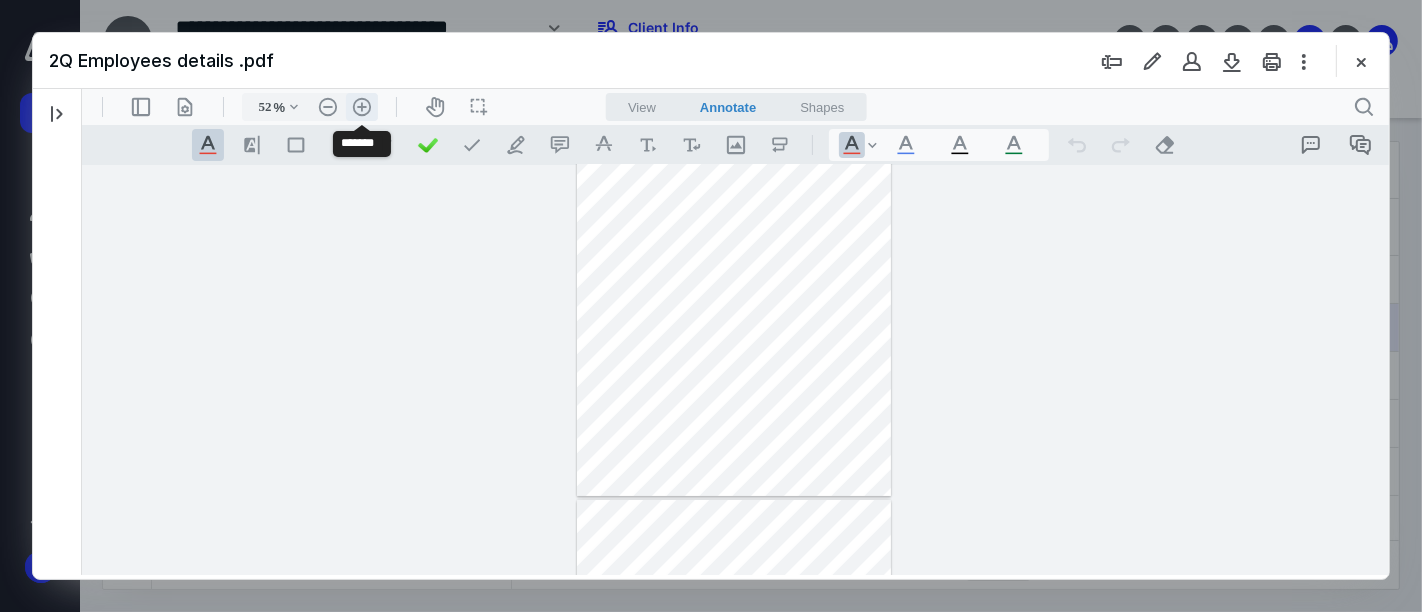 click on ".cls-1{fill:#abb0c4;} icon - header - zoom - in - line" at bounding box center [361, 106] 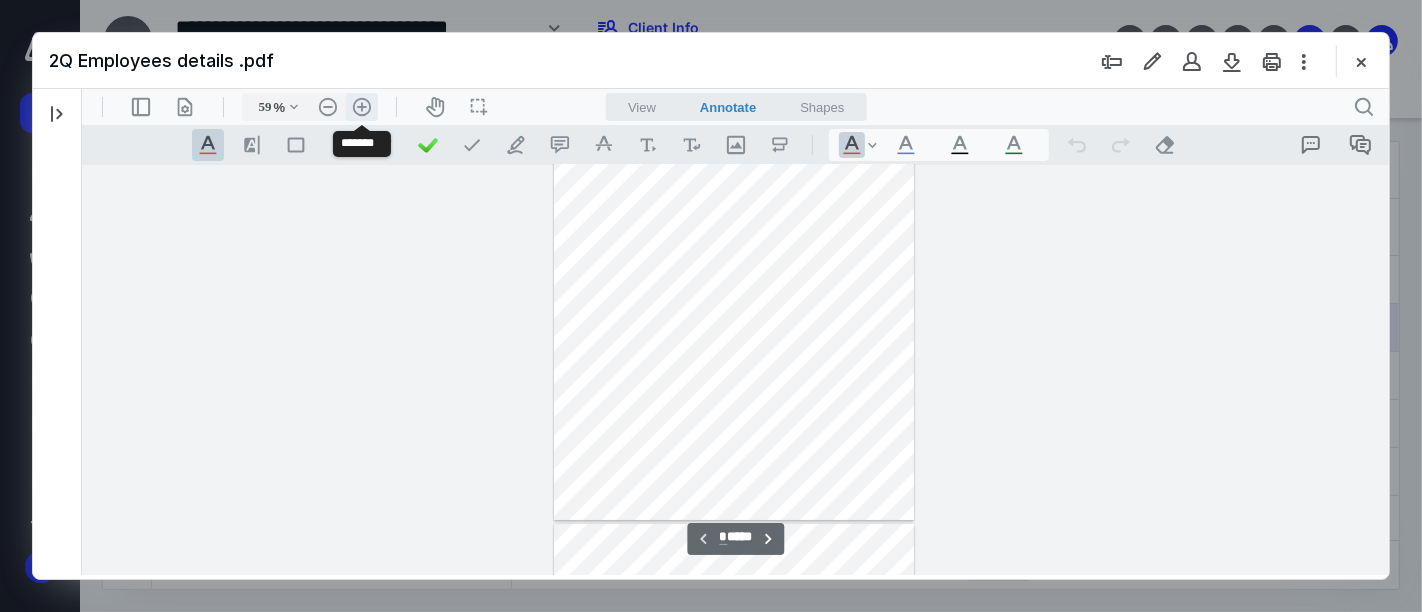 click on ".cls-1{fill:#abb0c4;} icon - header - zoom - in - line" at bounding box center (361, 106) 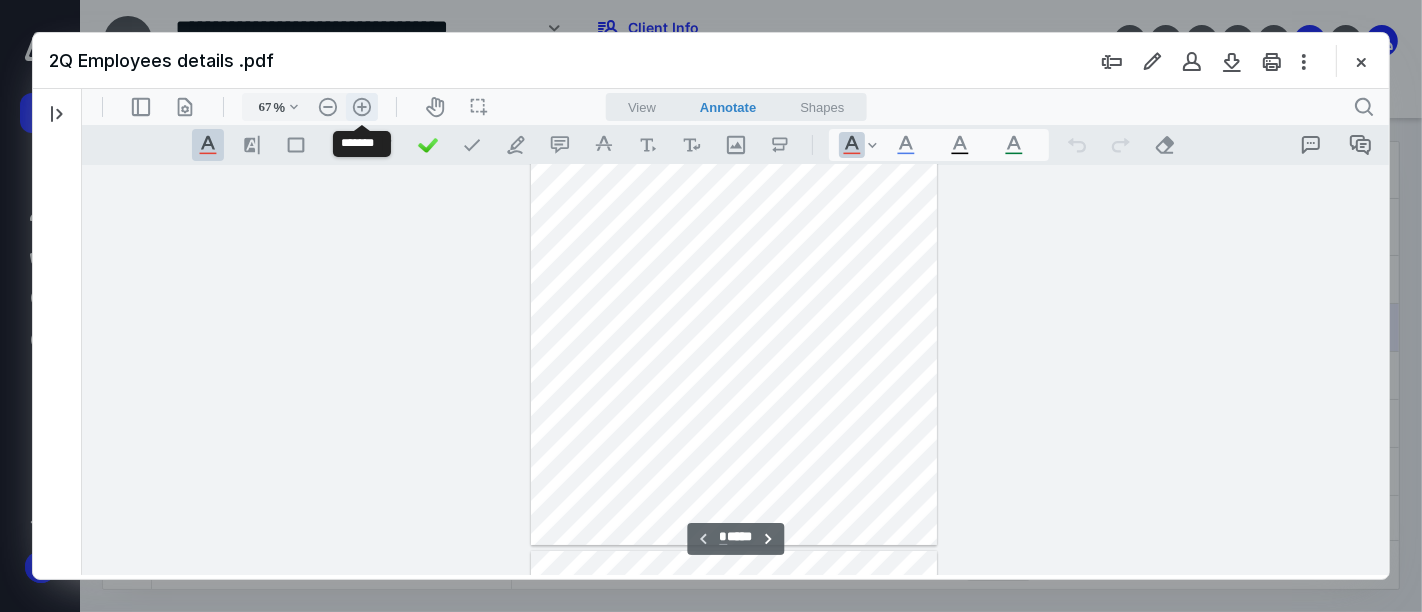 click on ".cls-1{fill:#abb0c4;} icon - header - zoom - in - line" at bounding box center (361, 106) 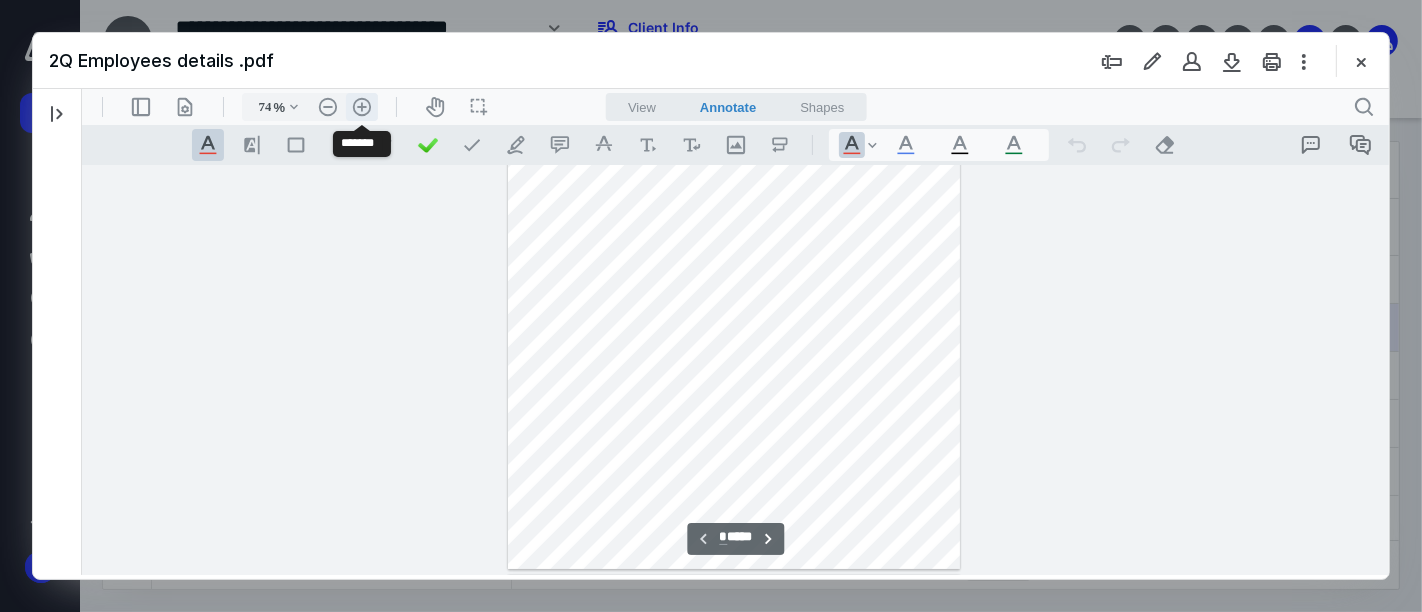 click on ".cls-1{fill:#abb0c4;} icon - header - zoom - in - line" at bounding box center [361, 106] 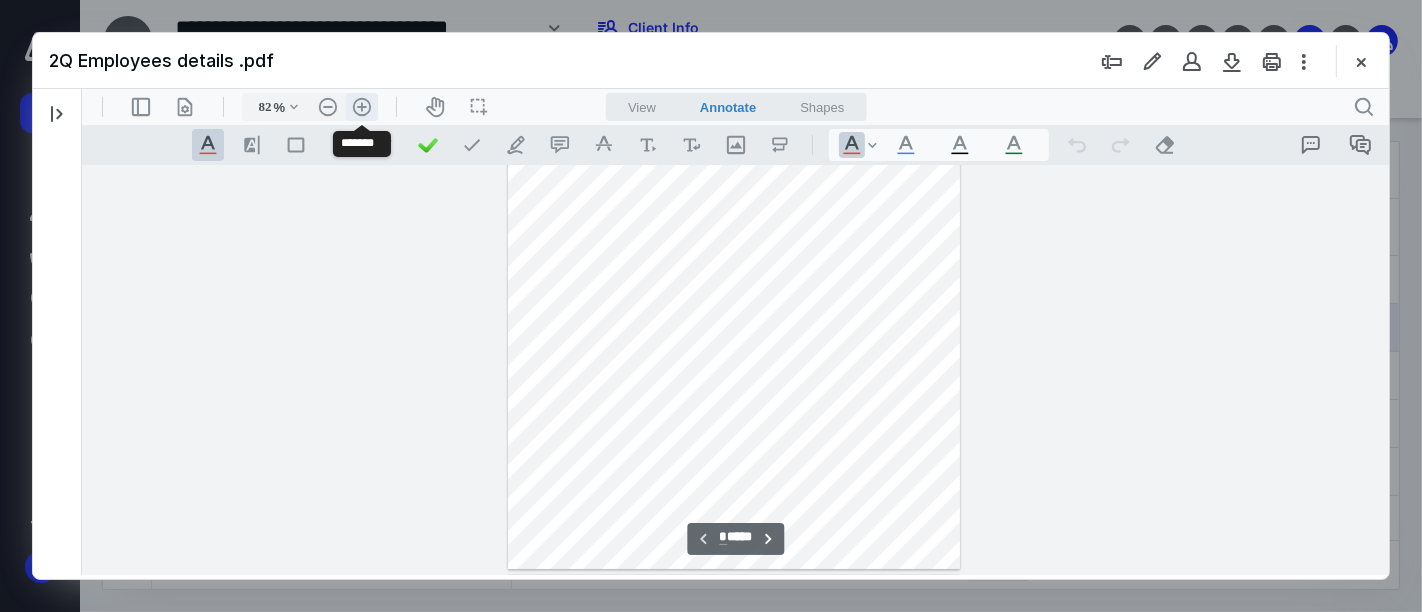 scroll, scrollTop: 220, scrollLeft: 0, axis: vertical 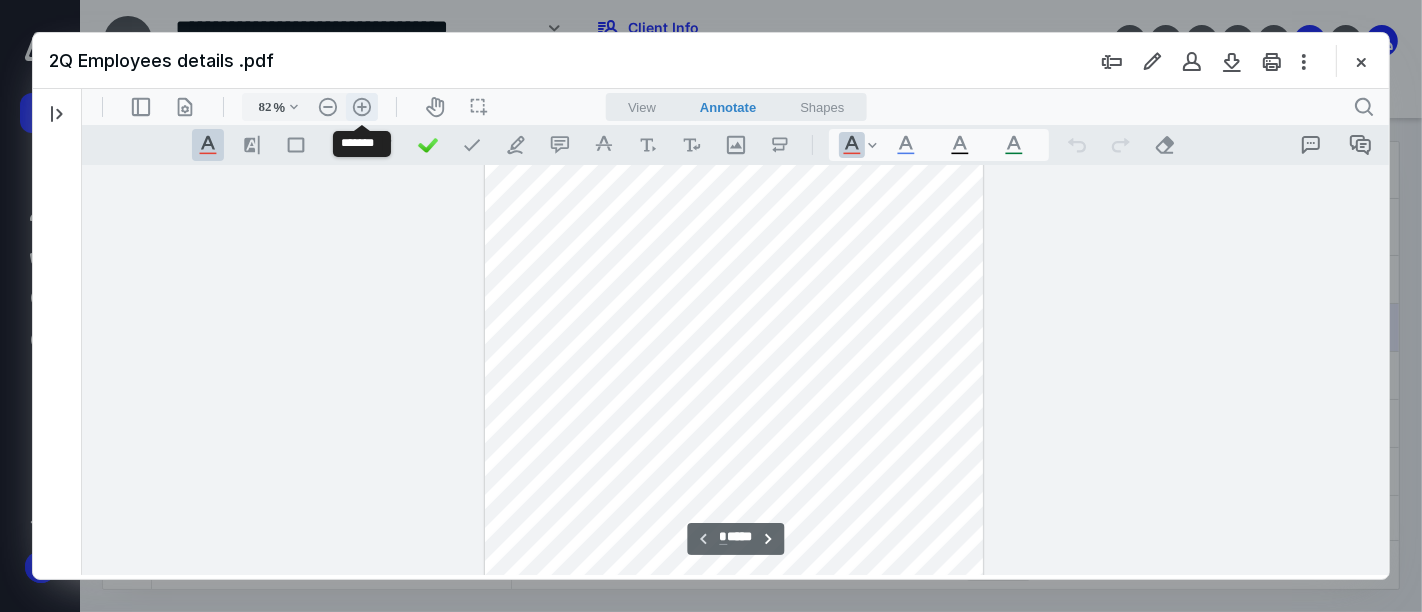 click on ".cls-1{fill:#abb0c4;} icon - header - zoom - in - line" at bounding box center (361, 106) 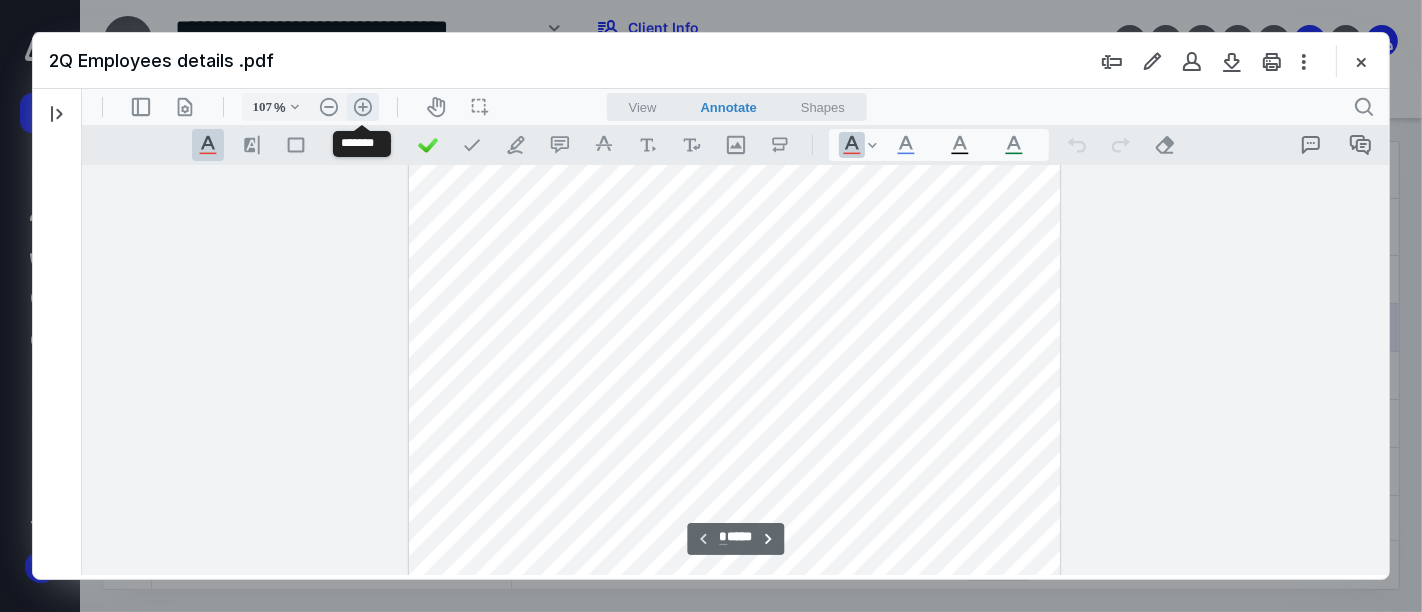 click on ".cls-1{fill:#abb0c4;} icon - header - zoom - in - line" at bounding box center (362, 106) 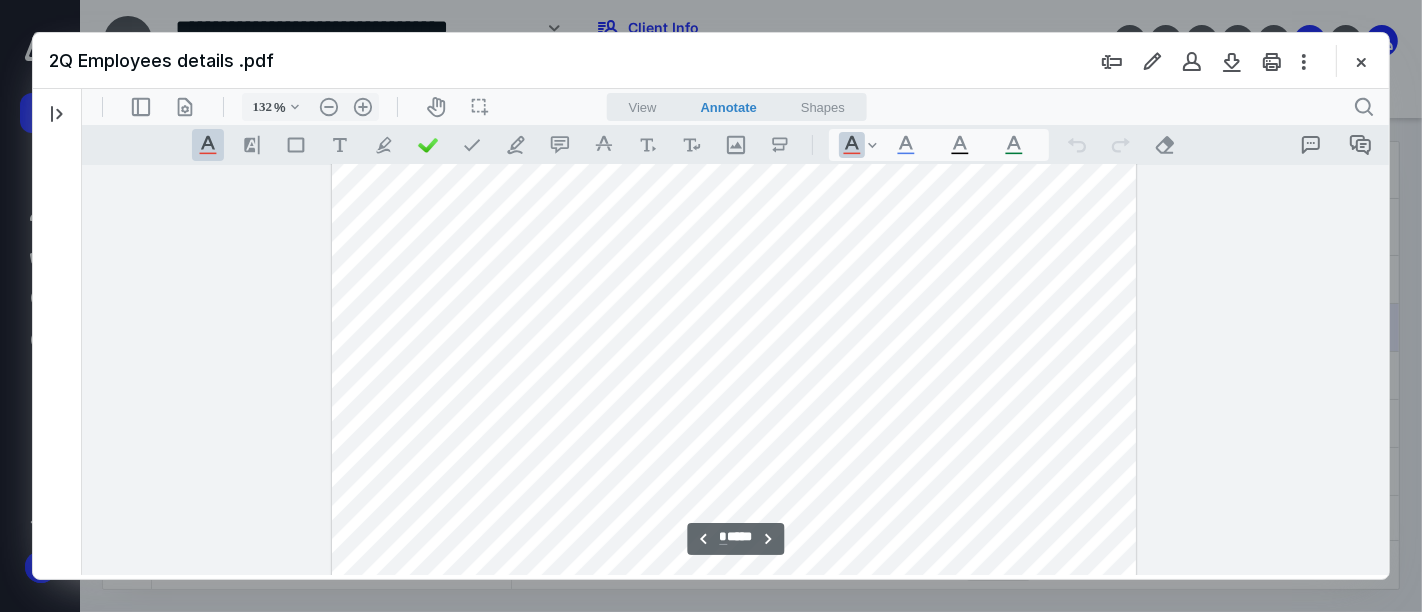 scroll, scrollTop: 5902, scrollLeft: 0, axis: vertical 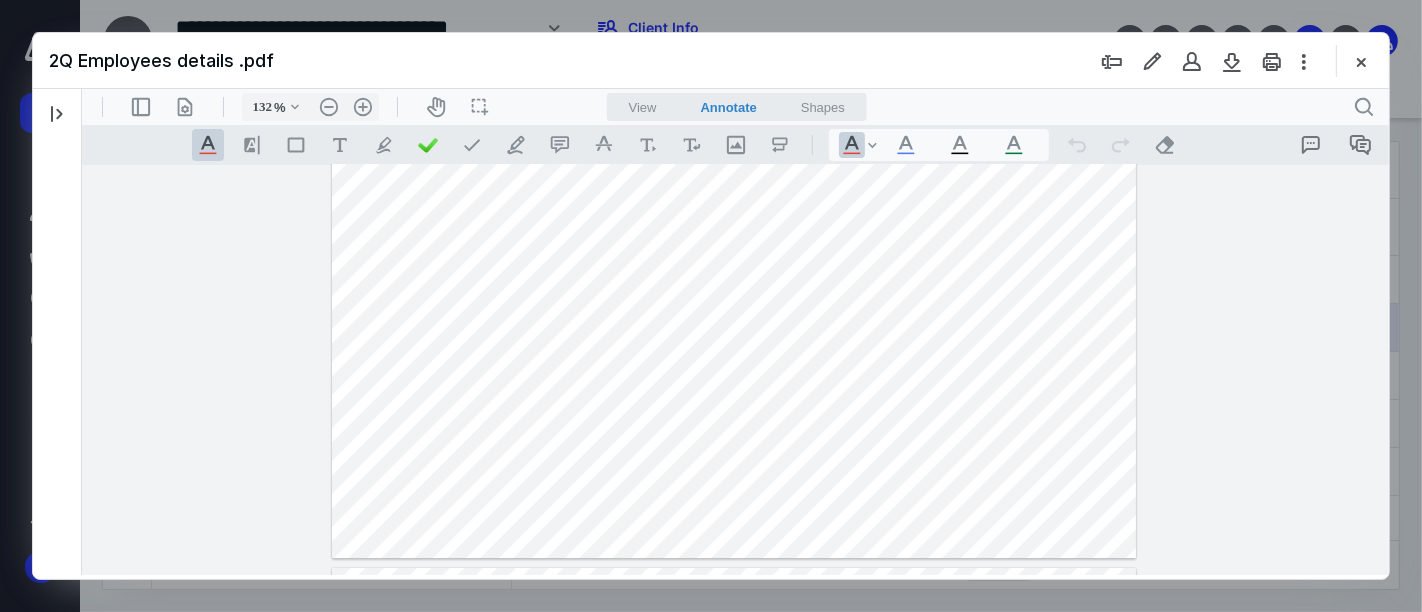 type on "*" 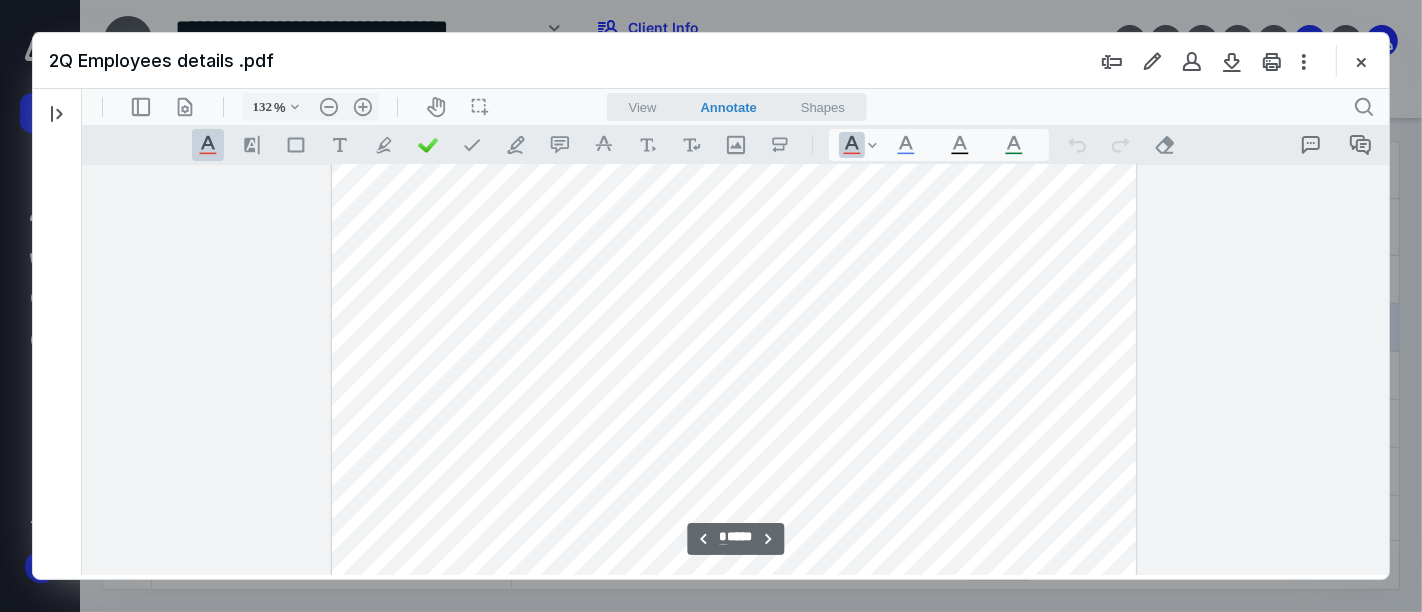 scroll, scrollTop: 6458, scrollLeft: 0, axis: vertical 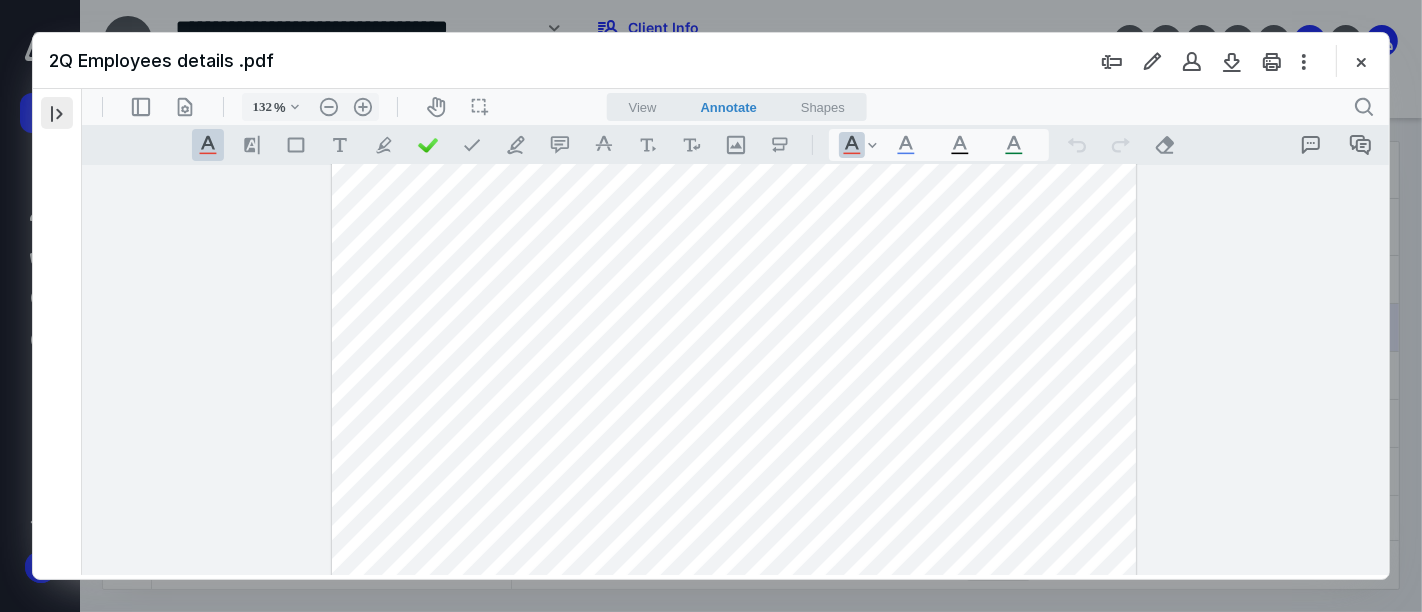 click at bounding box center [57, 113] 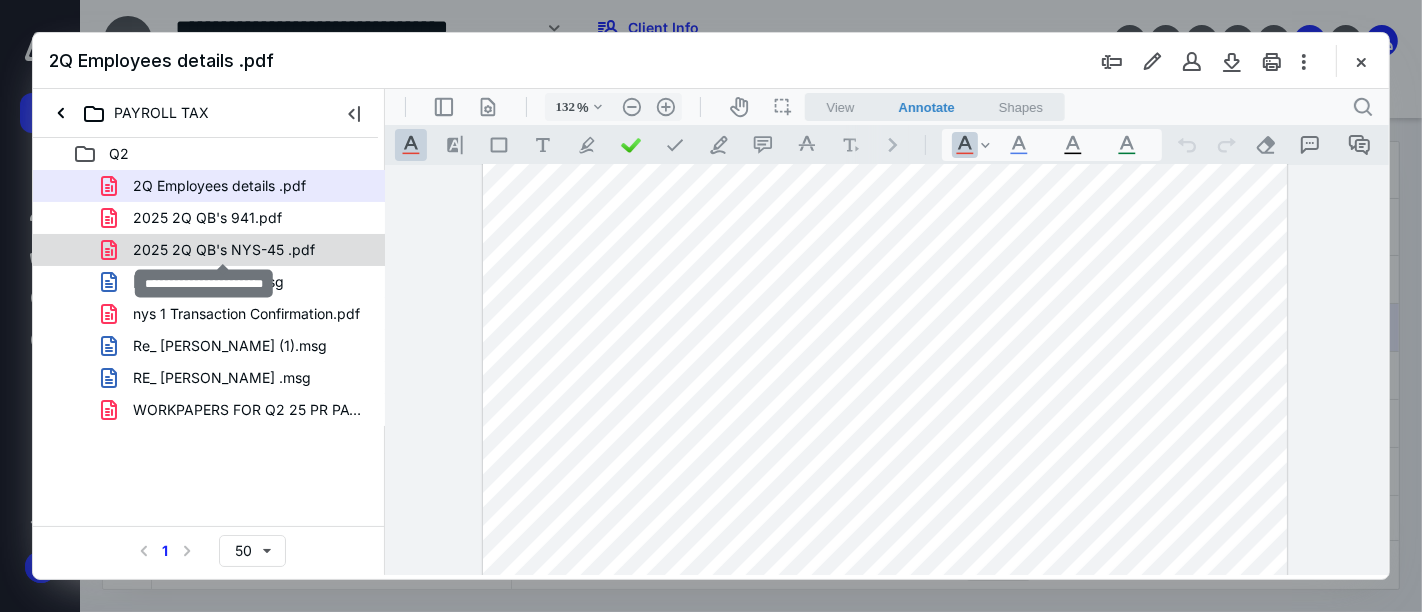 click on "2025 2Q QB's NYS-45 .pdf" at bounding box center [224, 250] 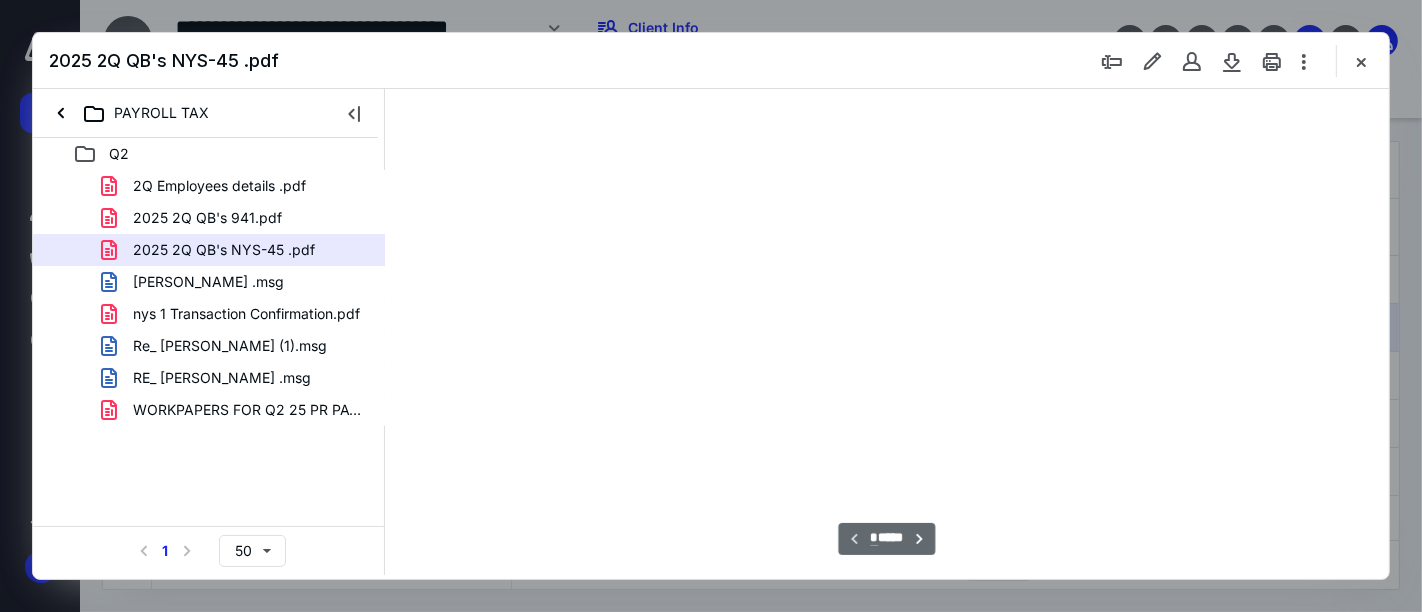 scroll, scrollTop: 77, scrollLeft: 0, axis: vertical 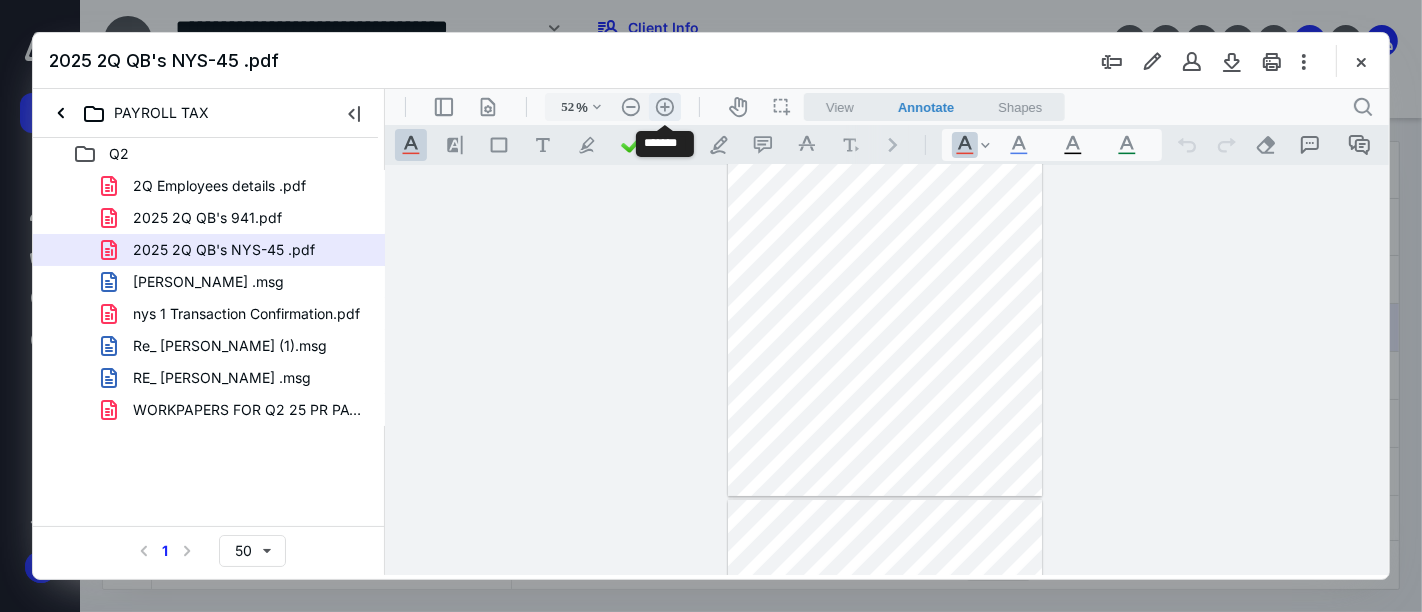 click on ".cls-1{fill:#abb0c4;} icon - header - zoom - in - line" at bounding box center (664, 106) 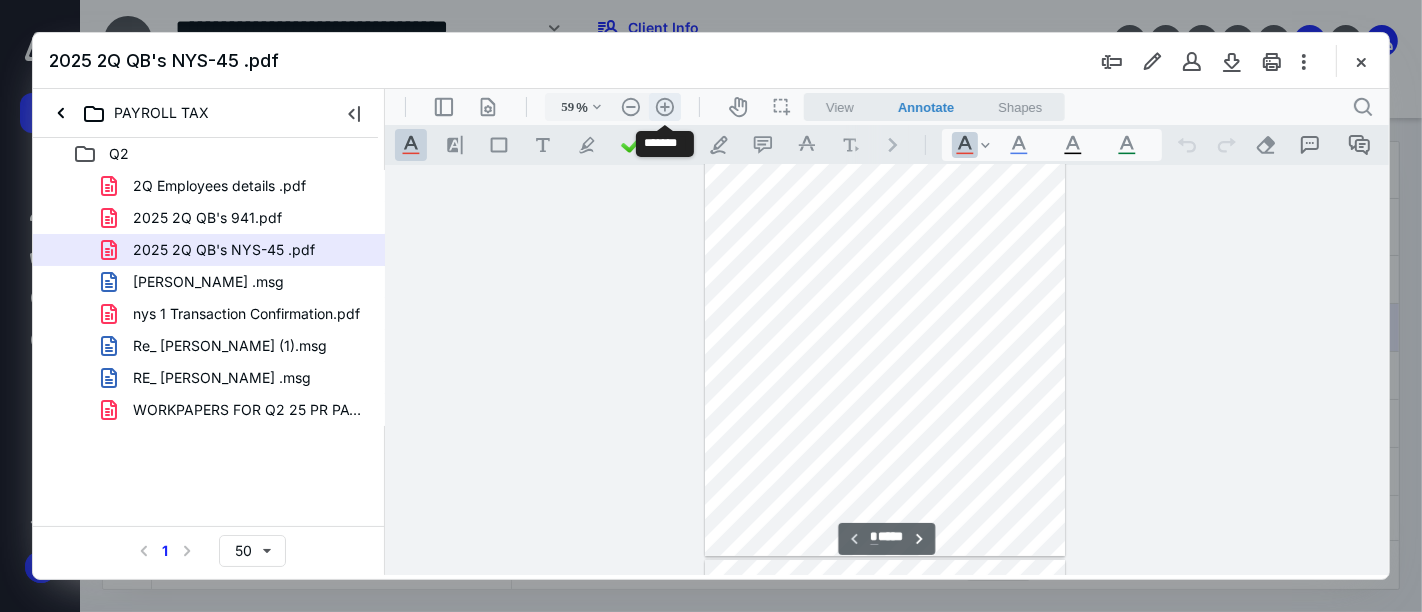 click on ".cls-1{fill:#abb0c4;} icon - header - zoom - in - line" at bounding box center [664, 106] 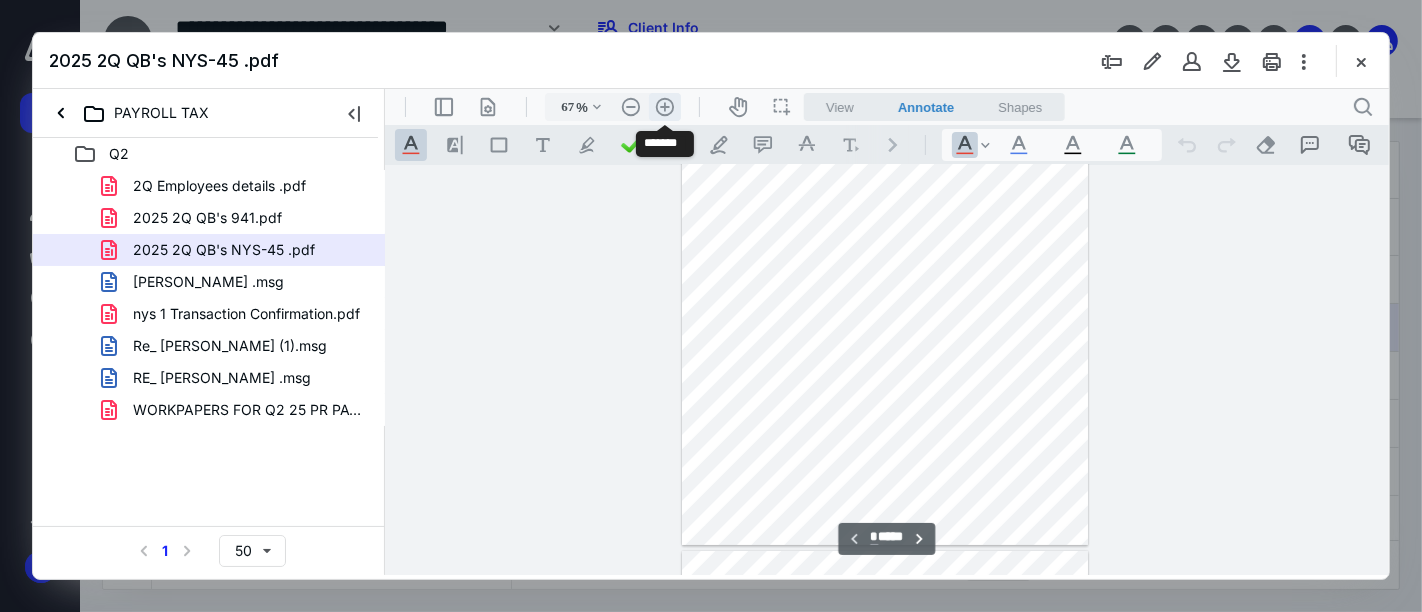 click on ".cls-1{fill:#abb0c4;} icon - header - zoom - in - line" at bounding box center (664, 106) 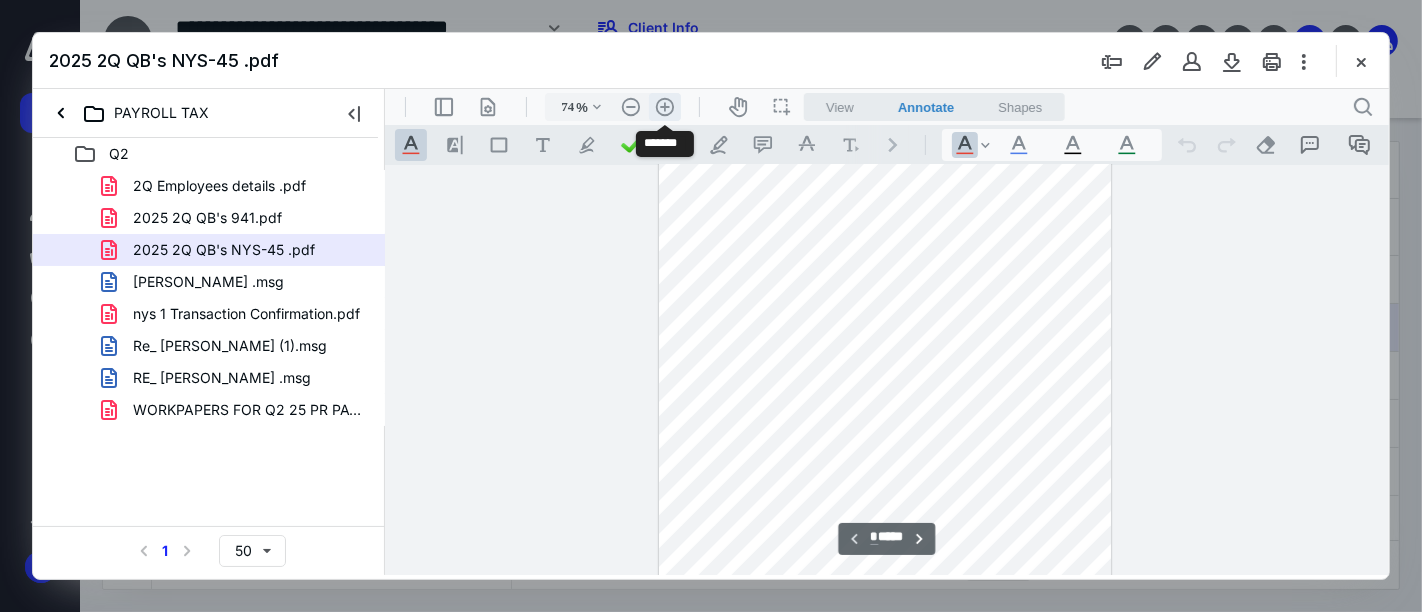click on ".cls-1{fill:#abb0c4;} icon - header - zoom - in - line" at bounding box center (664, 106) 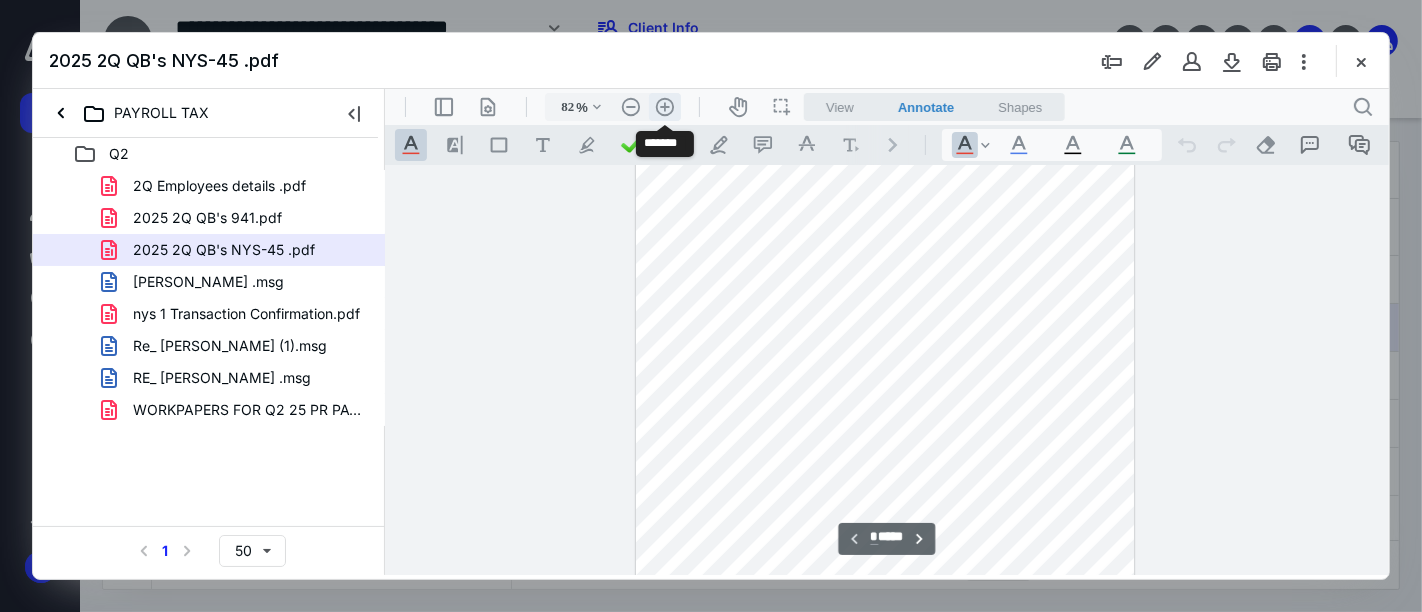 click on ".cls-1{fill:#abb0c4;} icon - header - zoom - in - line" at bounding box center (664, 106) 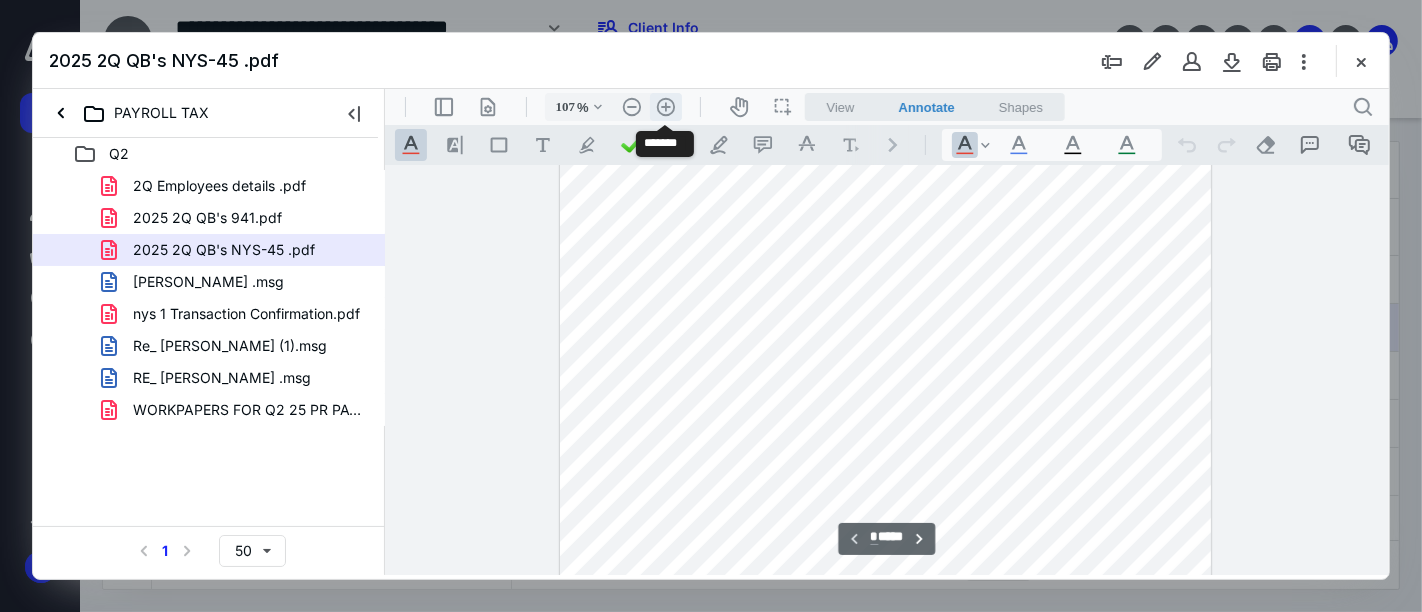 click on ".cls-1{fill:#abb0c4;} icon - header - zoom - in - line" at bounding box center [665, 106] 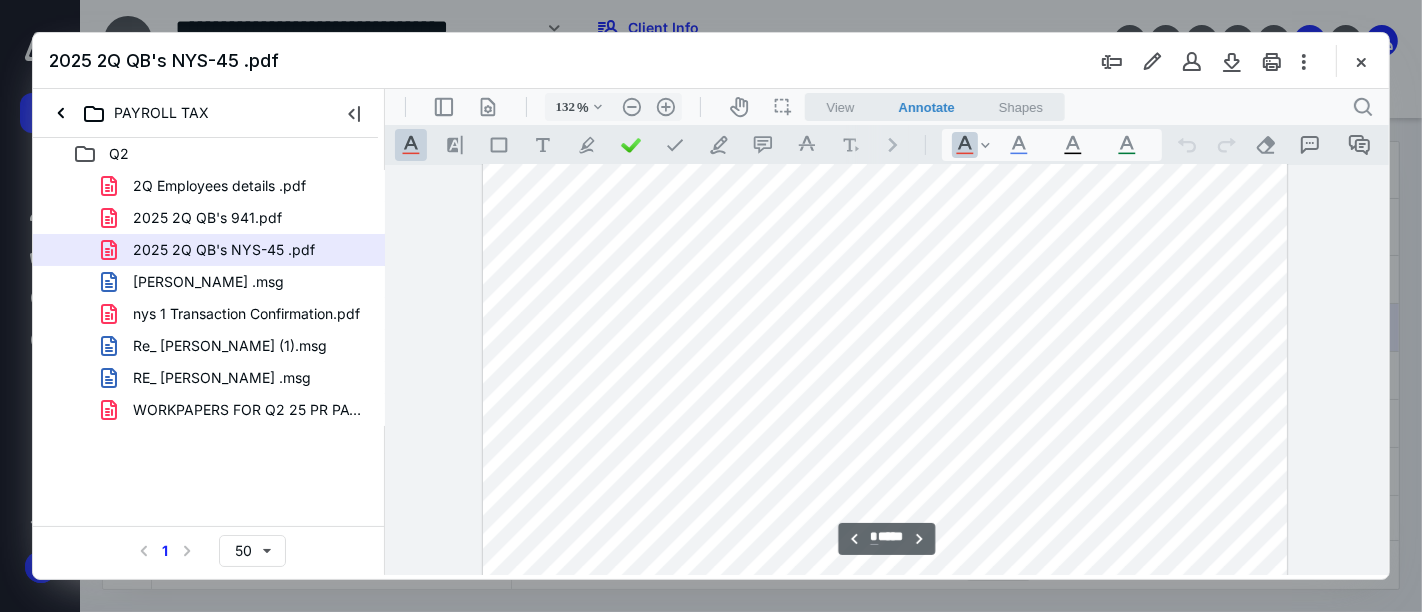 scroll, scrollTop: 4347, scrollLeft: 0, axis: vertical 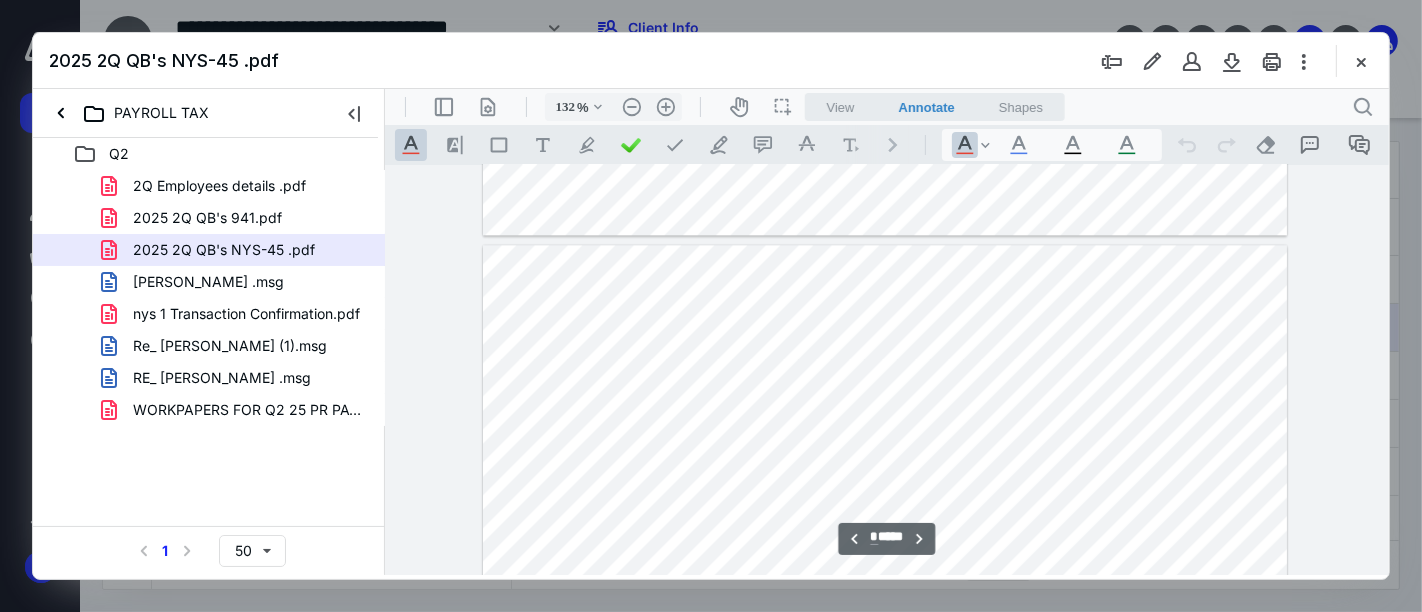 type on "*" 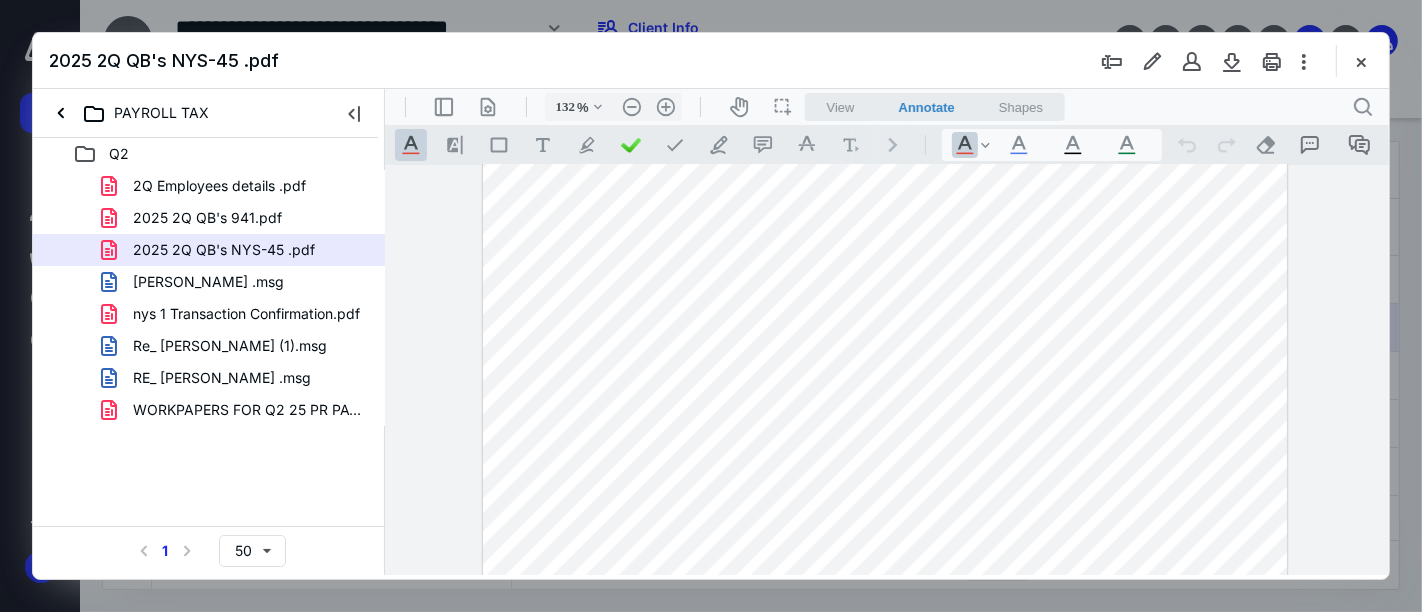 scroll, scrollTop: 3347, scrollLeft: 0, axis: vertical 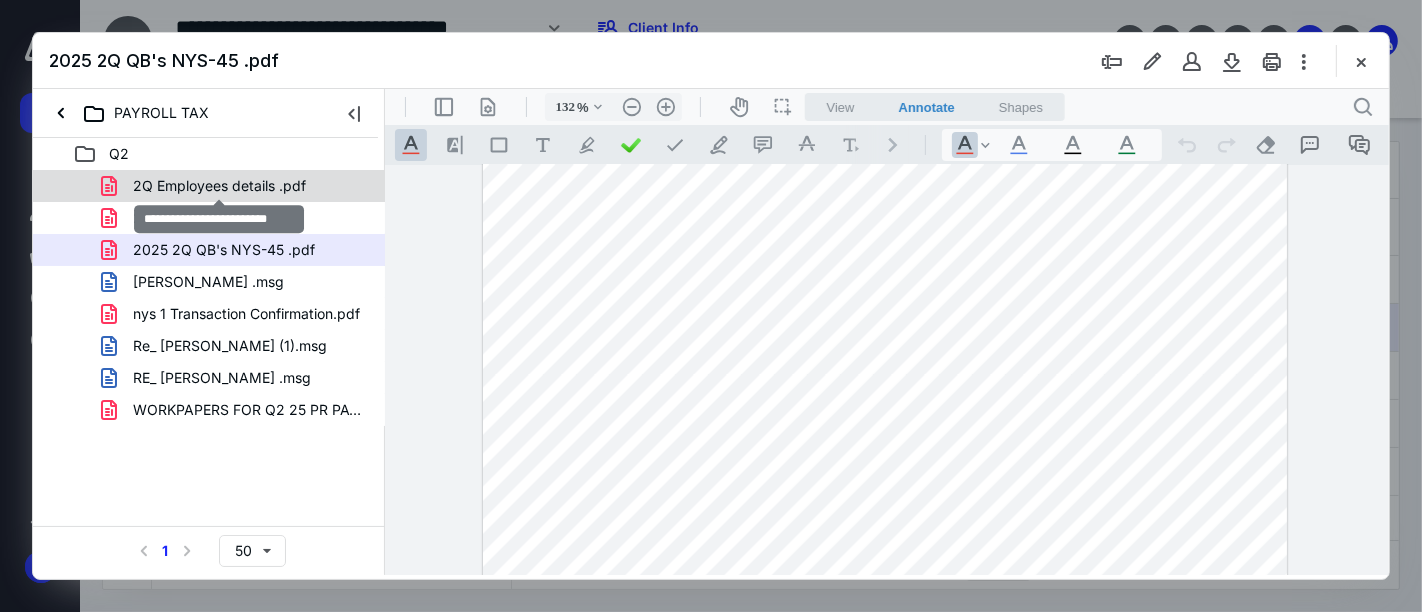 click on "2Q Employees details .pdf" at bounding box center (219, 186) 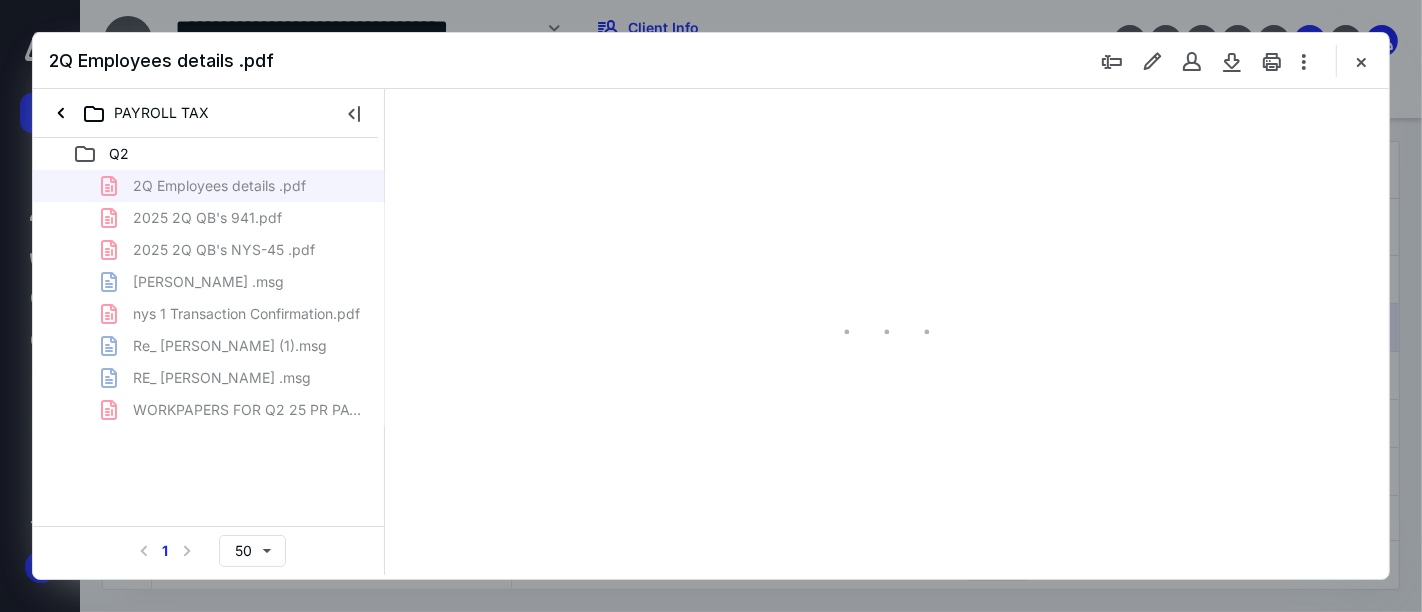 scroll, scrollTop: 77, scrollLeft: 0, axis: vertical 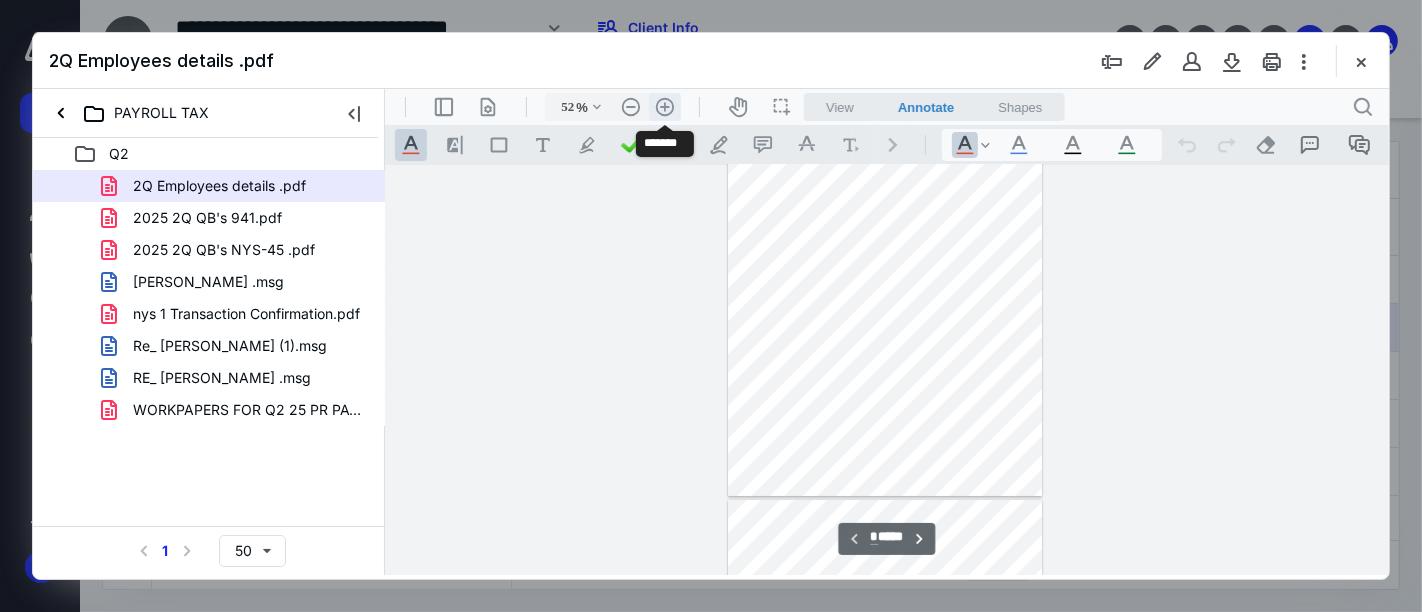 click on ".cls-1{fill:#abb0c4;} icon - header - zoom - in - line" at bounding box center [664, 106] 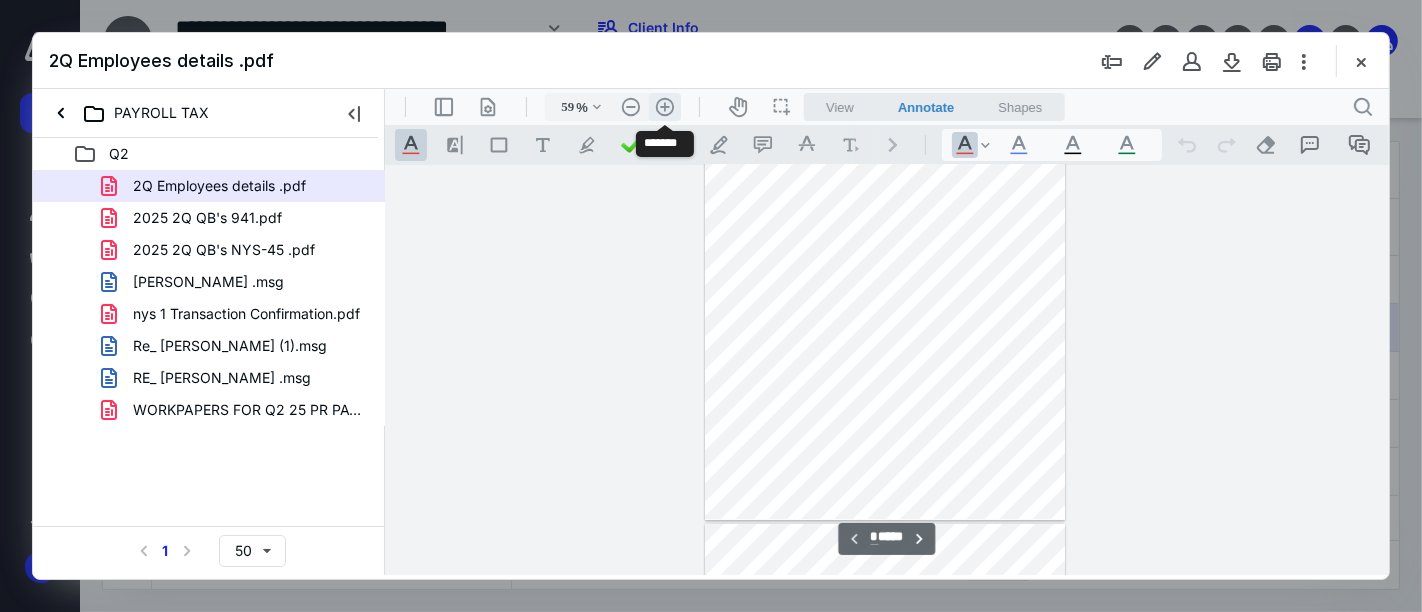 click on ".cls-1{fill:#abb0c4;} icon - header - zoom - in - line" at bounding box center (664, 106) 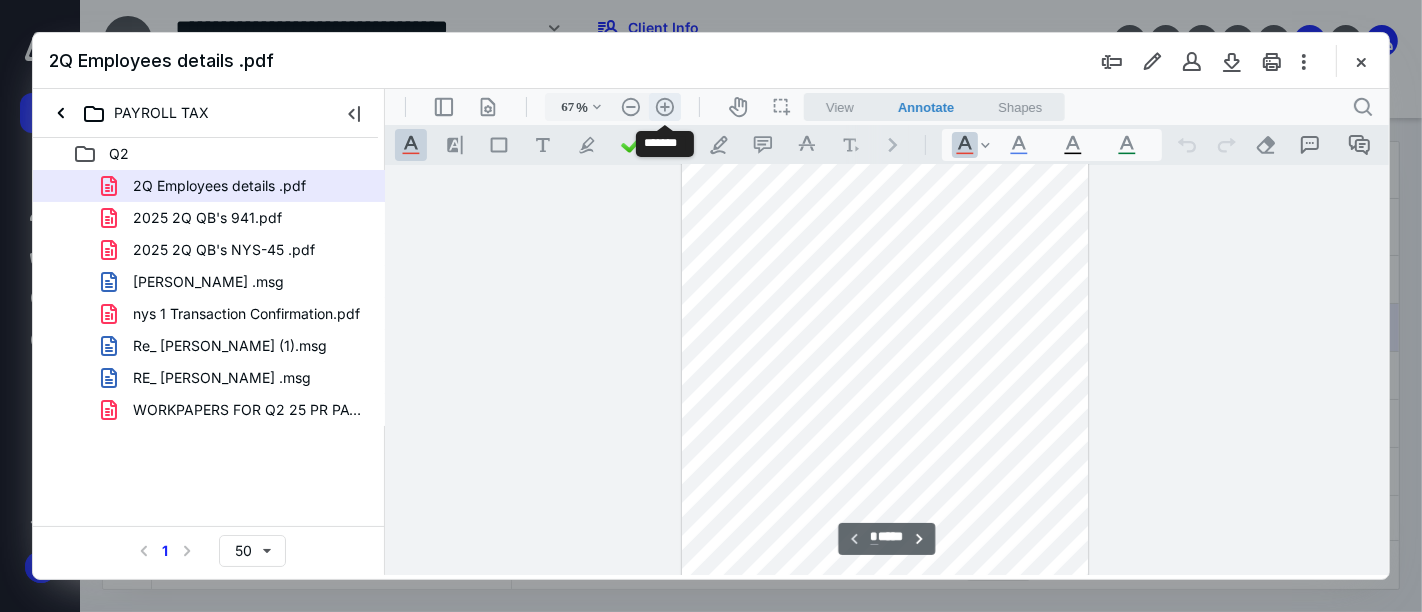 click on ".cls-1{fill:#abb0c4;} icon - header - zoom - in - line" at bounding box center [664, 106] 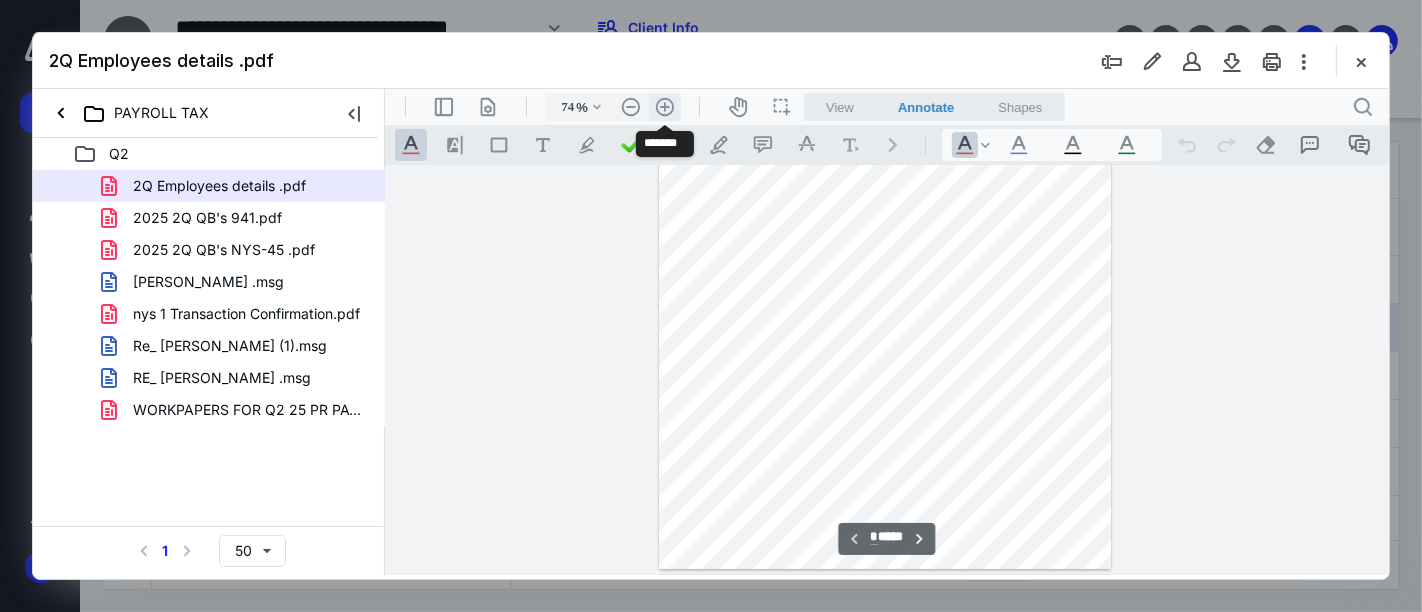 click on ".cls-1{fill:#abb0c4;} icon - header - zoom - in - line" at bounding box center [664, 106] 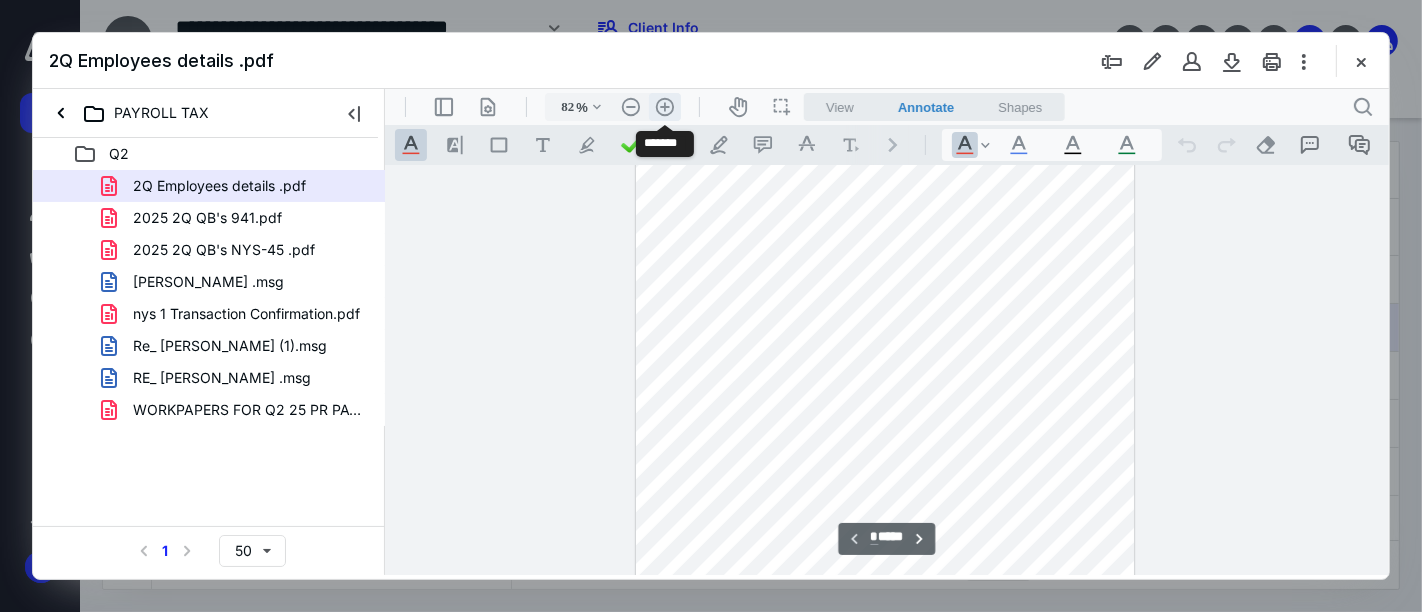 click on ".cls-1{fill:#abb0c4;} icon - header - zoom - in - line" at bounding box center (664, 106) 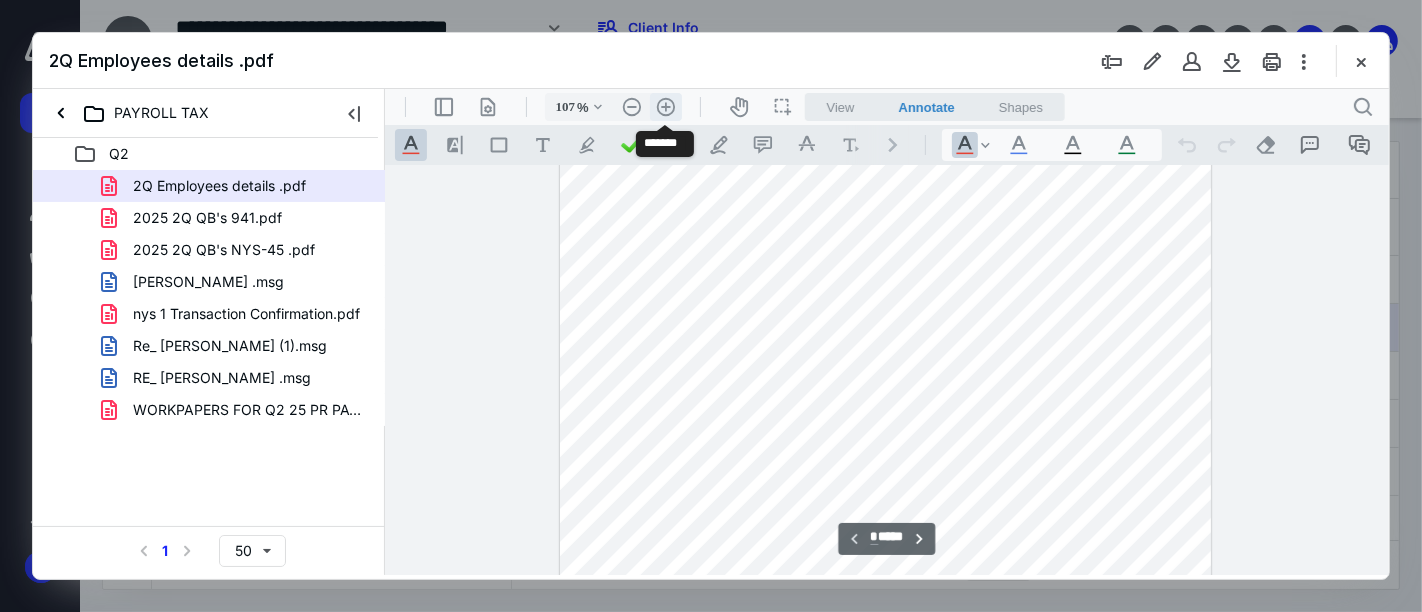 click on ".cls-1{fill:#abb0c4;} icon - header - zoom - in - line" at bounding box center (665, 106) 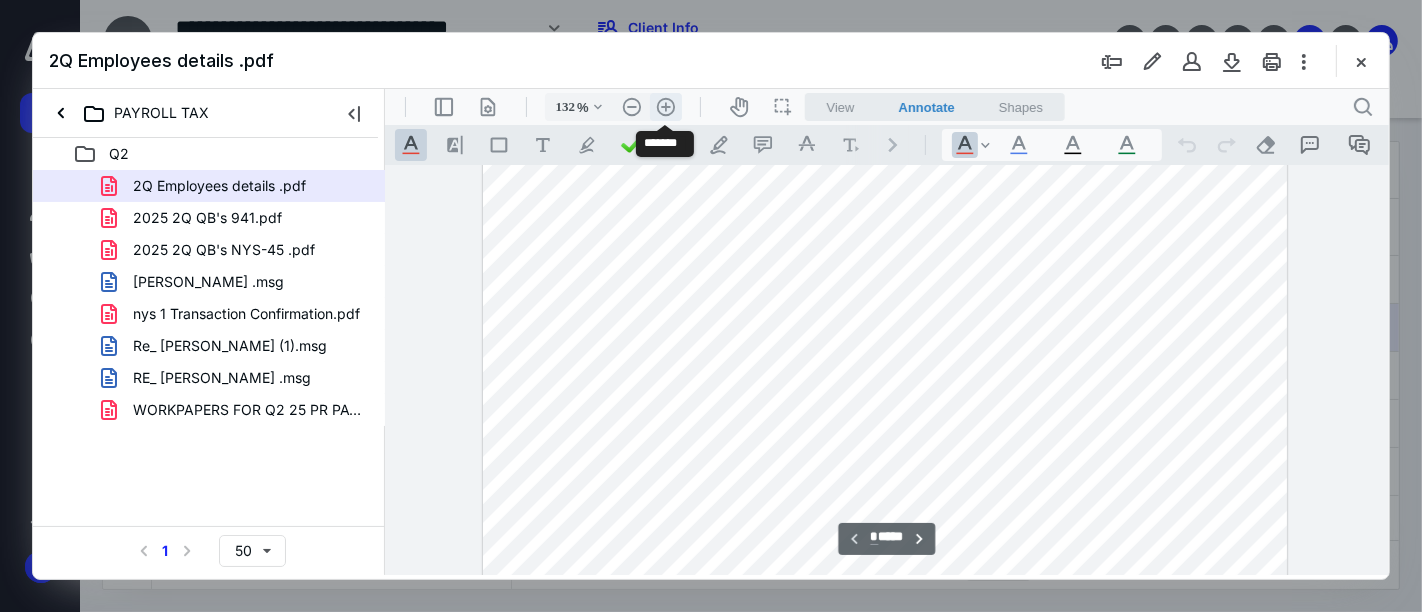 click on ".cls-1{fill:#abb0c4;} icon - header - zoom - in - line" at bounding box center [665, 106] 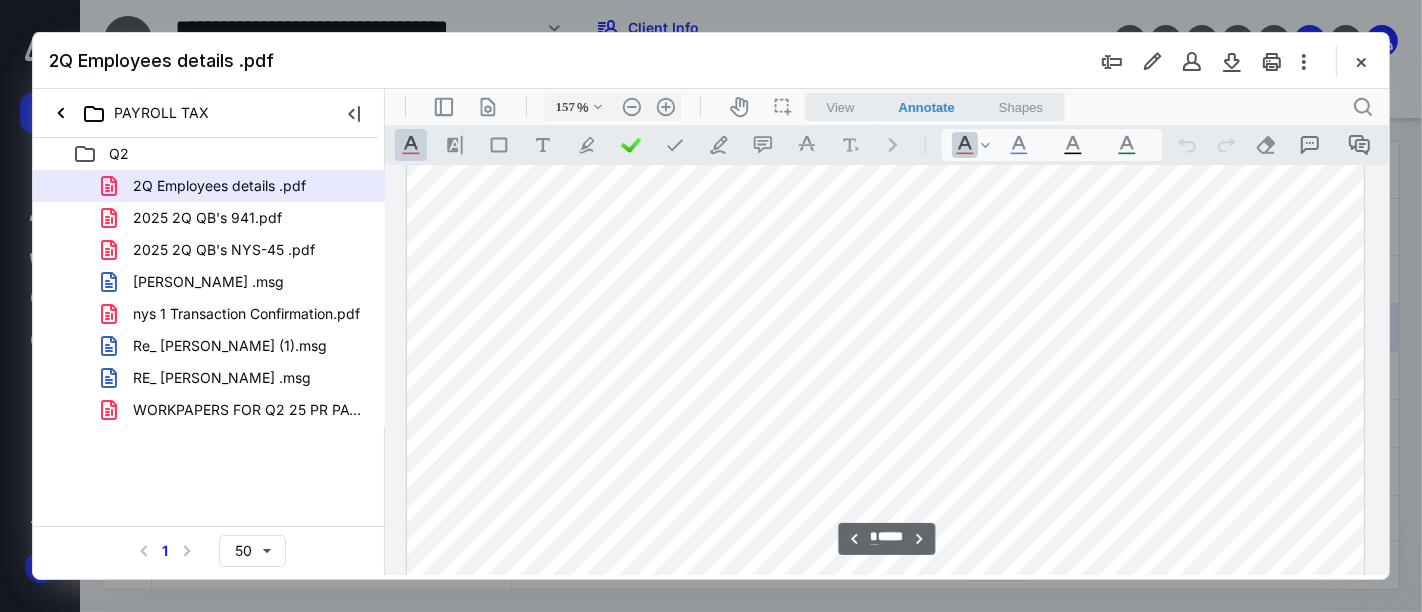 scroll, scrollTop: 9466, scrollLeft: 0, axis: vertical 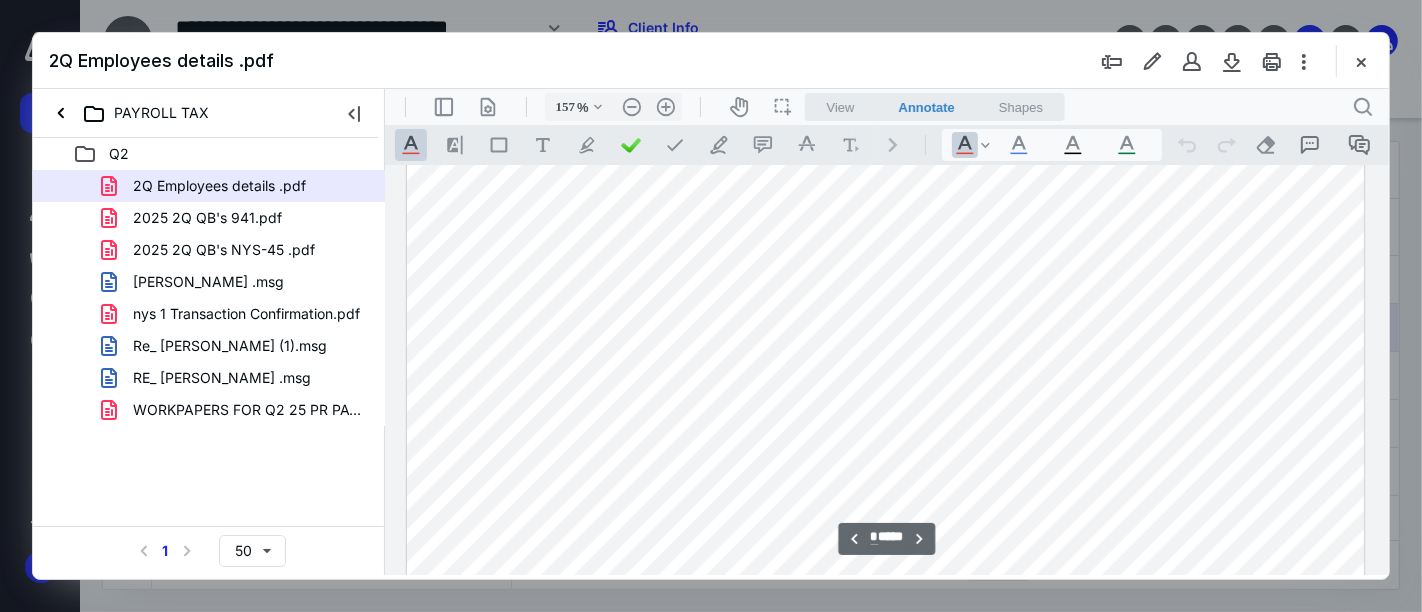 type on "*" 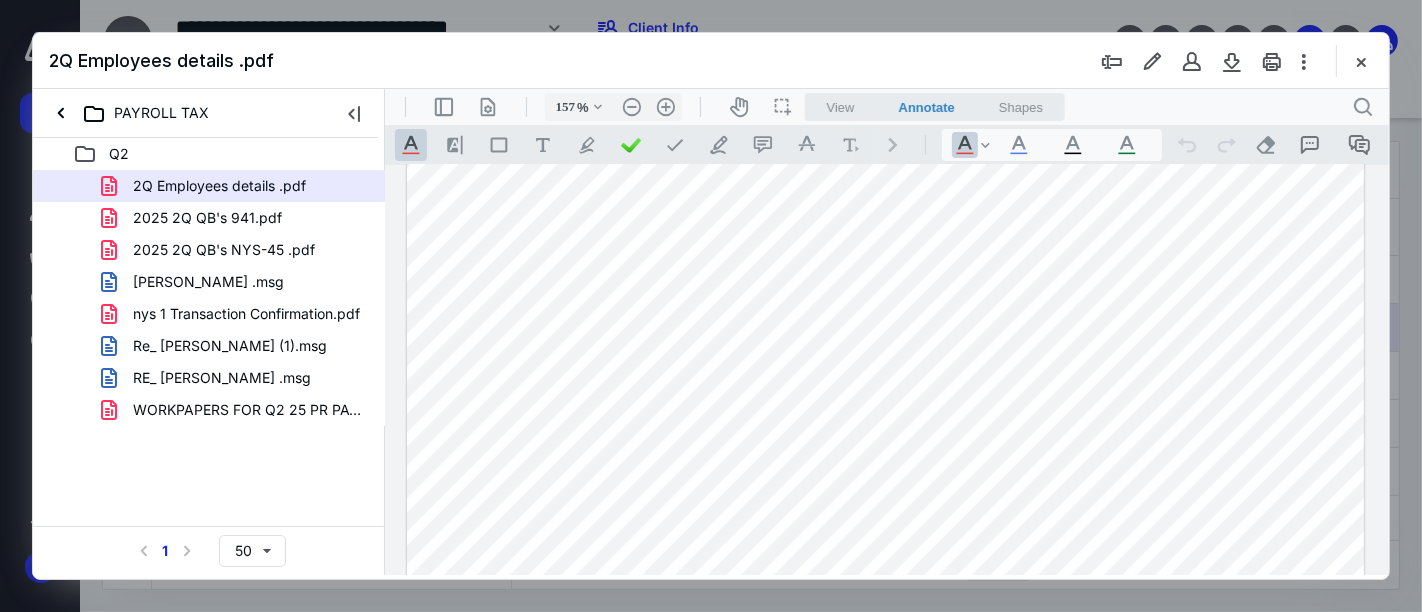 scroll, scrollTop: 10133, scrollLeft: 0, axis: vertical 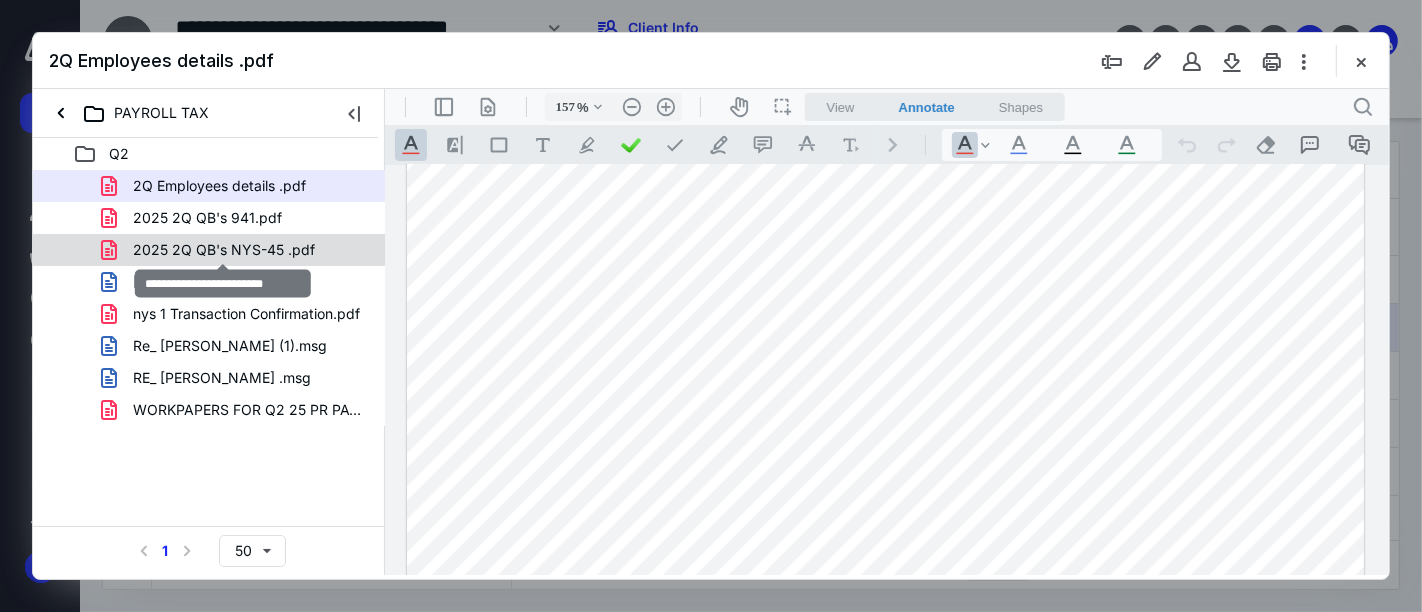 click on "2025 2Q QB's NYS-45 .pdf" at bounding box center (224, 250) 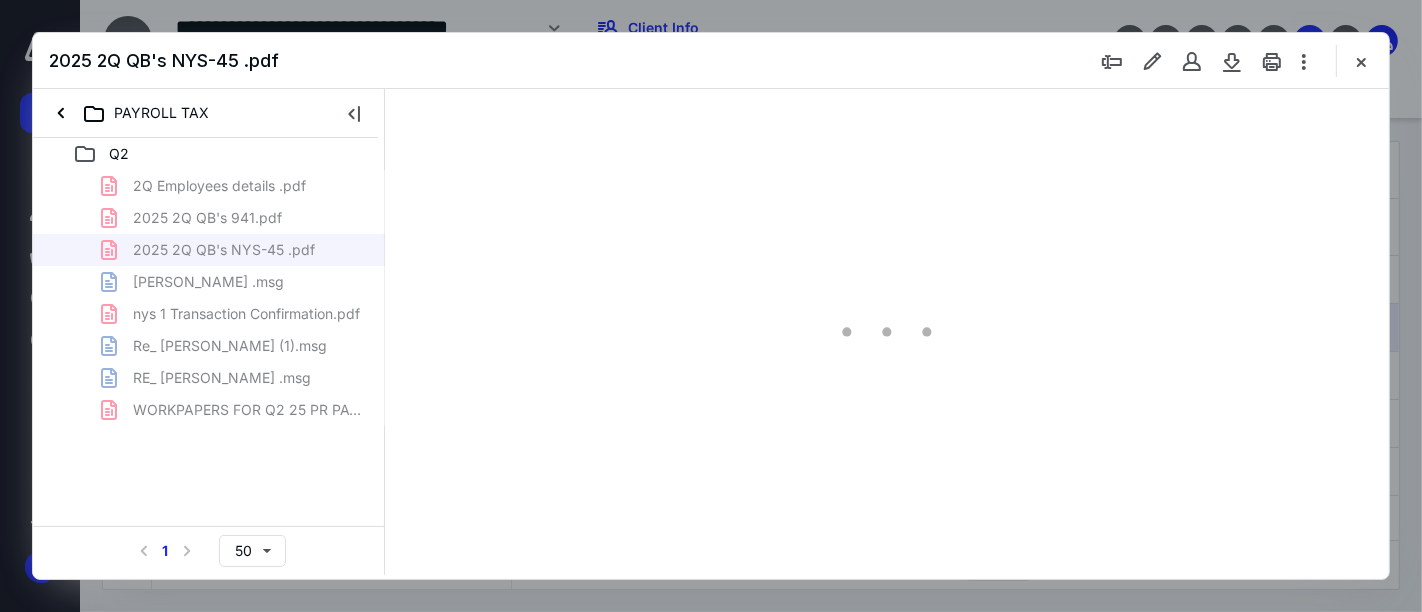scroll, scrollTop: 77, scrollLeft: 0, axis: vertical 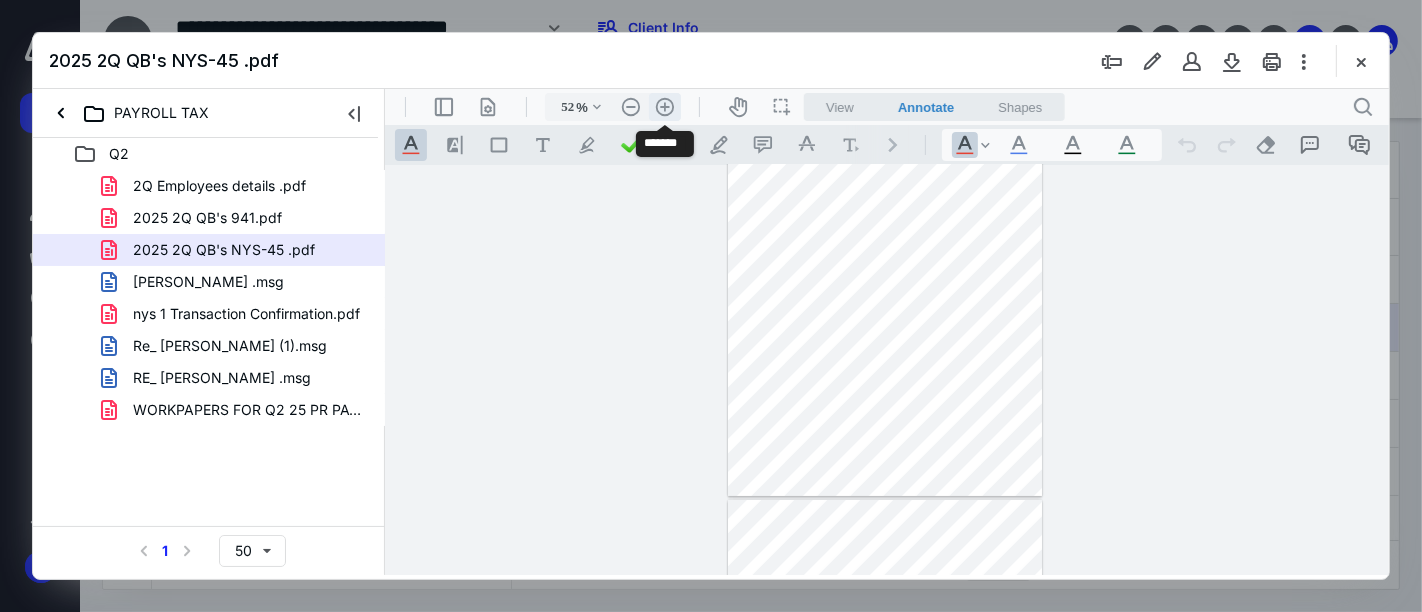 click on ".cls-1{fill:#abb0c4;} icon - header - zoom - in - line" at bounding box center [664, 106] 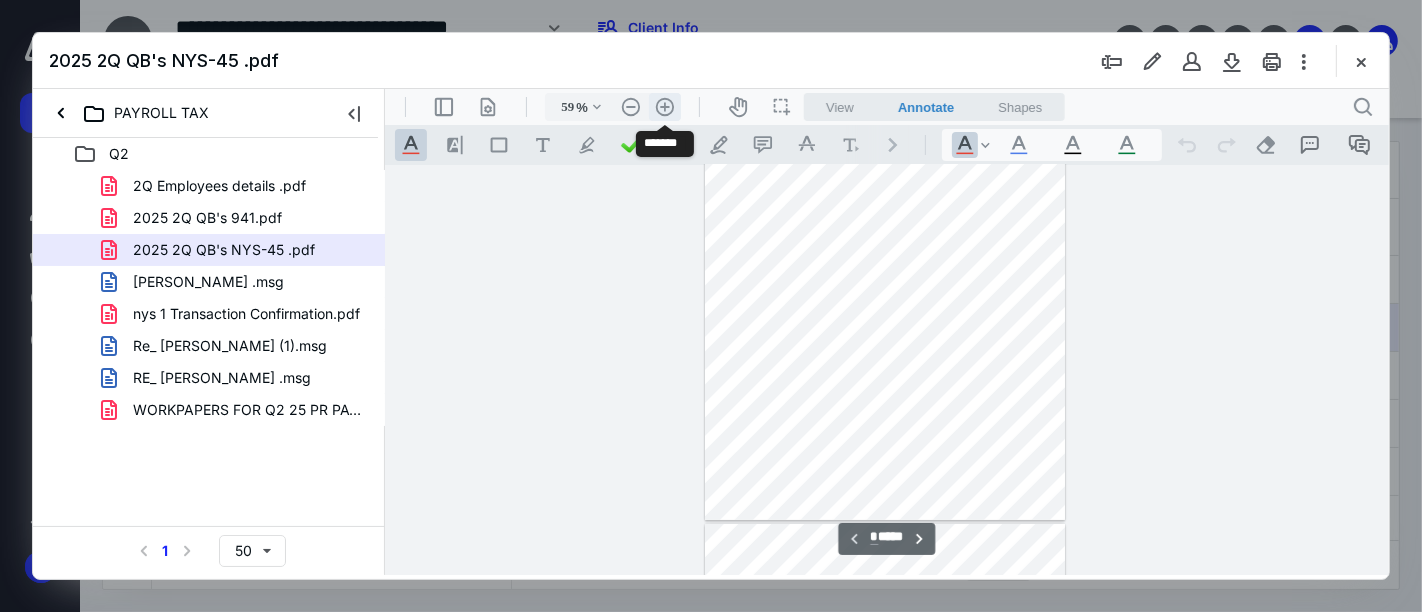 click on ".cls-1{fill:#abb0c4;} icon - header - zoom - in - line" at bounding box center [664, 106] 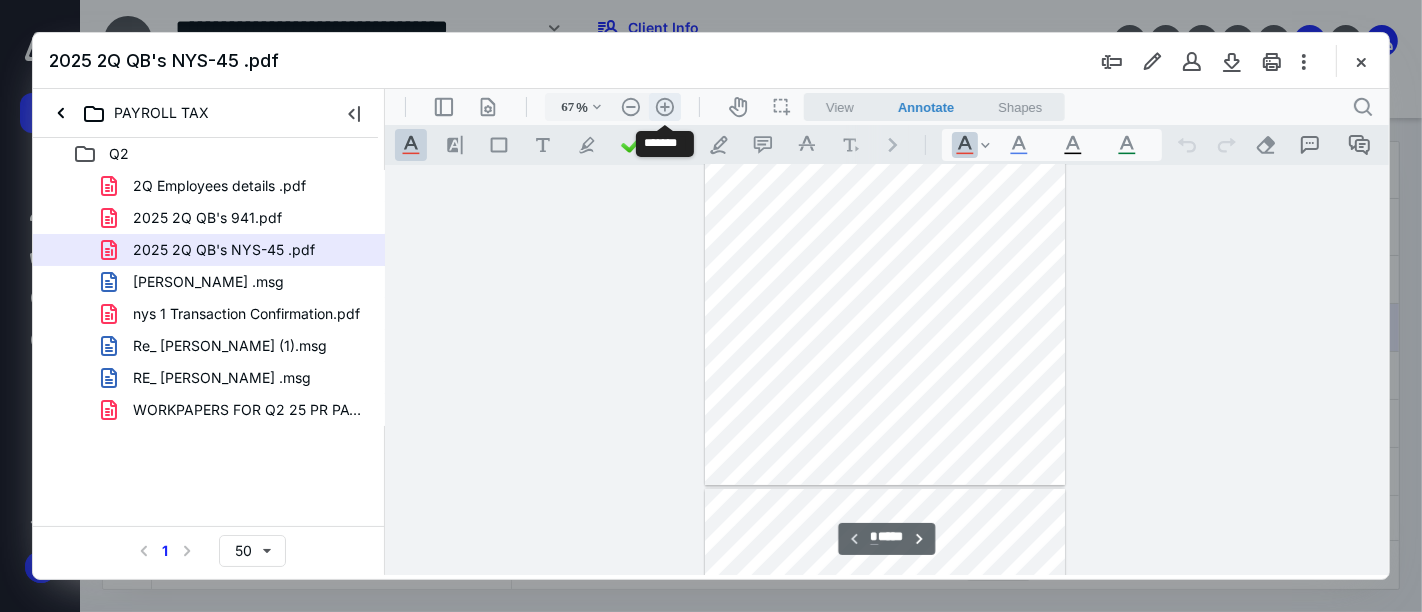 click on ".cls-1{fill:#abb0c4;} icon - header - zoom - in - line" at bounding box center (664, 106) 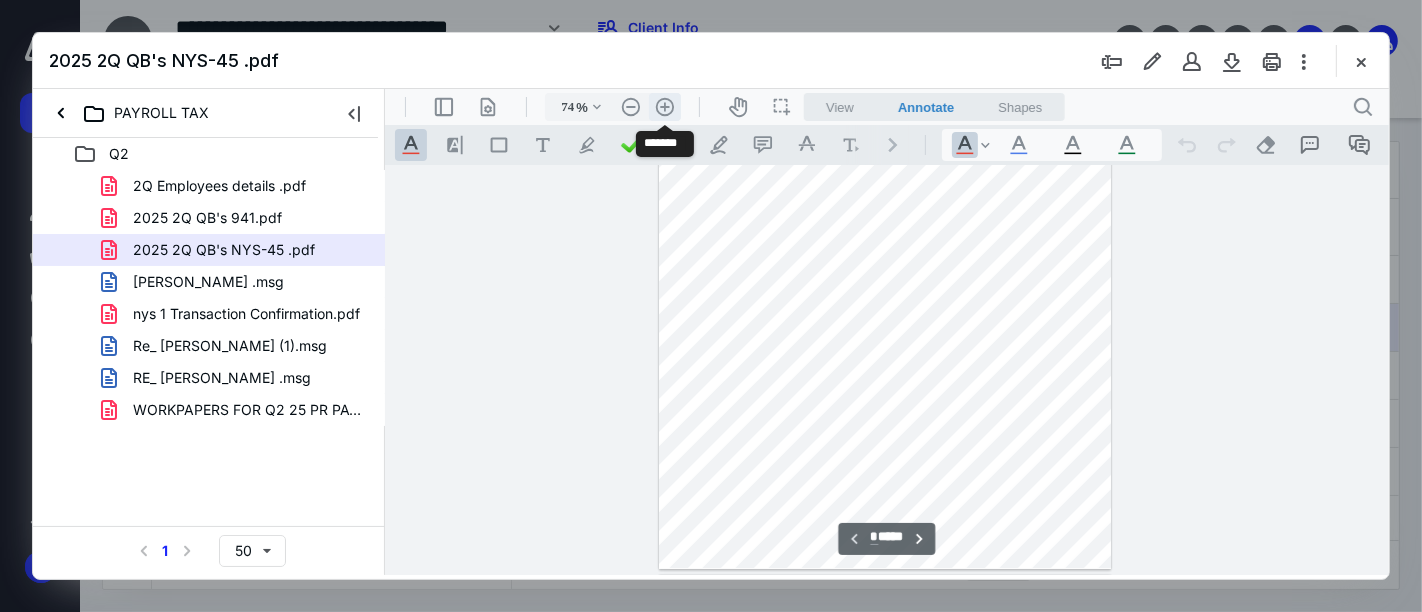 click on ".cls-1{fill:#abb0c4;} icon - header - zoom - in - line" at bounding box center [664, 106] 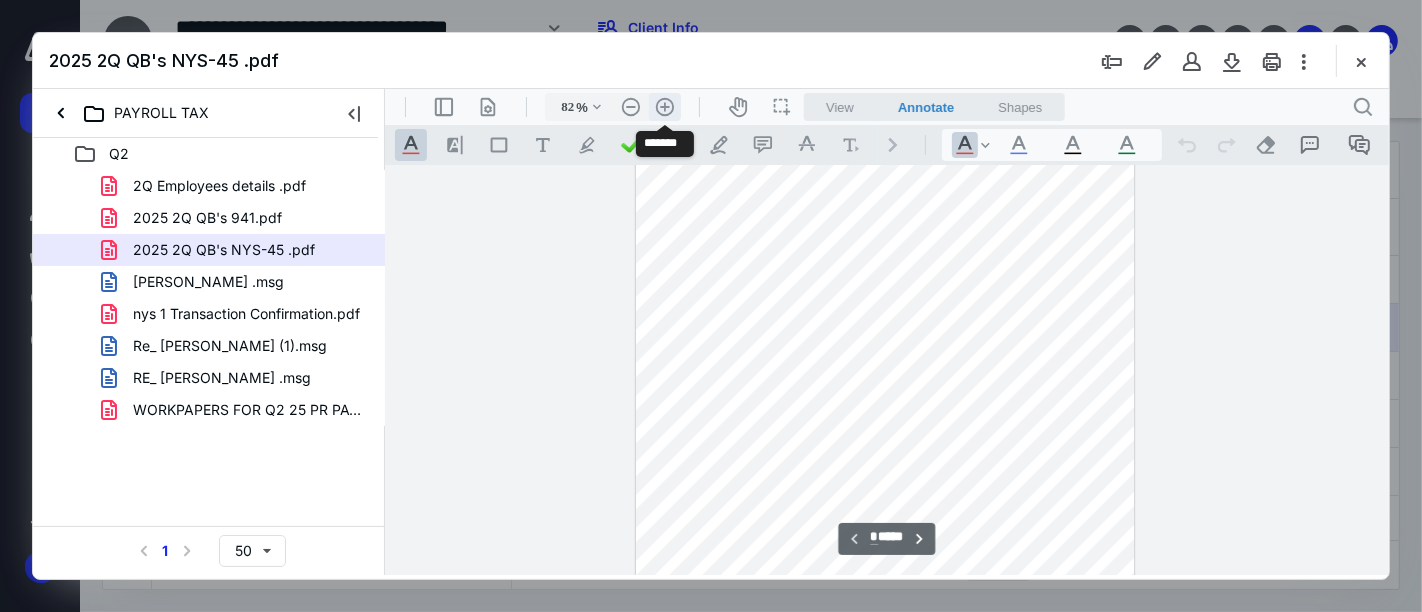 click on ".cls-1{fill:#abb0c4;} icon - header - zoom - in - line" at bounding box center (664, 106) 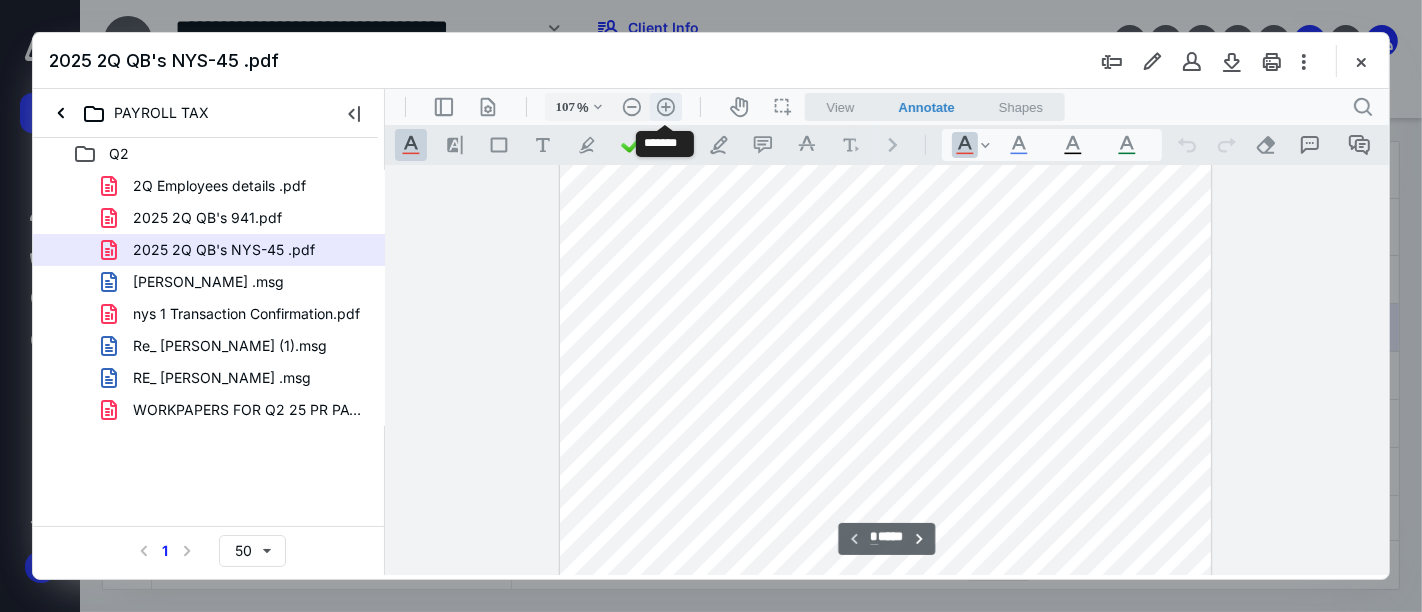 click on ".cls-1{fill:#abb0c4;} icon - header - zoom - in - line" at bounding box center (665, 106) 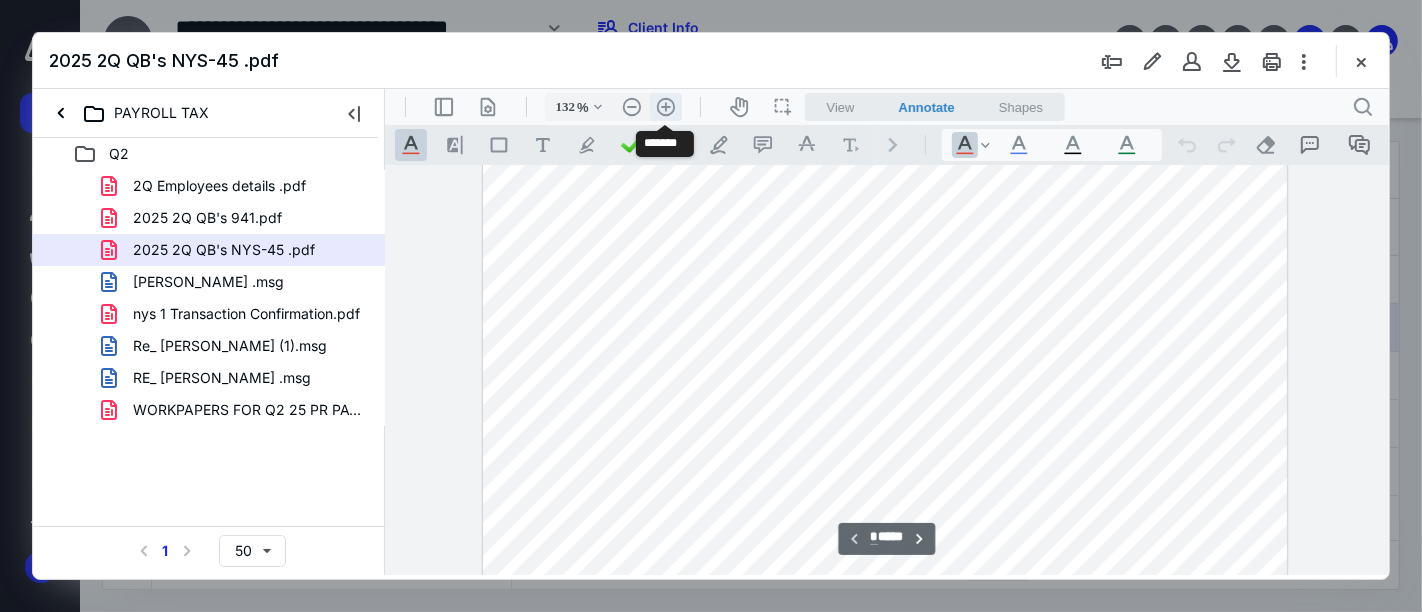 click on ".cls-1{fill:#abb0c4;} icon - header - zoom - in - line" at bounding box center [665, 106] 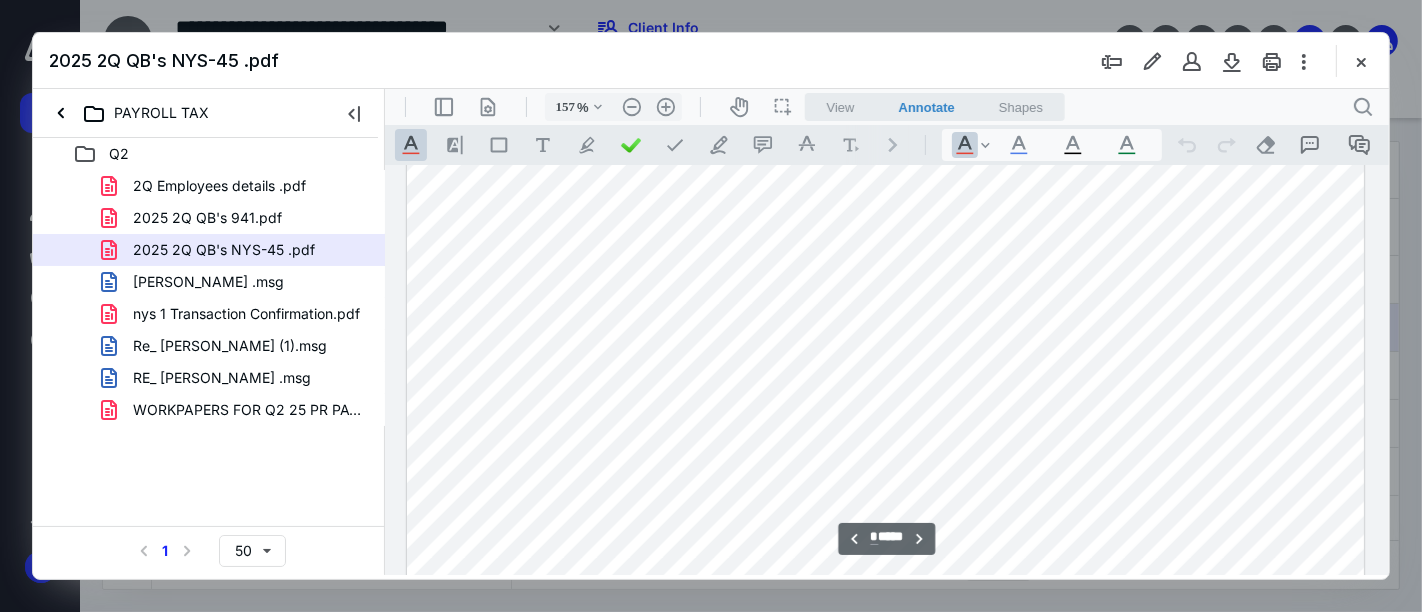 scroll, scrollTop: 8800, scrollLeft: 0, axis: vertical 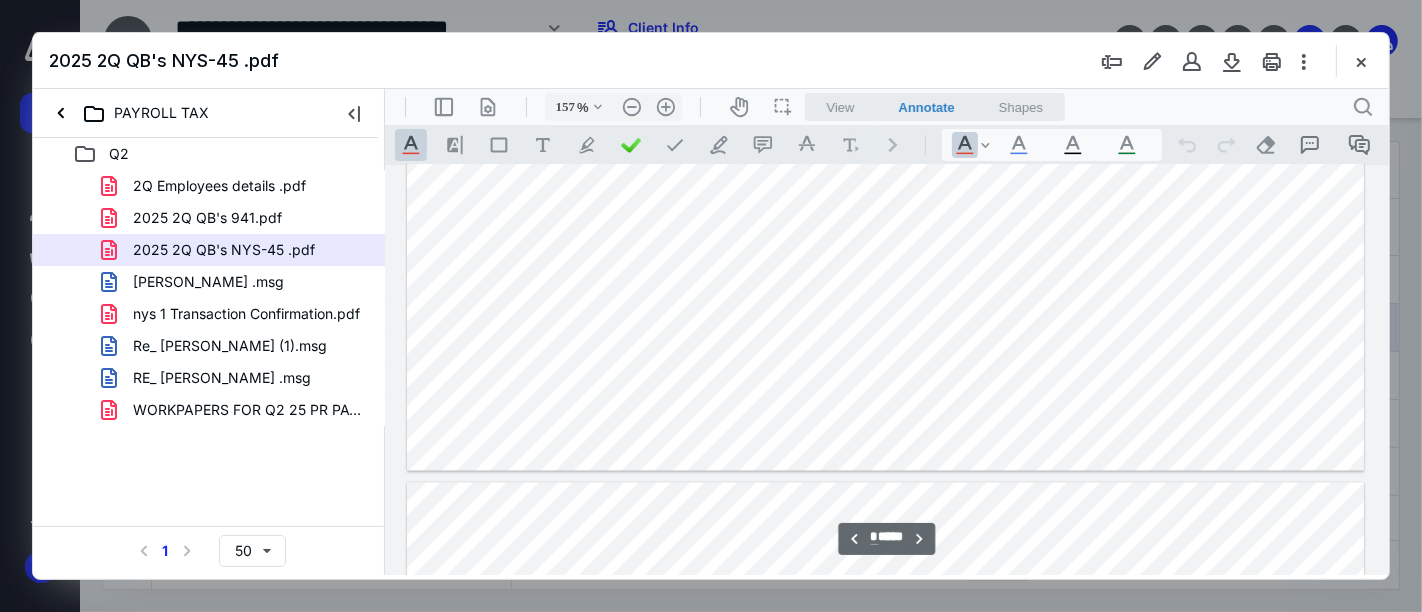 type on "*" 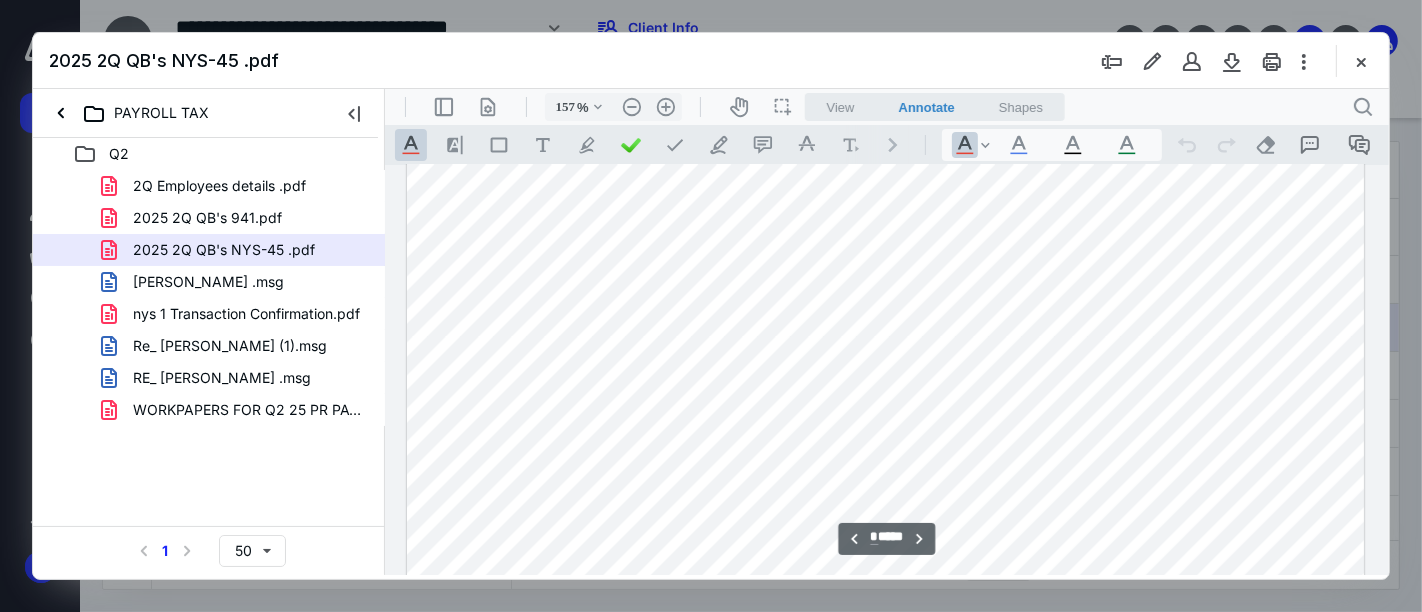 scroll, scrollTop: 10355, scrollLeft: 0, axis: vertical 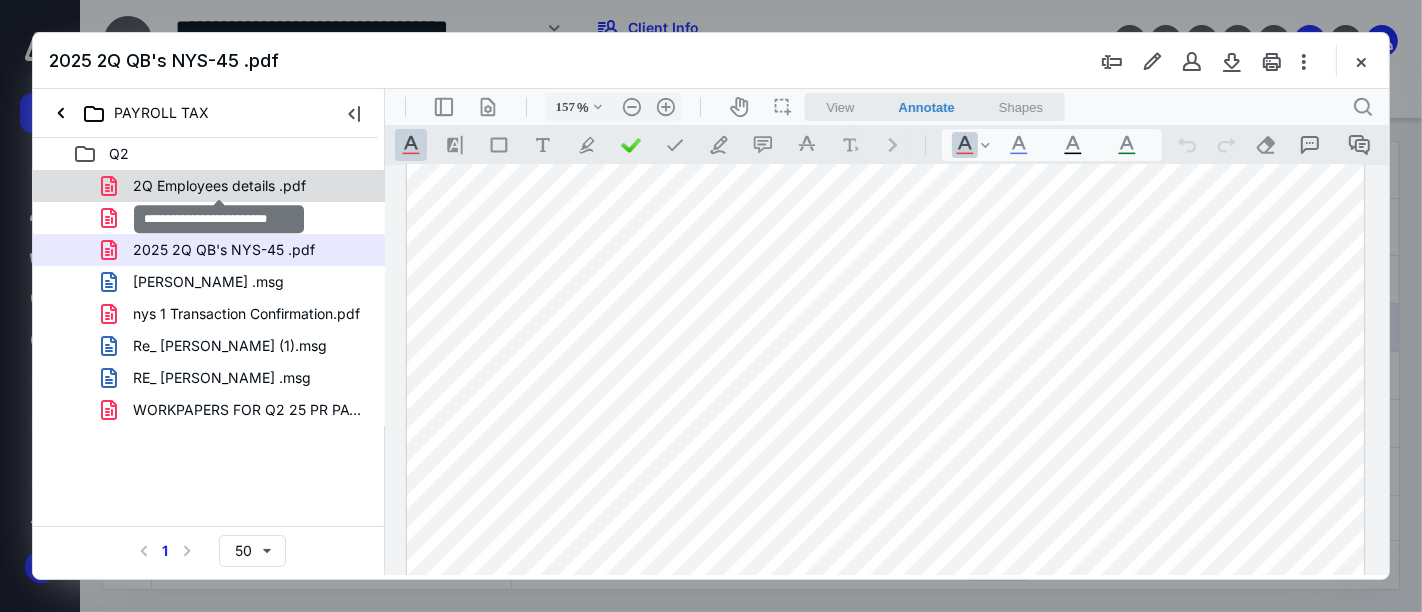click on "2Q Employees details .pdf" at bounding box center (219, 186) 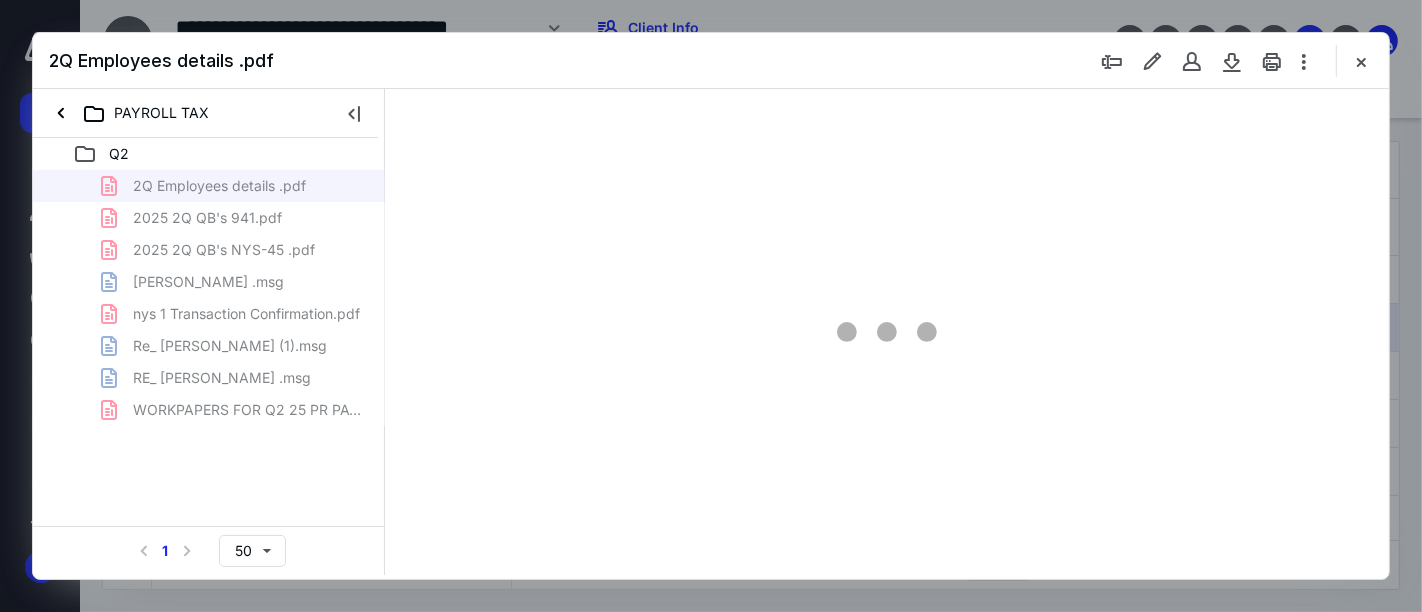 type on "52" 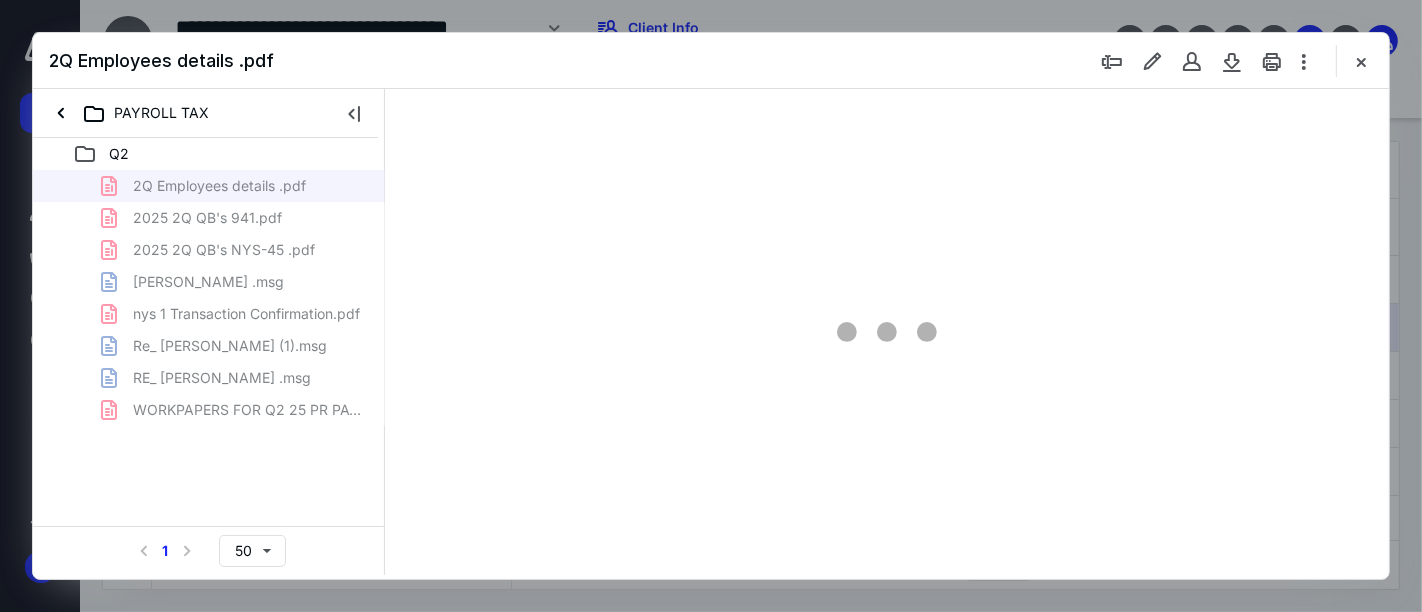 scroll, scrollTop: 77, scrollLeft: 0, axis: vertical 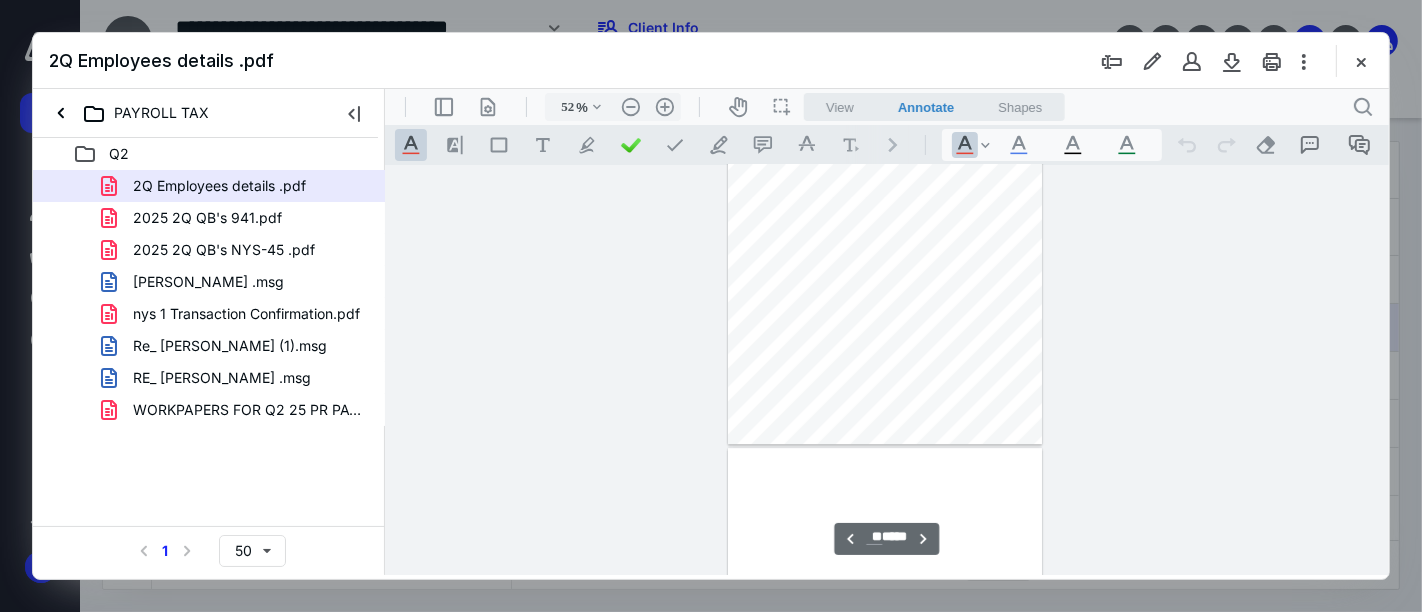 type on "**" 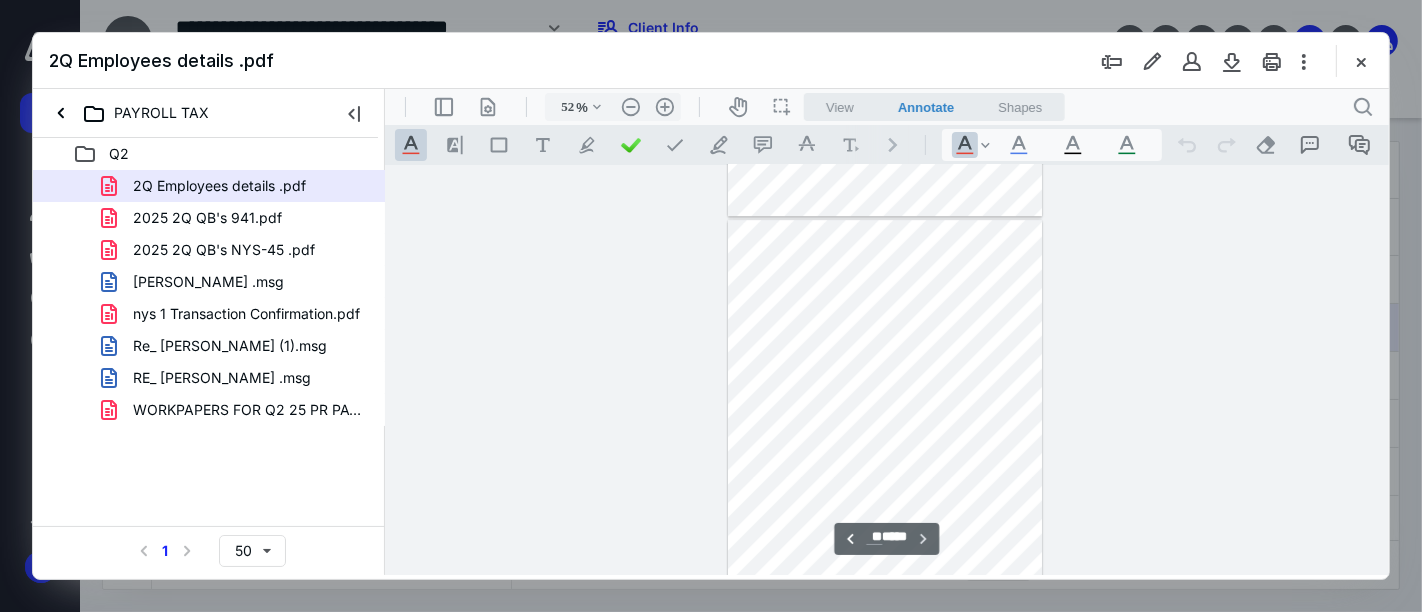 scroll, scrollTop: 5297, scrollLeft: 0, axis: vertical 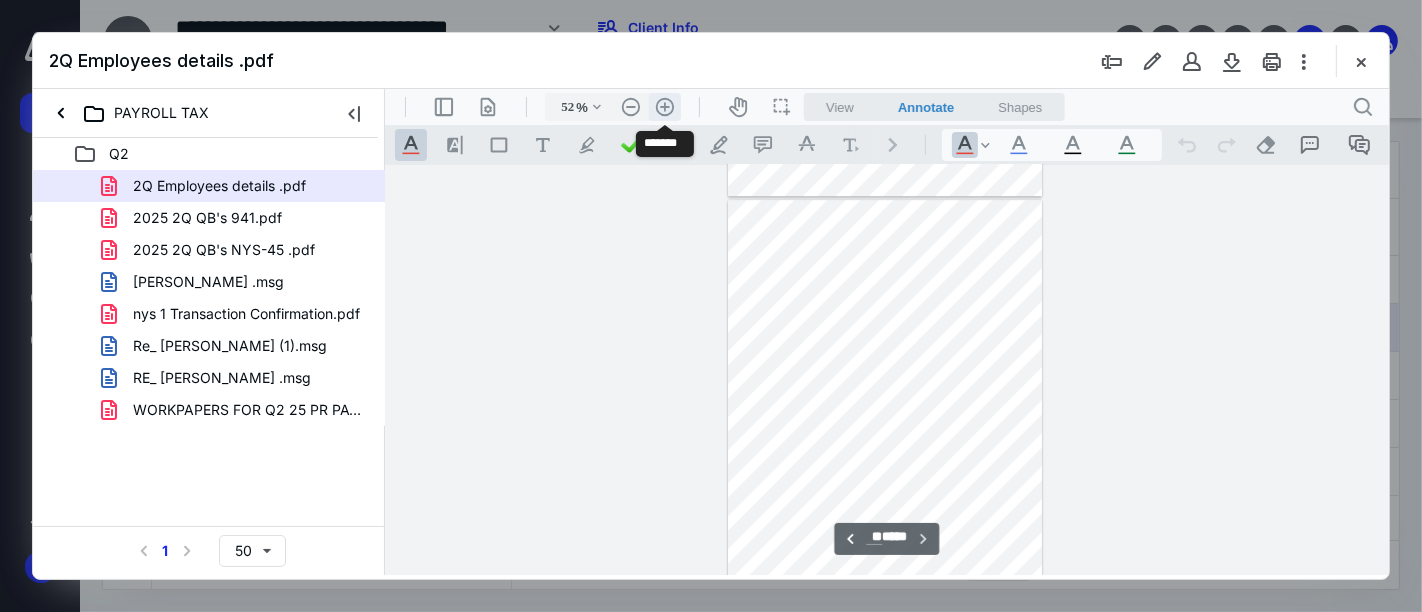 click on ".cls-1{fill:#abb0c4;} icon - header - zoom - in - line" at bounding box center (664, 106) 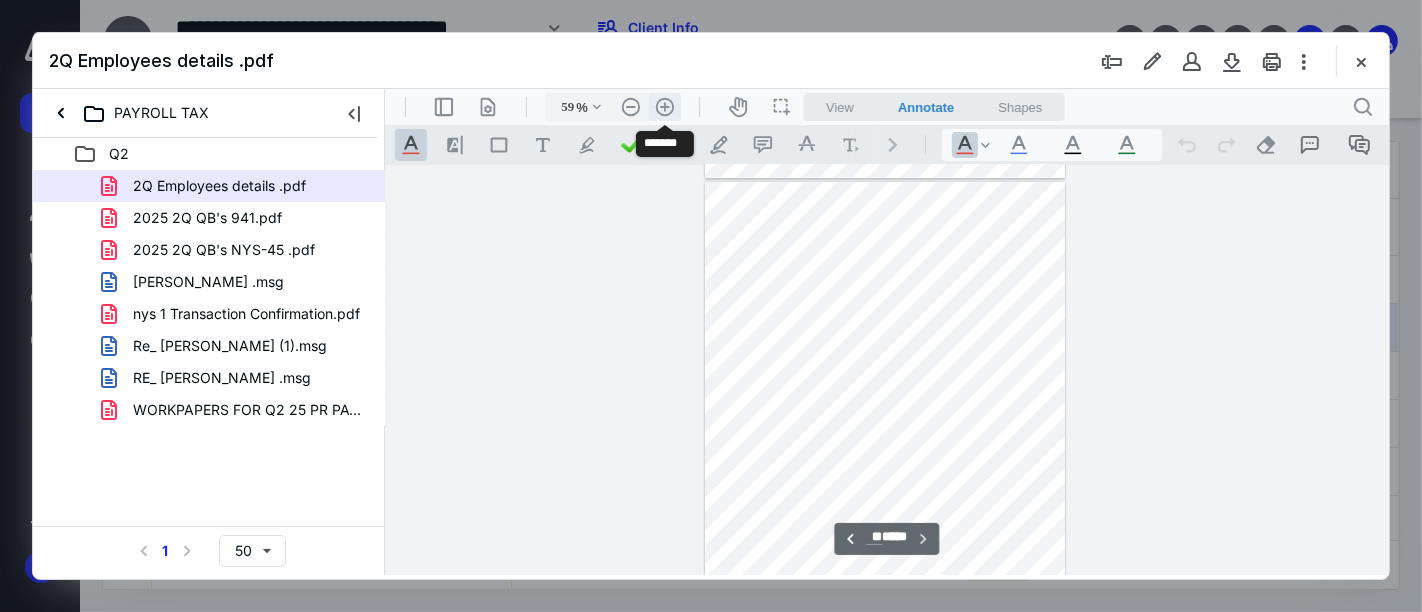 click on ".cls-1{fill:#abb0c4;} icon - header - zoom - in - line" at bounding box center (664, 106) 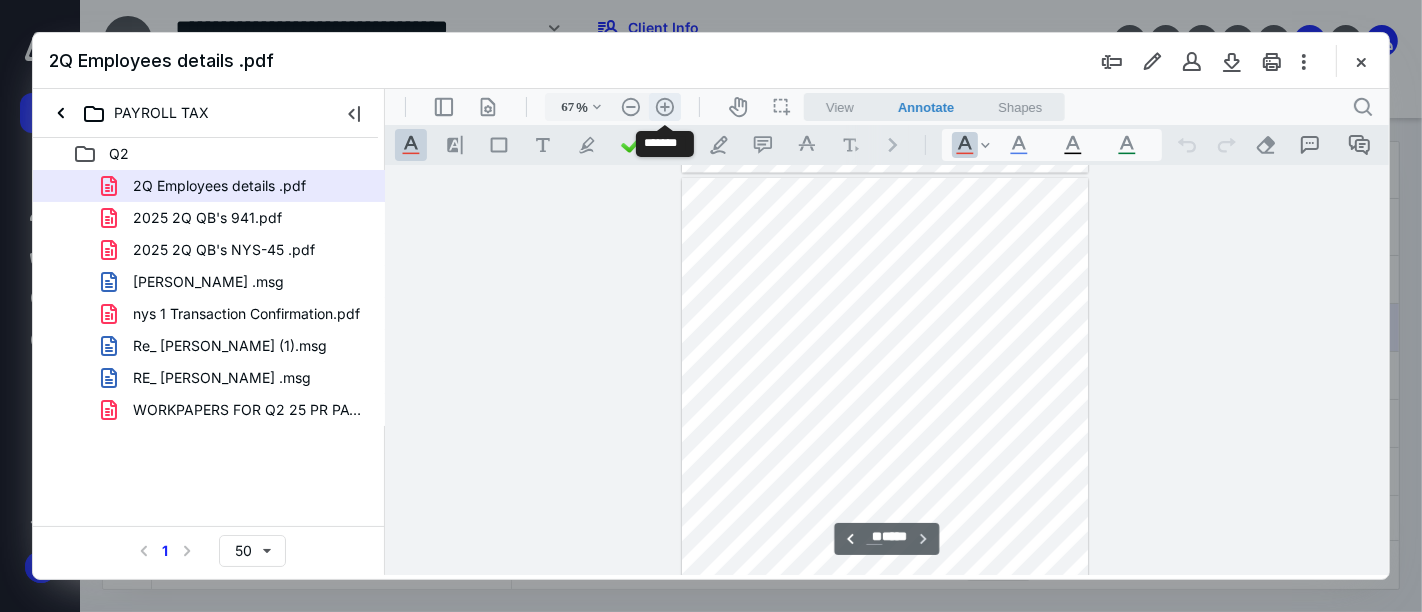 click on ".cls-1{fill:#abb0c4;} icon - header - zoom - in - line" at bounding box center (664, 106) 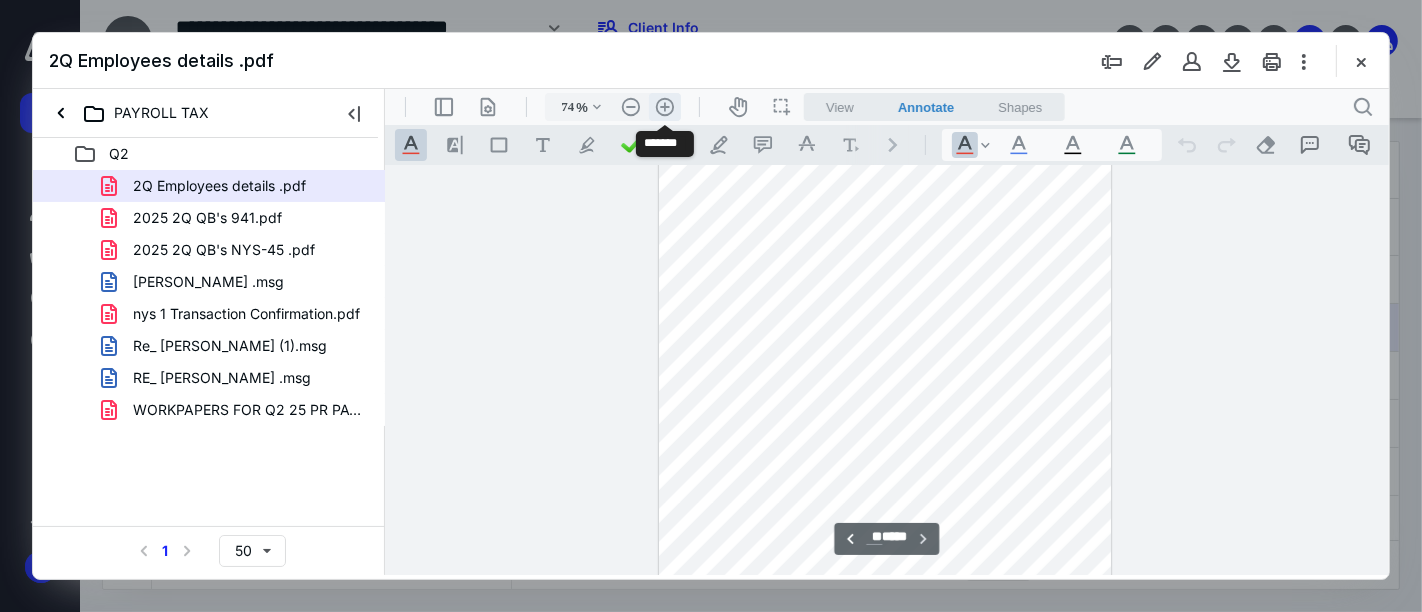 click on ".cls-1{fill:#abb0c4;} icon - header - zoom - in - line" at bounding box center [664, 106] 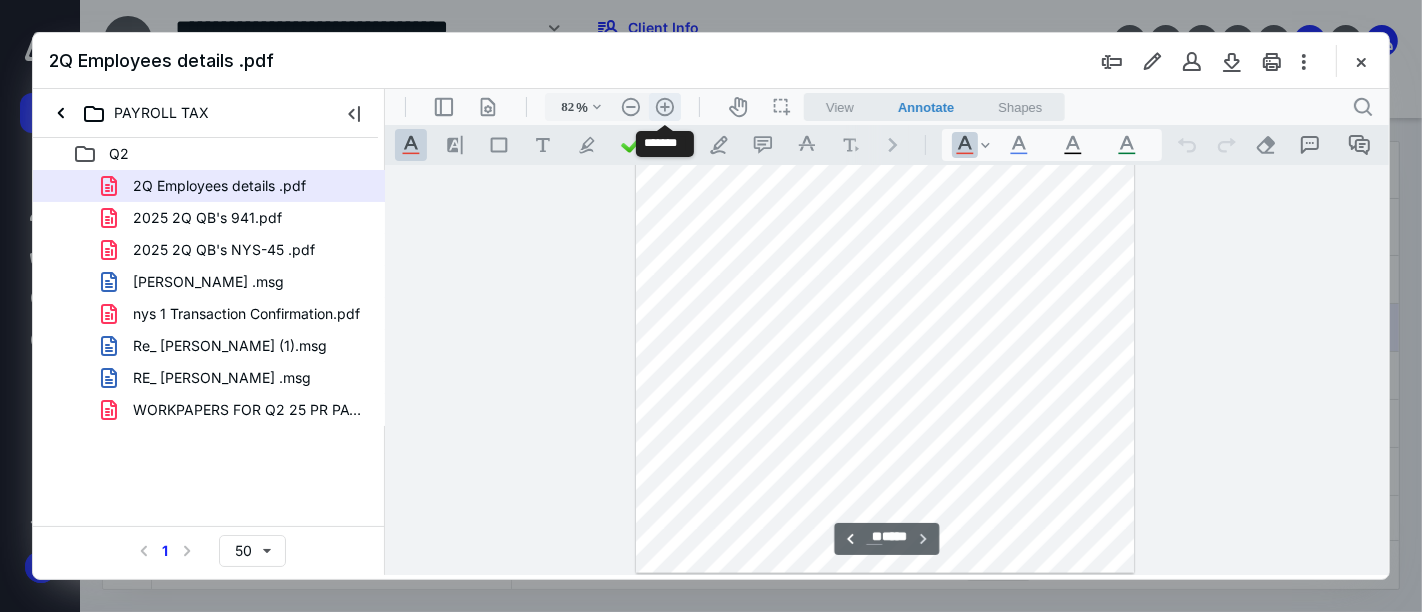click on ".cls-1{fill:#abb0c4;} icon - header - zoom - in - line" at bounding box center (664, 106) 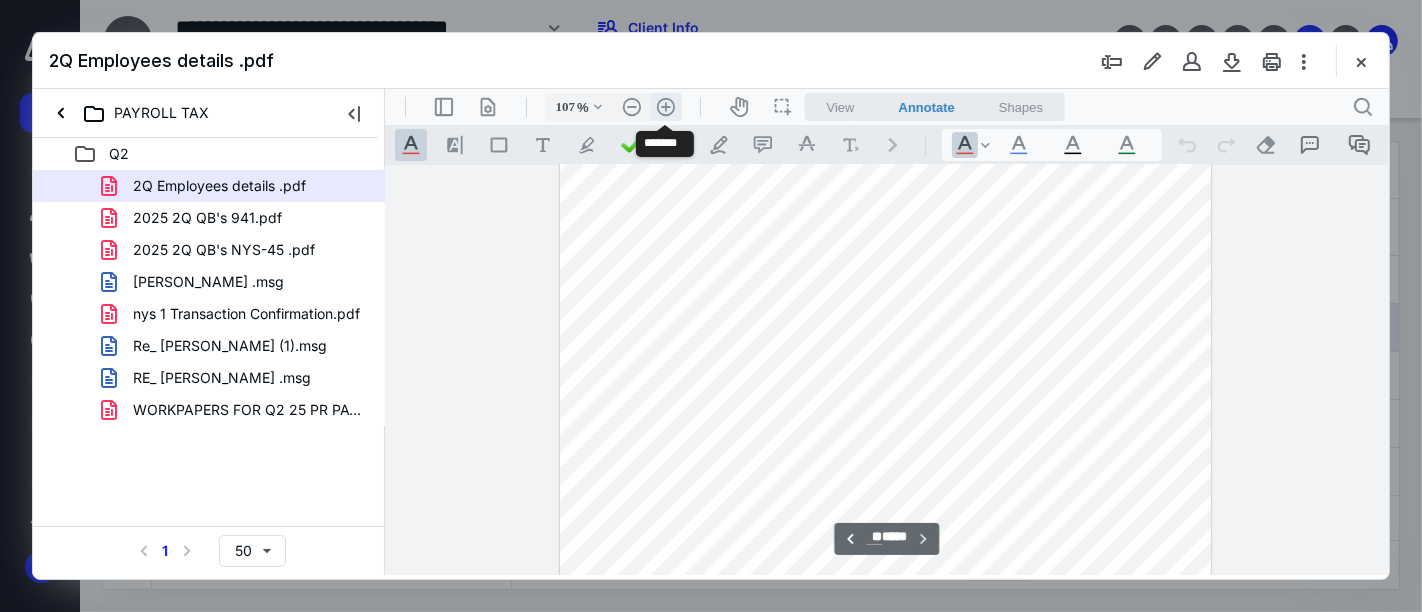 click on ".cls-1{fill:#abb0c4;} icon - header - zoom - in - line" at bounding box center [665, 106] 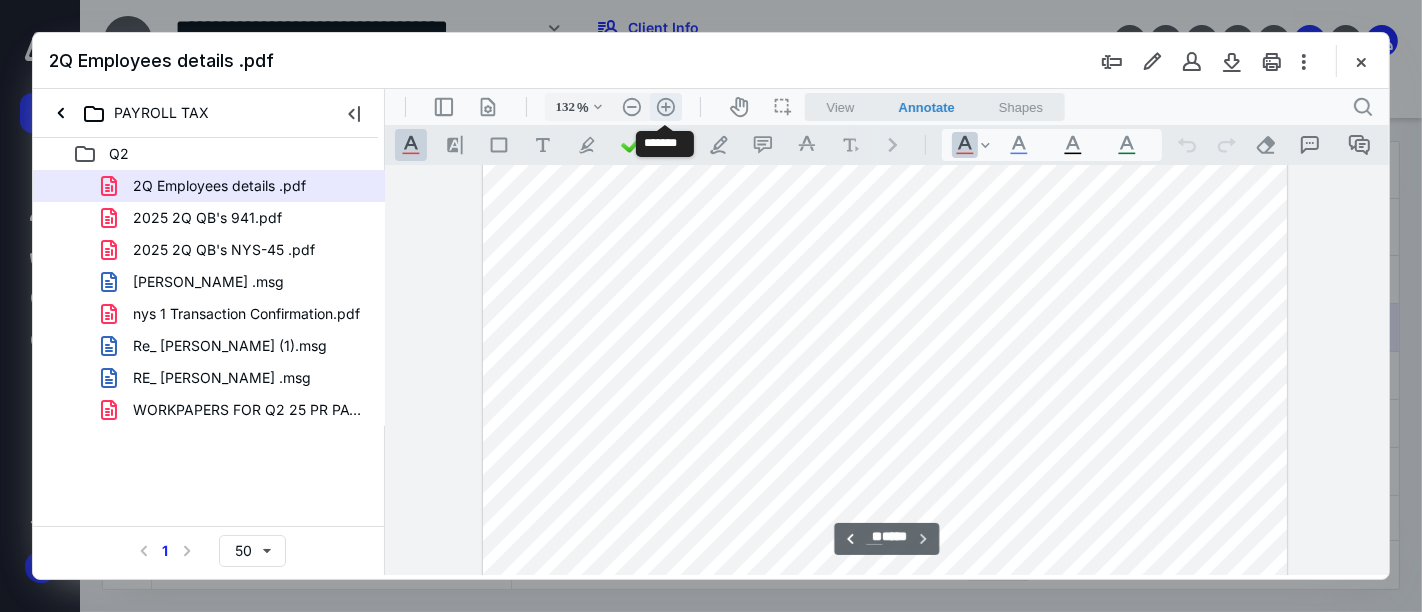 click on ".cls-1{fill:#abb0c4;} icon - header - zoom - in - line" at bounding box center [665, 106] 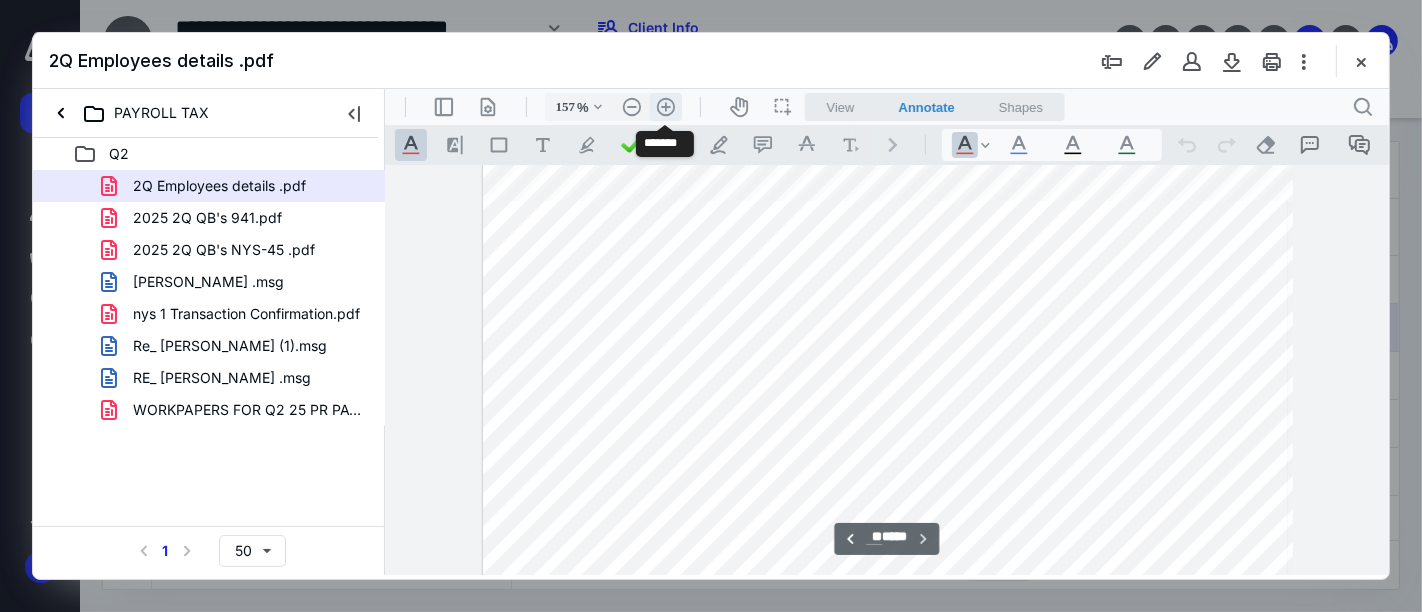 scroll, scrollTop: 16466, scrollLeft: 0, axis: vertical 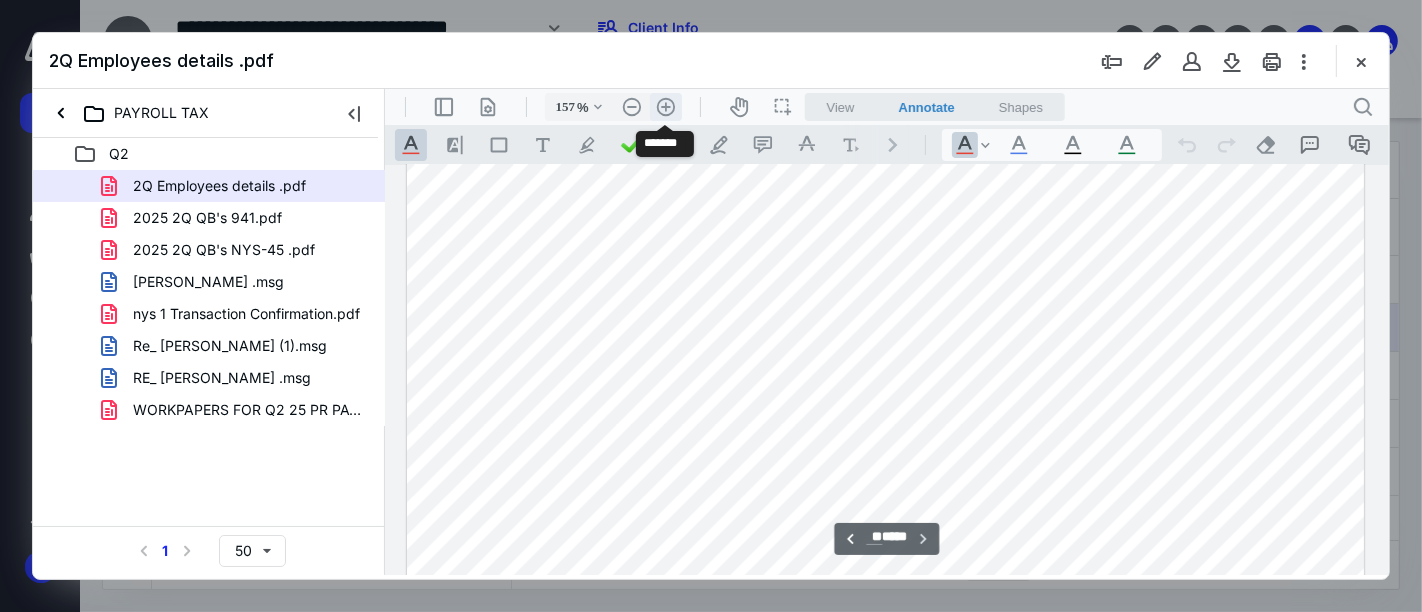 click on ".cls-1{fill:#abb0c4;} icon - header - zoom - in - line" at bounding box center (665, 106) 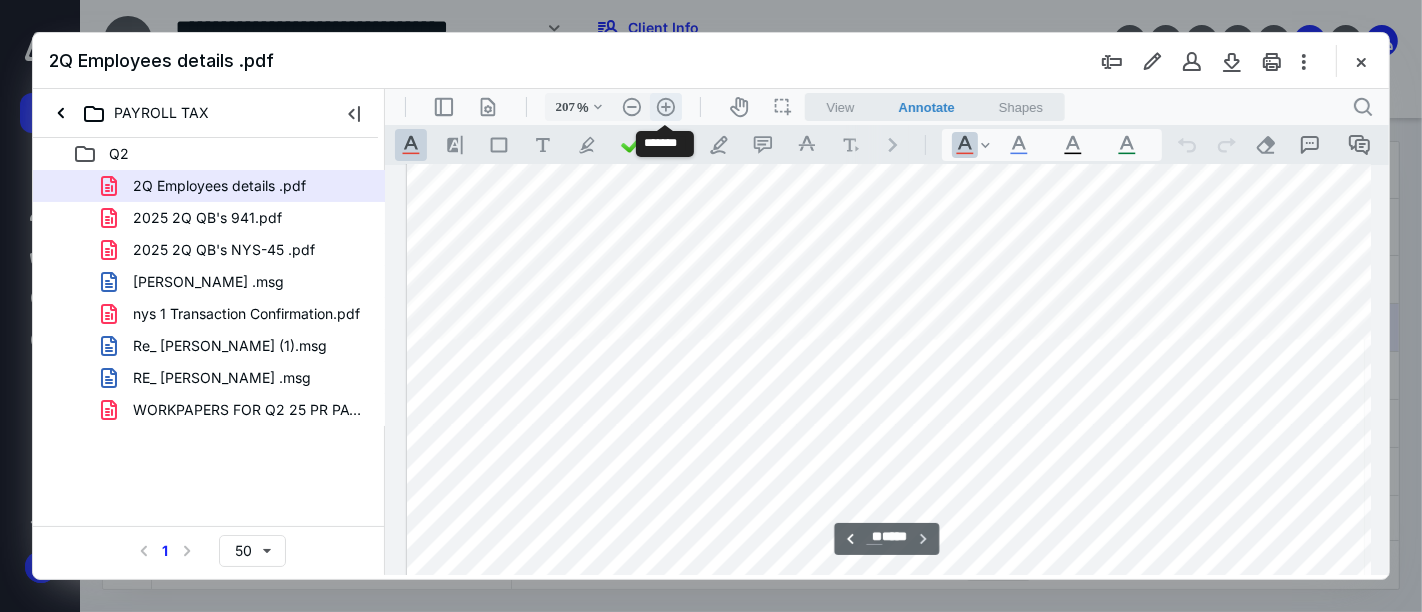 scroll, scrollTop: 21785, scrollLeft: 144, axis: both 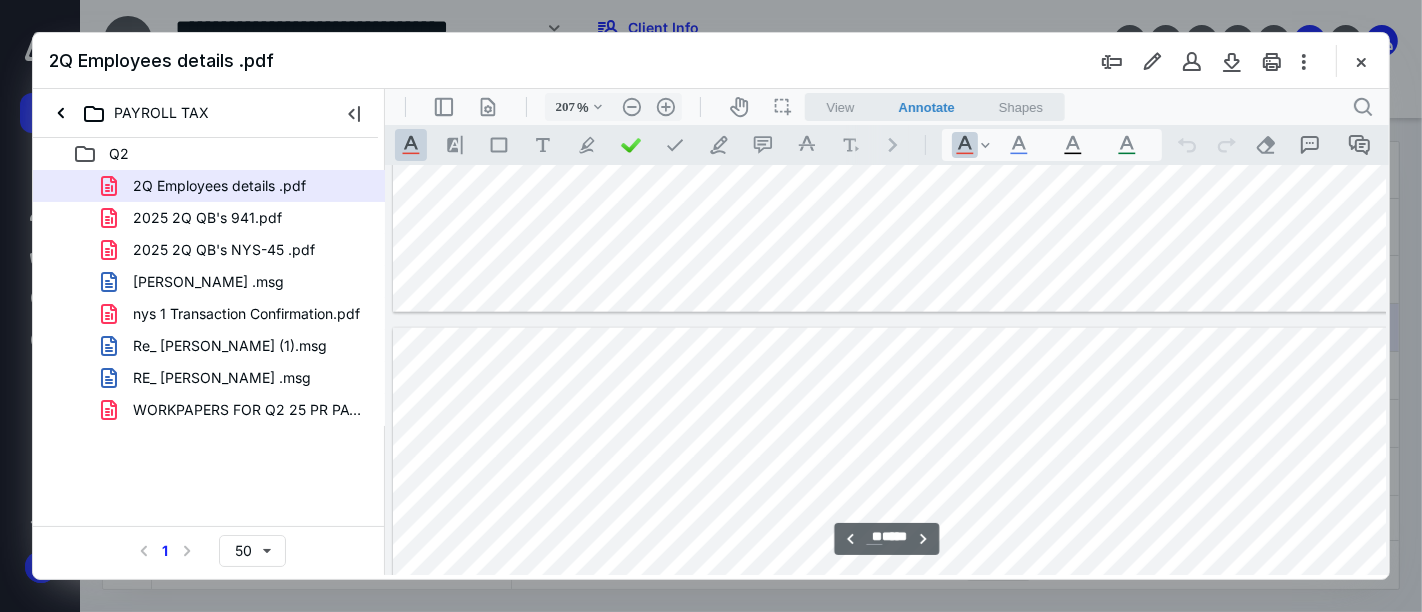 type on "*" 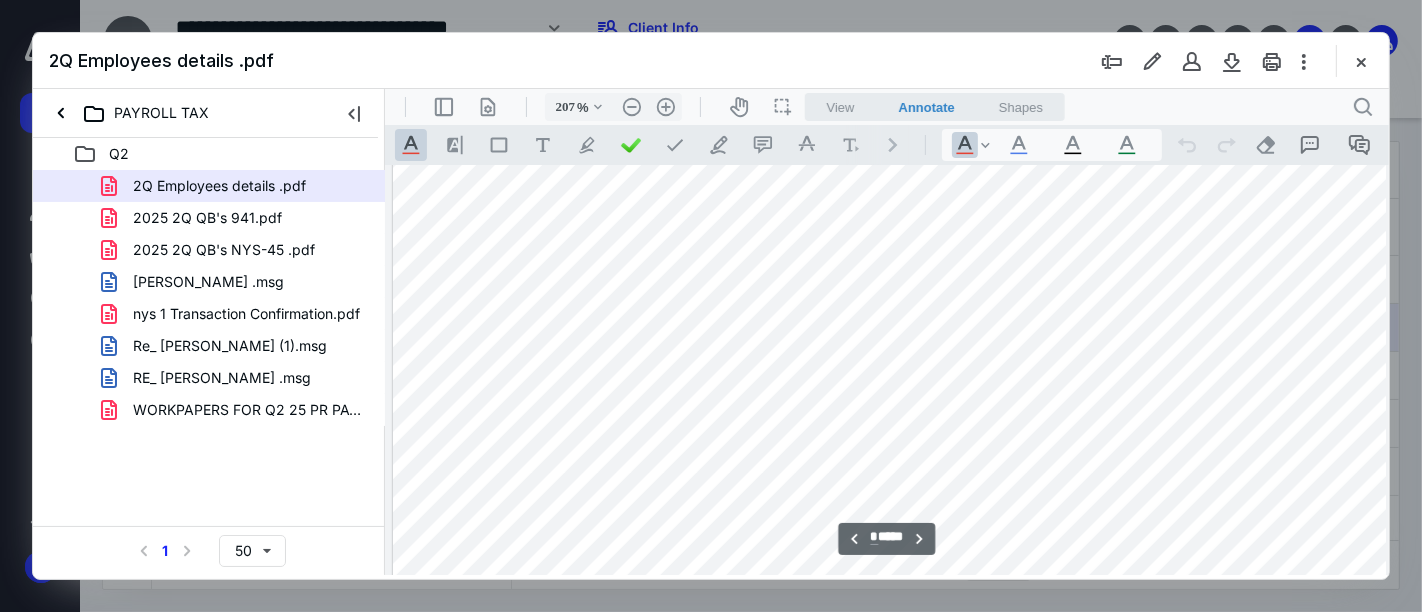 scroll, scrollTop: 13806, scrollLeft: 0, axis: vertical 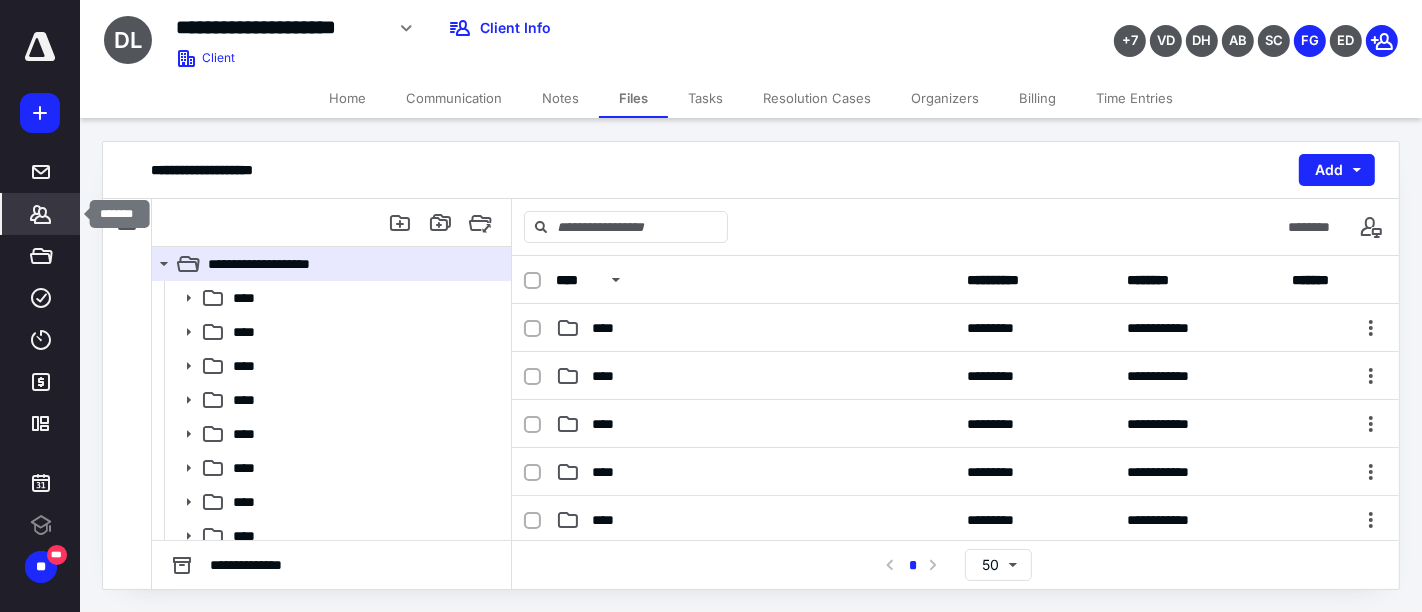 click 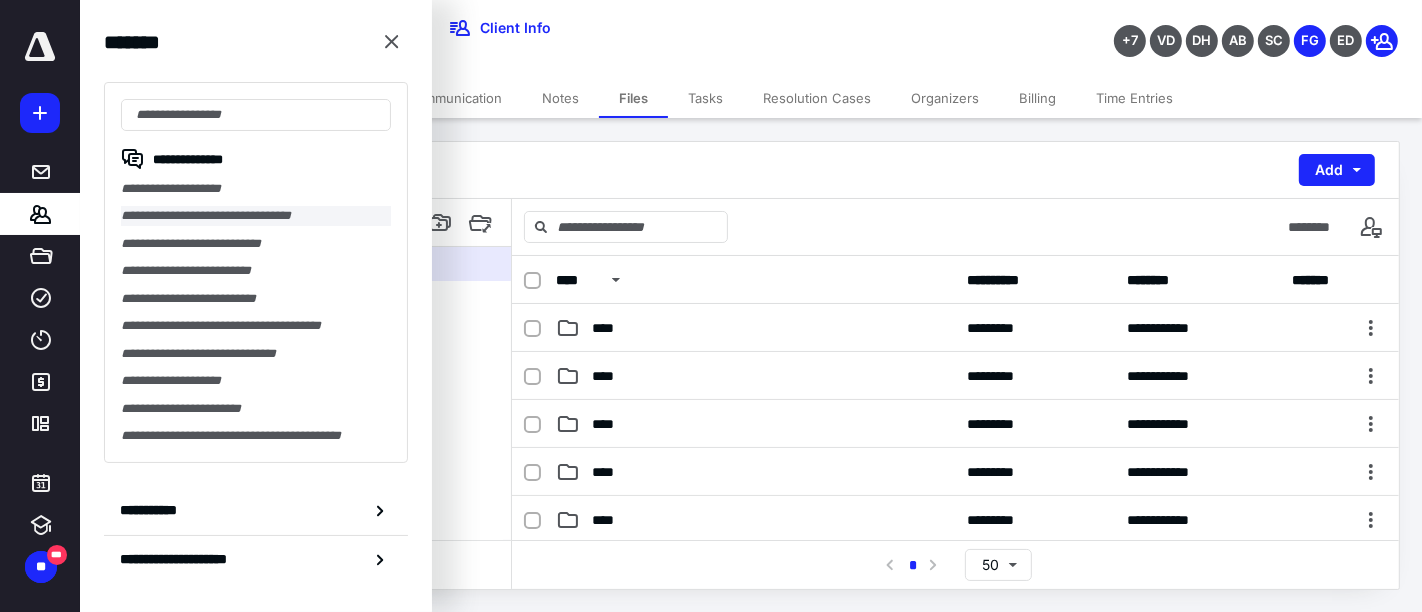 click on "**********" at bounding box center (256, 215) 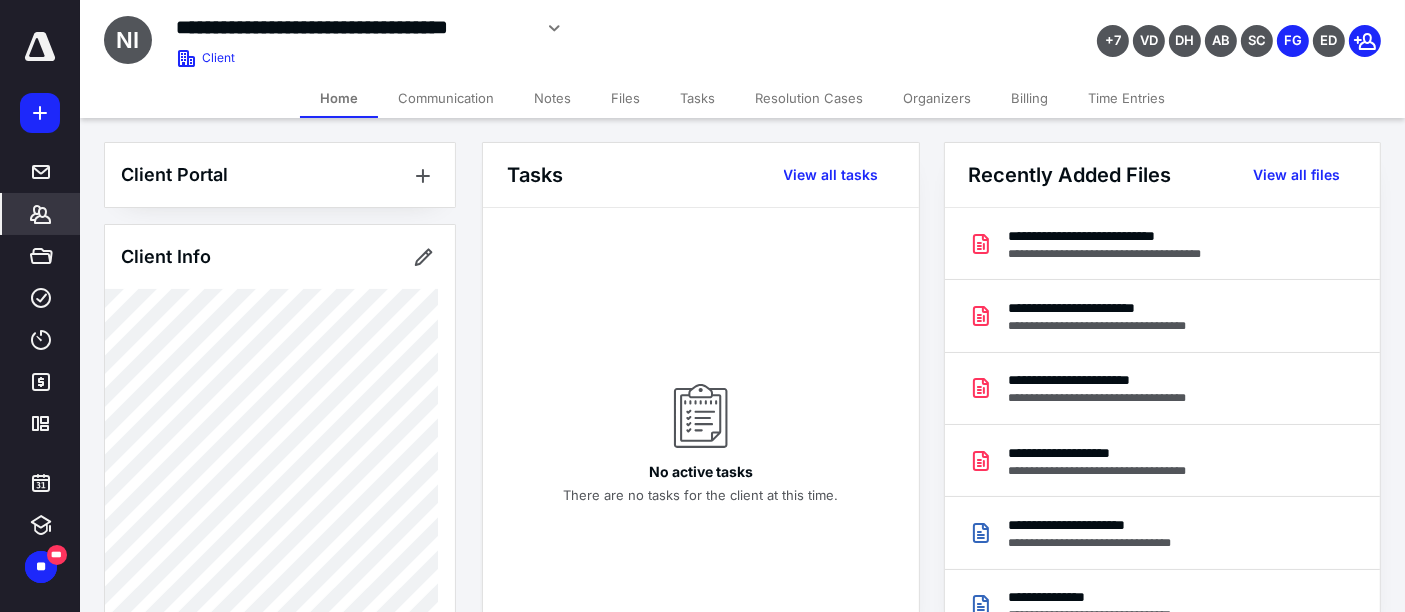click on "Notes" at bounding box center (552, 98) 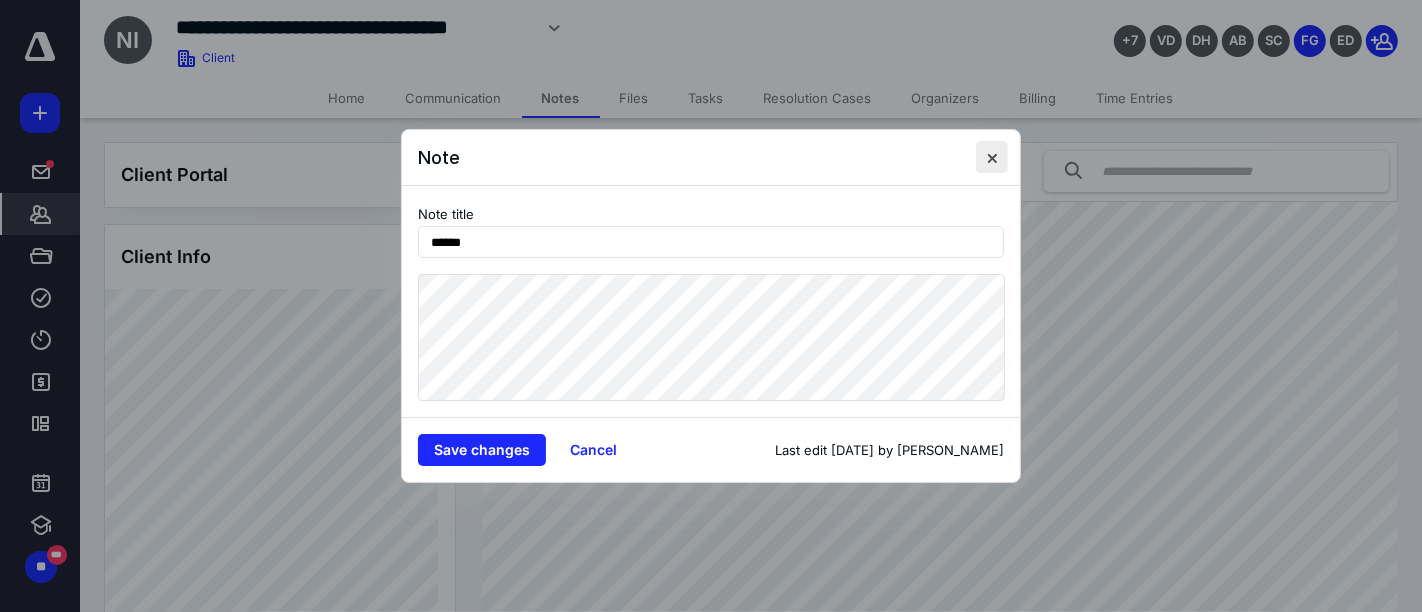 click at bounding box center (992, 157) 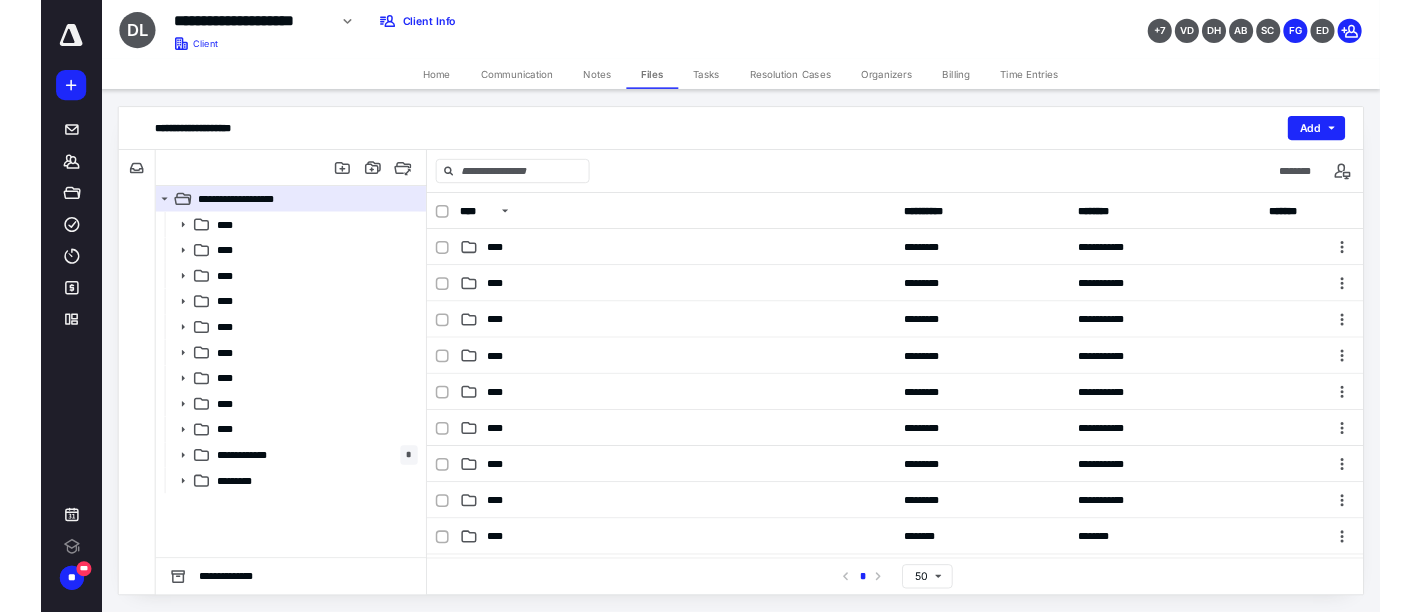 scroll, scrollTop: 0, scrollLeft: 0, axis: both 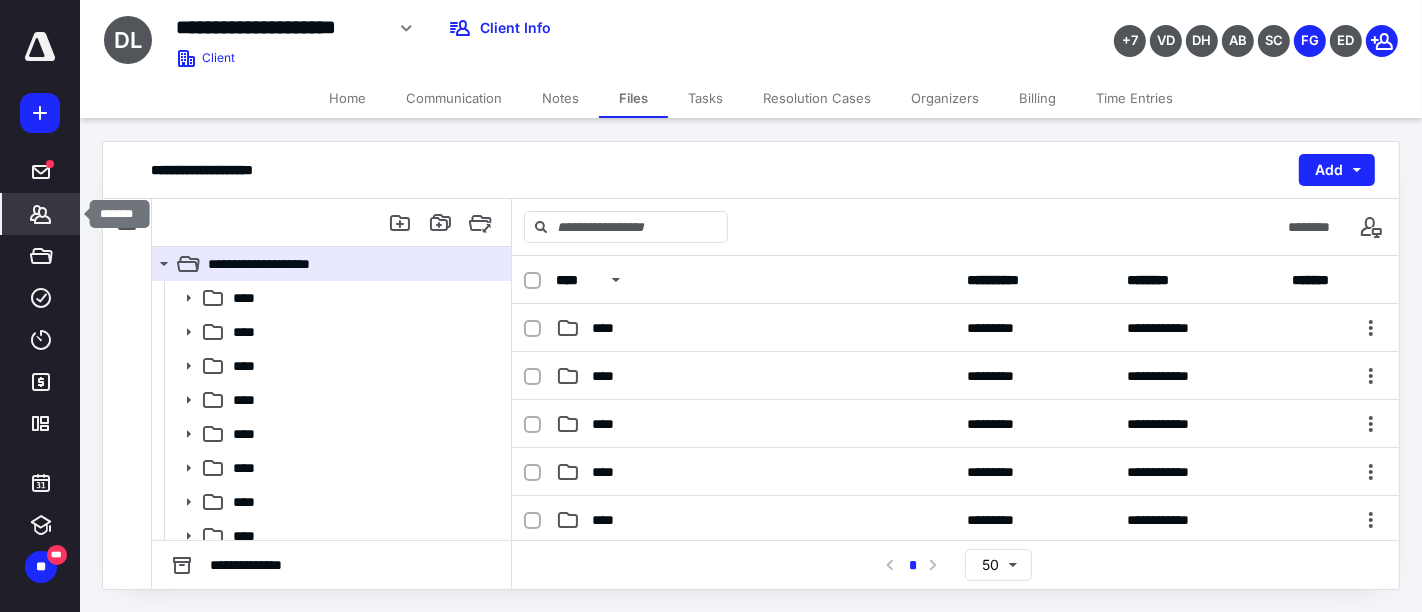click 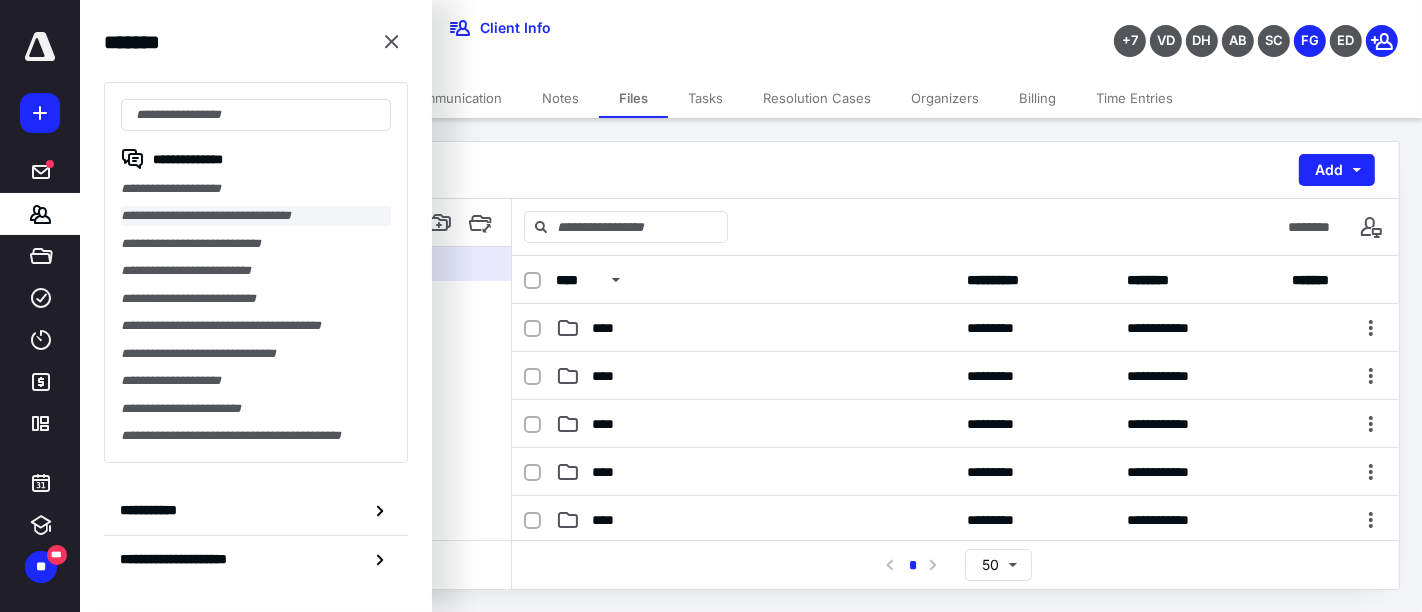 click on "**********" at bounding box center [256, 215] 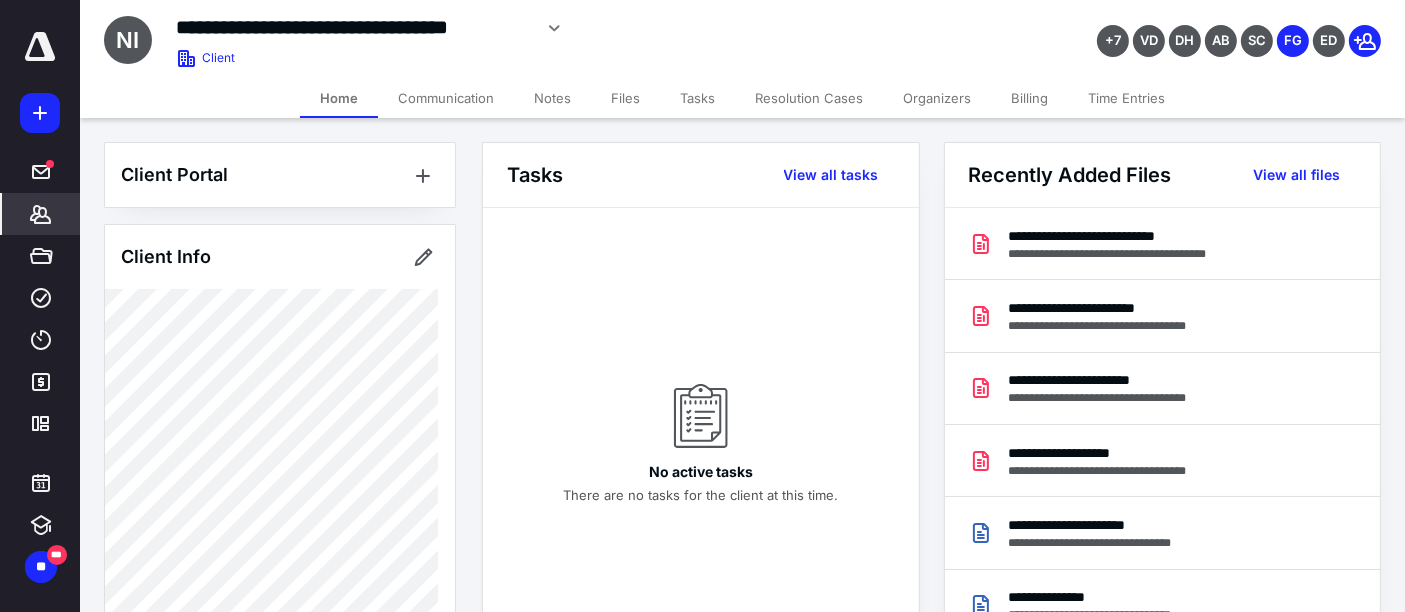 click on "Files" at bounding box center [625, 98] 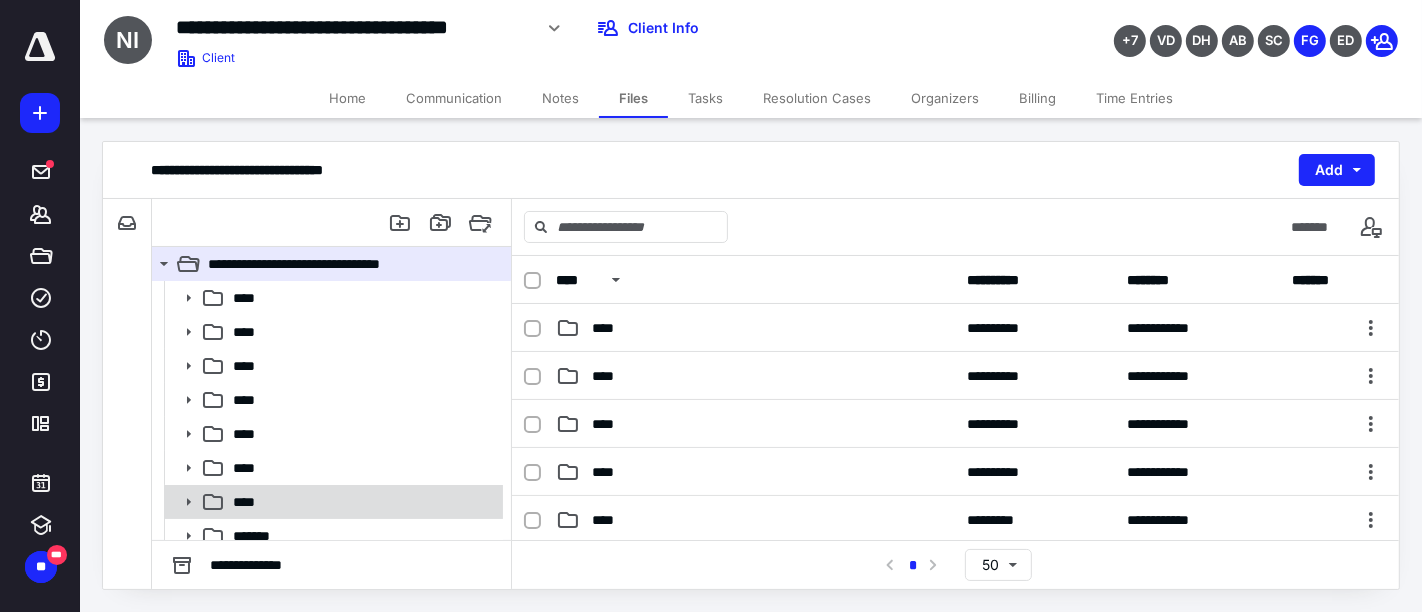 click 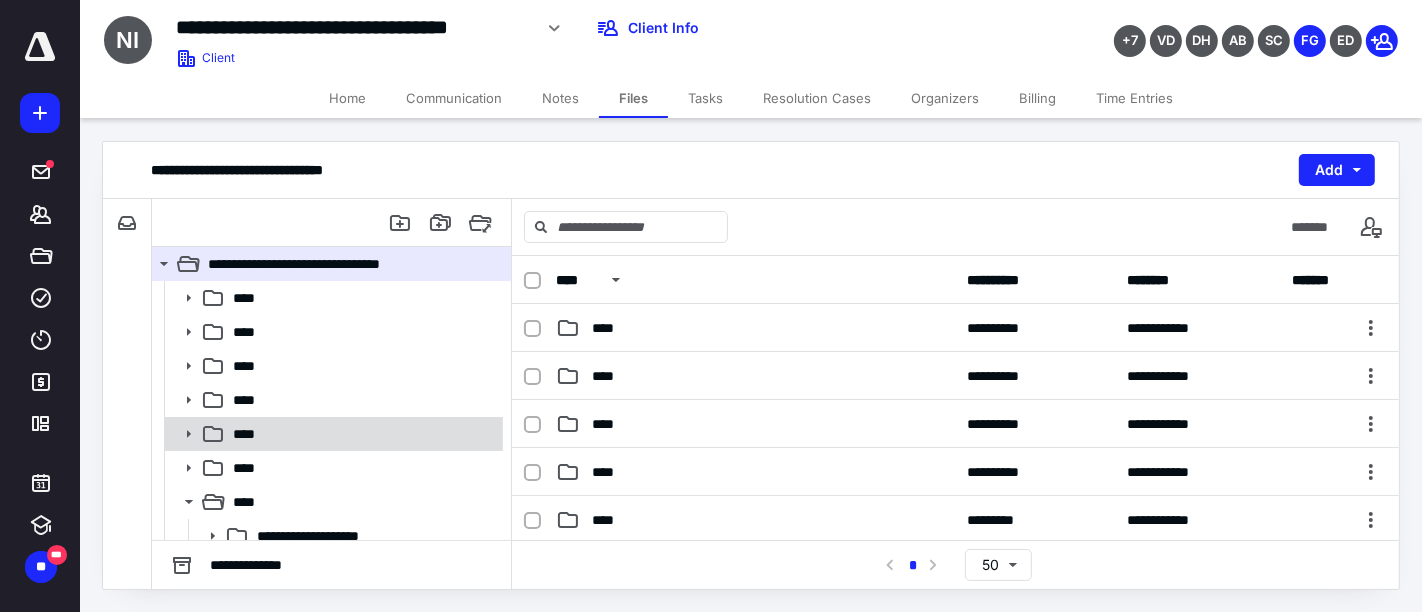 scroll, scrollTop: 181, scrollLeft: 0, axis: vertical 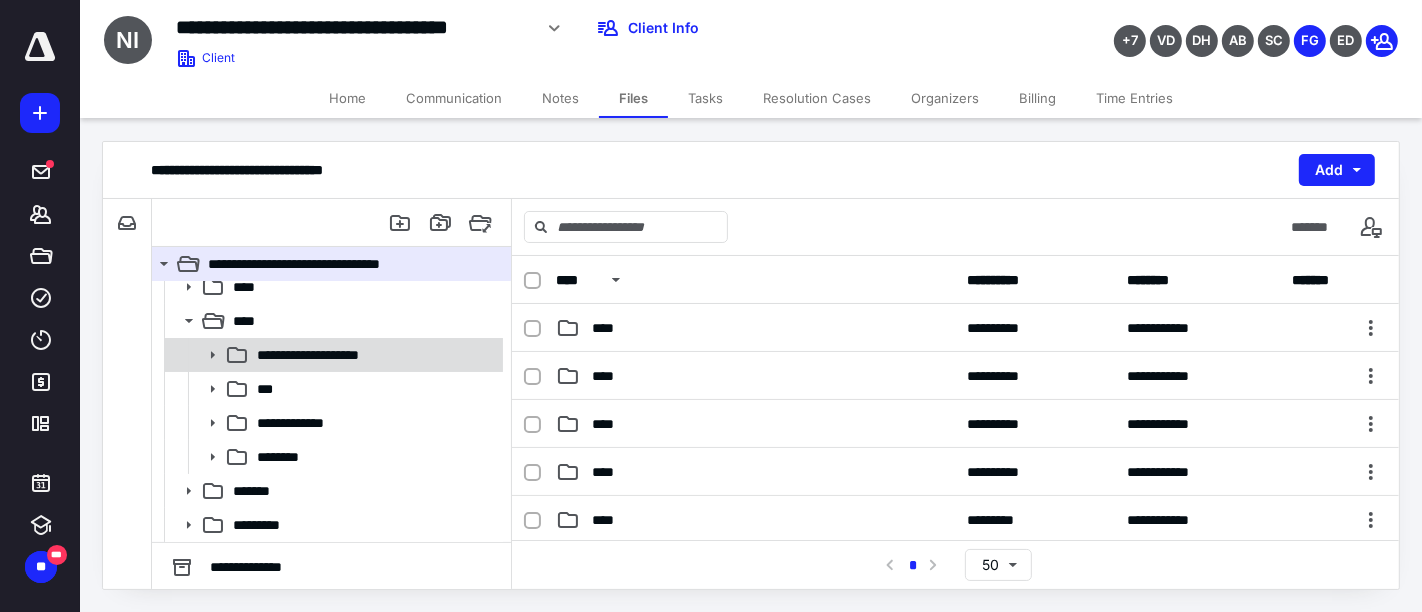 click 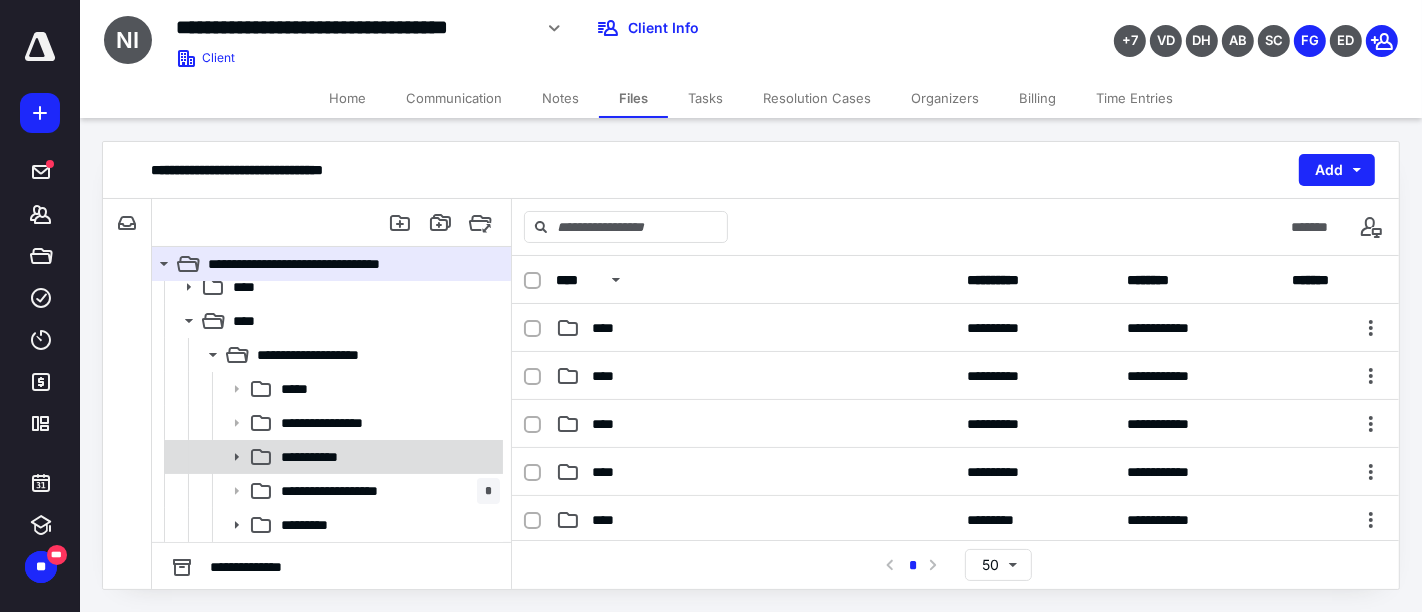 scroll, scrollTop: 292, scrollLeft: 0, axis: vertical 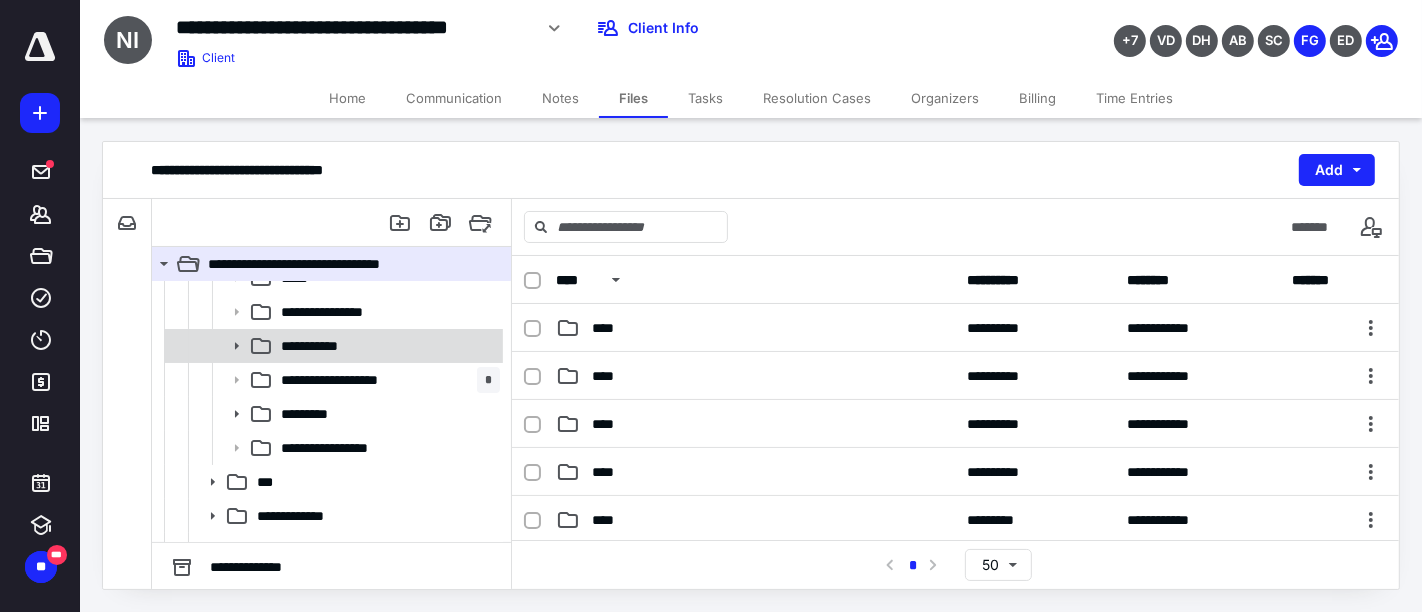 click 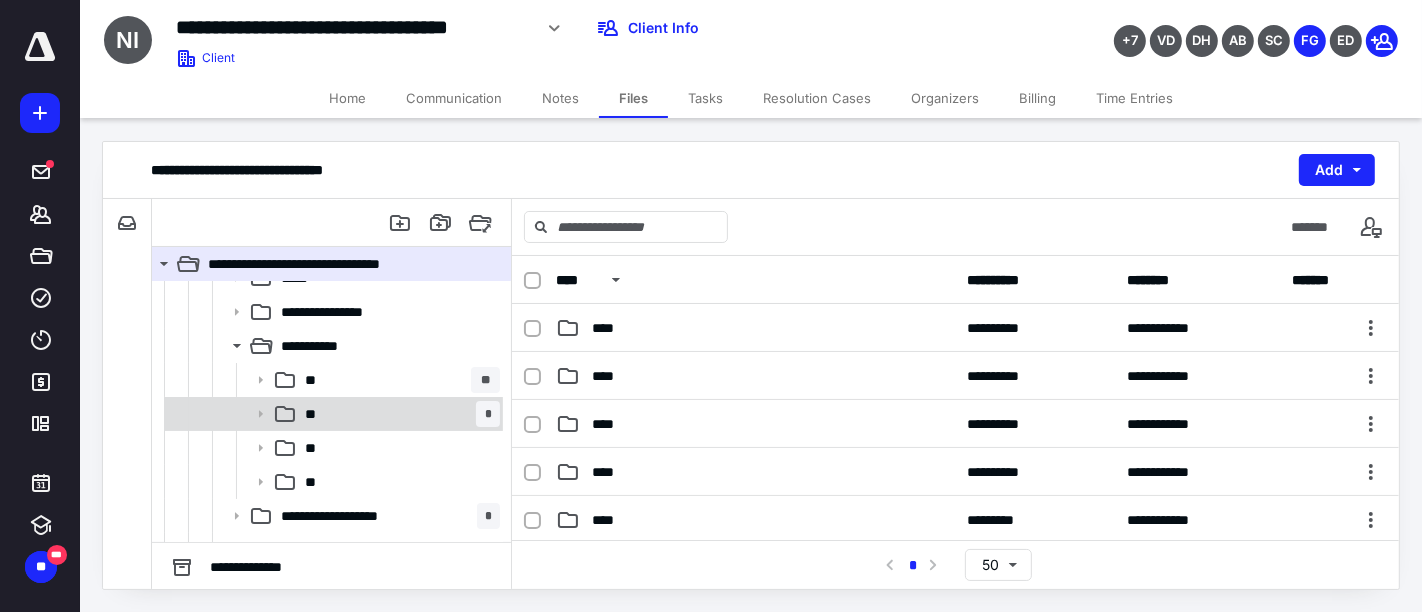 click 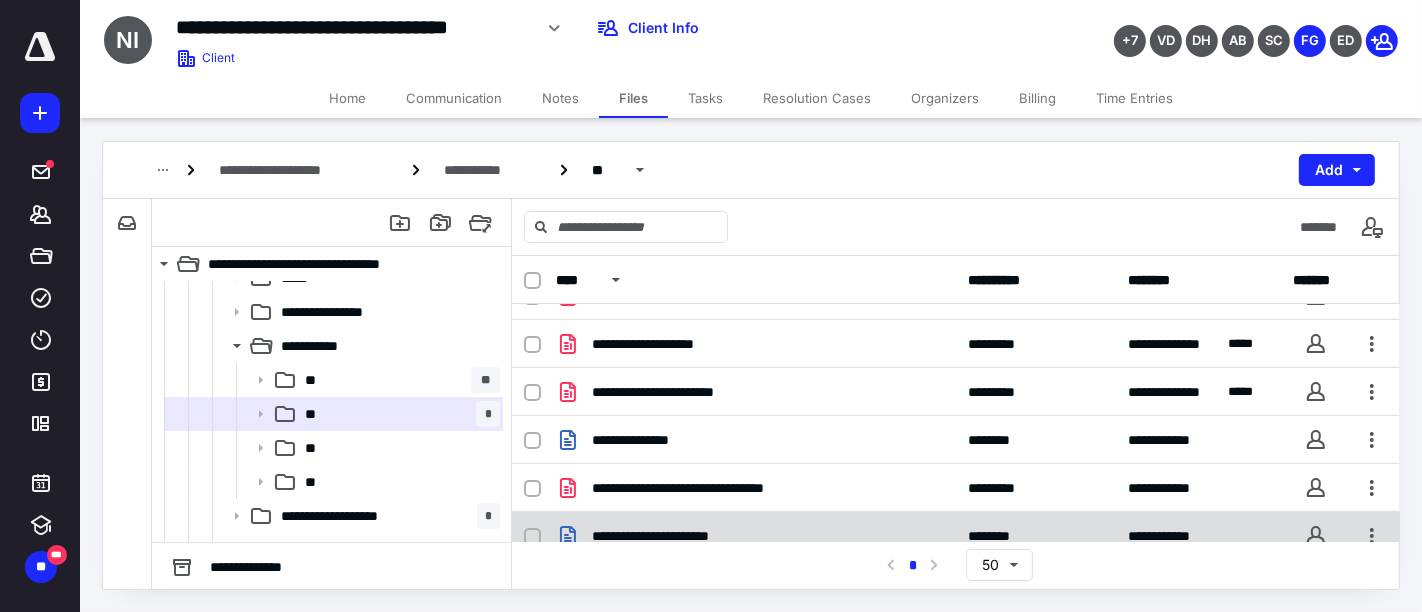 scroll, scrollTop: 0, scrollLeft: 0, axis: both 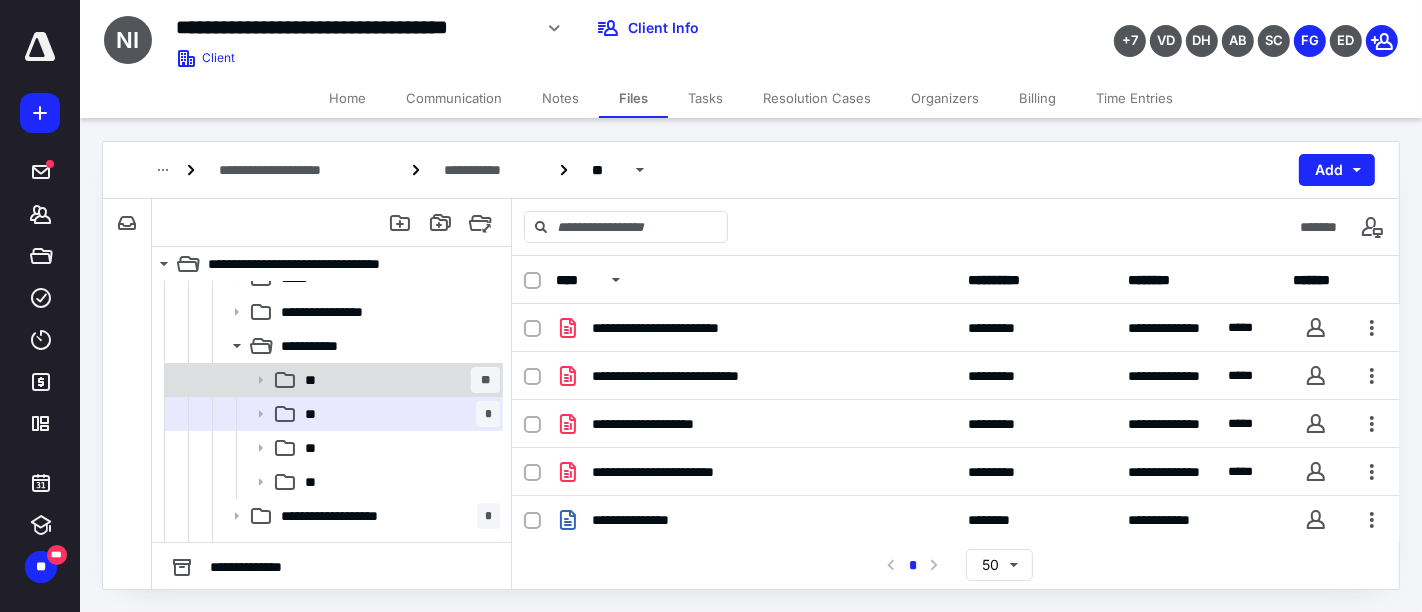 click 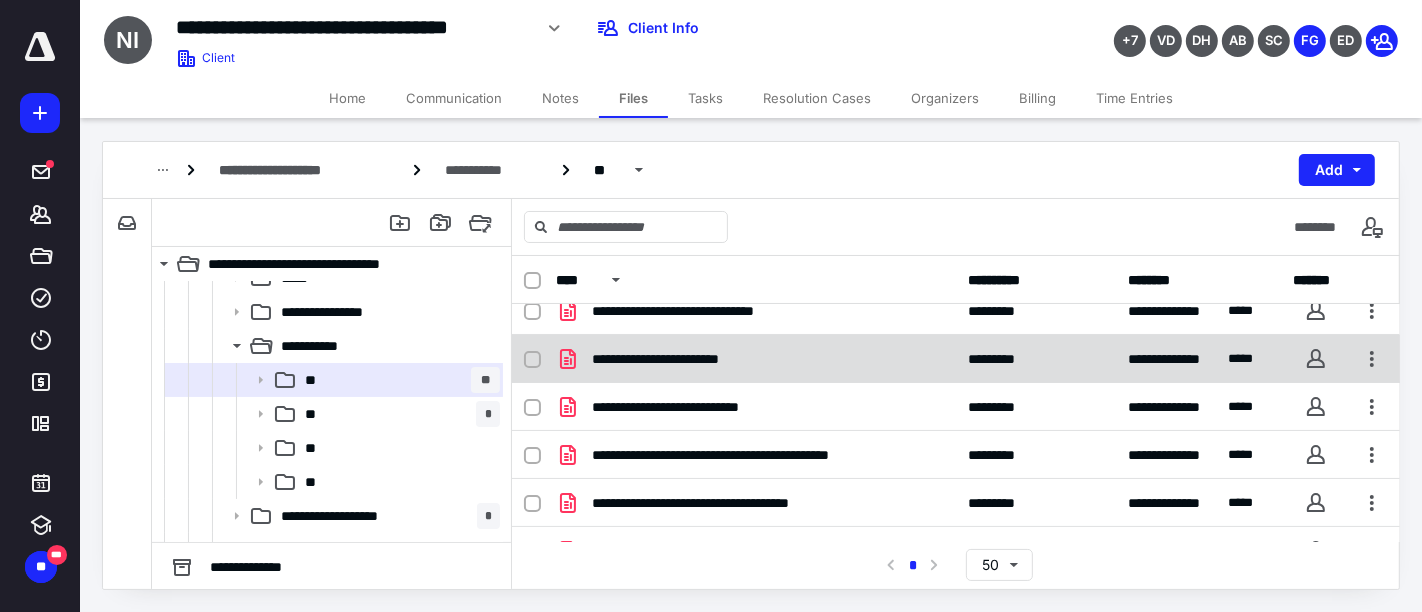 scroll, scrollTop: 0, scrollLeft: 0, axis: both 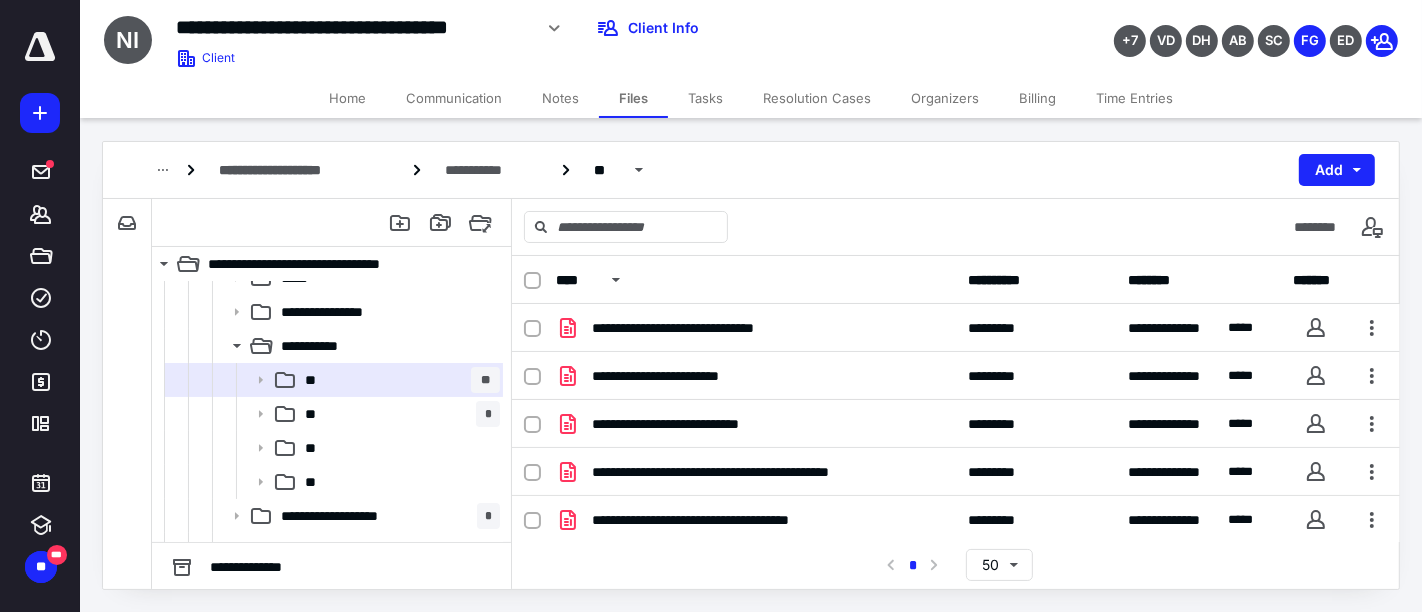 click on "**********" at bounding box center (956, 376) 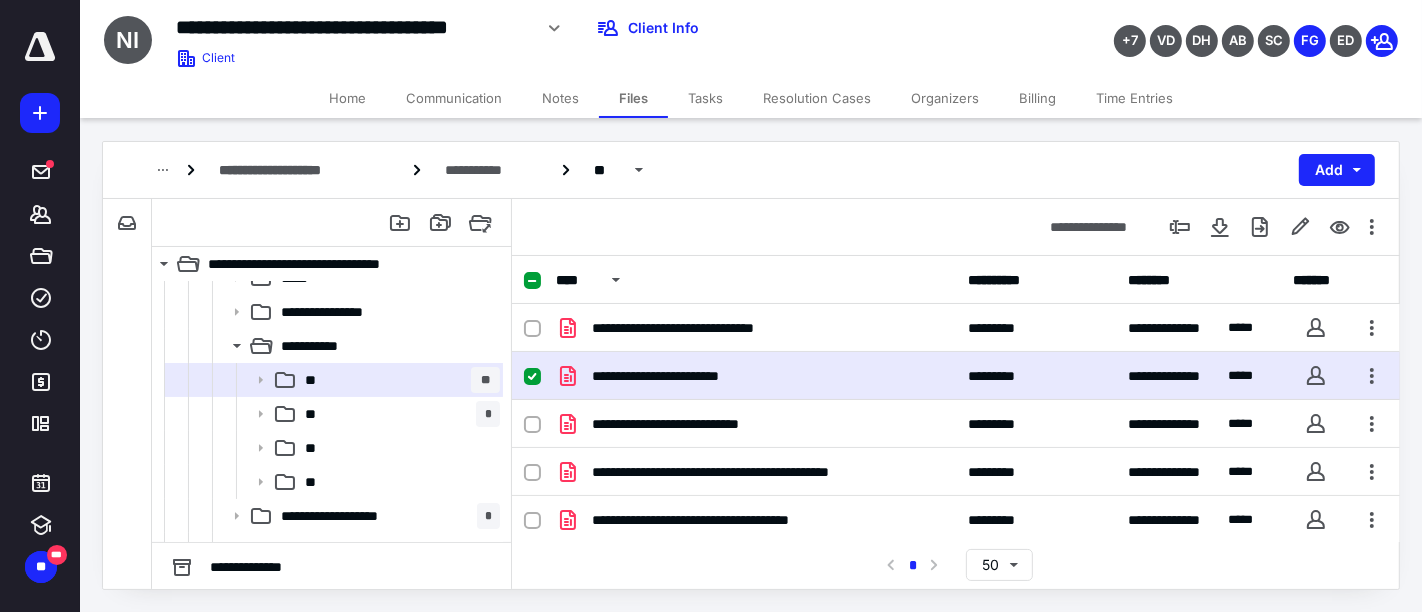 click on "**********" at bounding box center (956, 376) 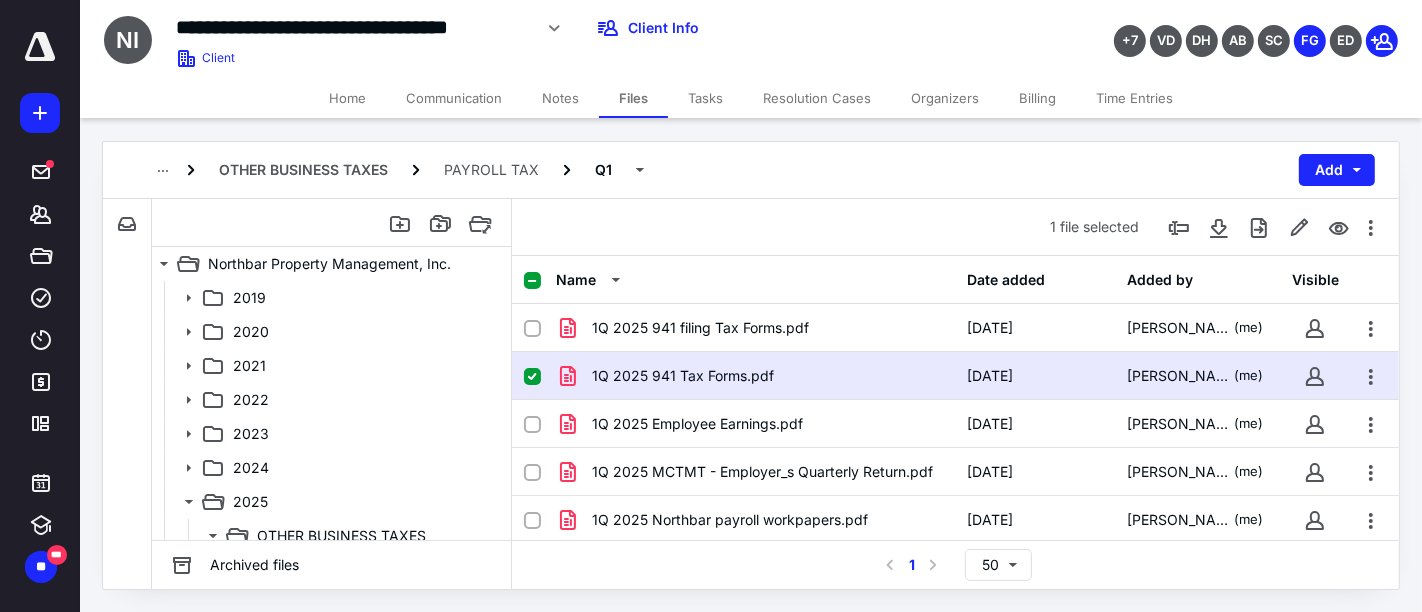 scroll, scrollTop: 292, scrollLeft: 0, axis: vertical 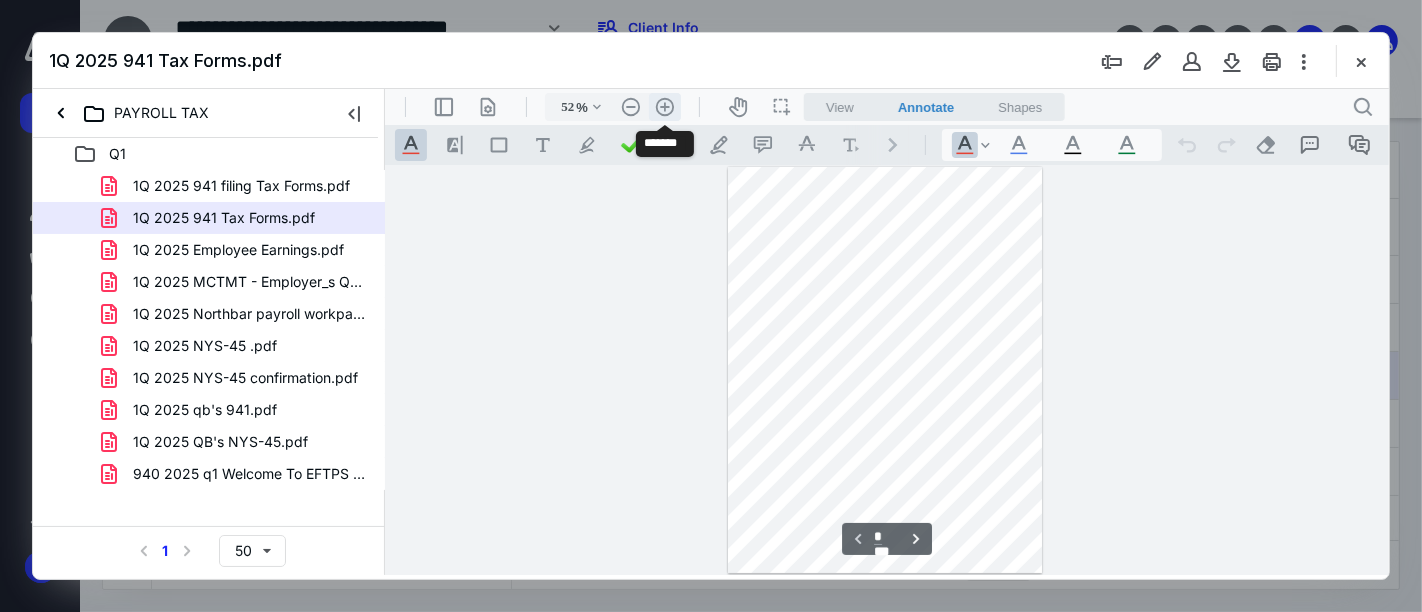 click on ".cls-1{fill:#abb0c4;} icon - header - zoom - in - line" at bounding box center (664, 106) 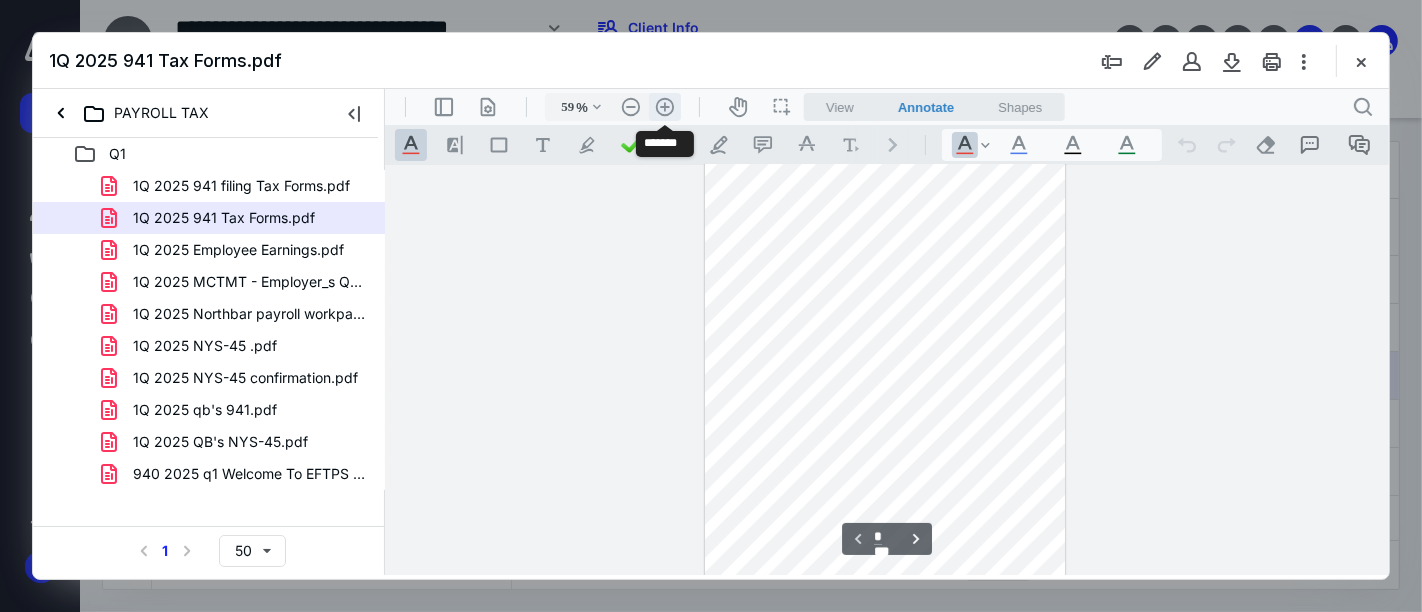 click on ".cls-1{fill:#abb0c4;} icon - header - zoom - in - line" at bounding box center [664, 106] 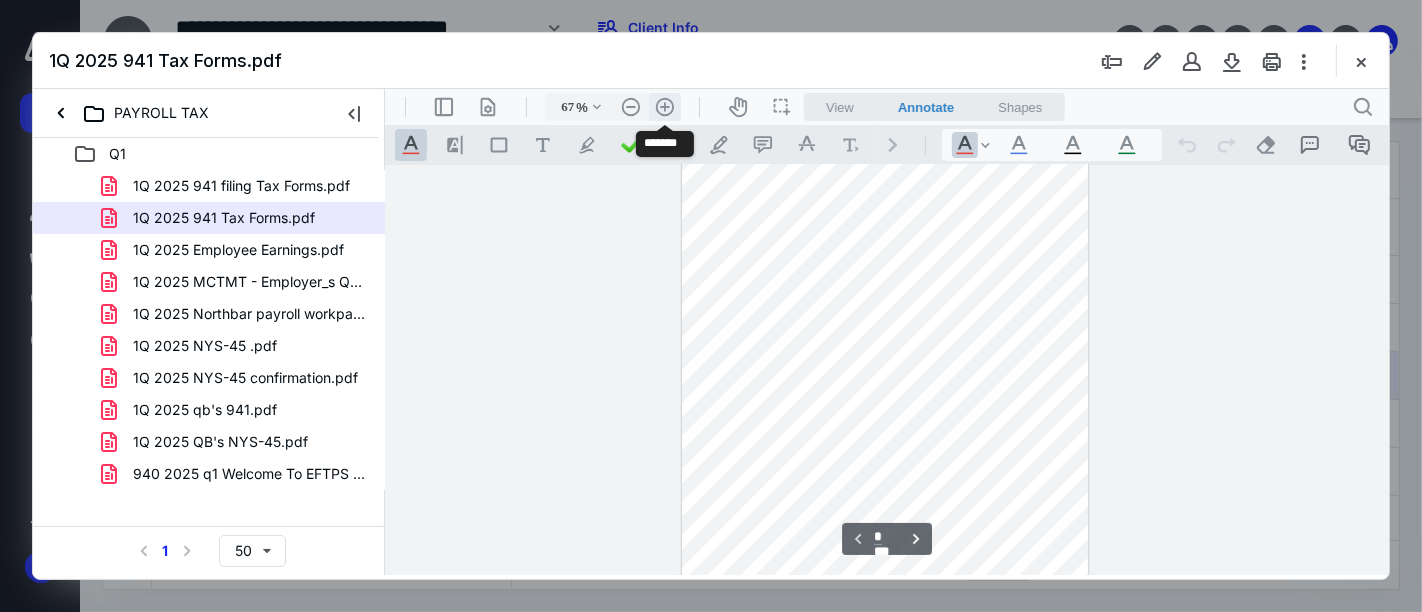 click on ".cls-1{fill:#abb0c4;} icon - header - zoom - in - line" at bounding box center [664, 106] 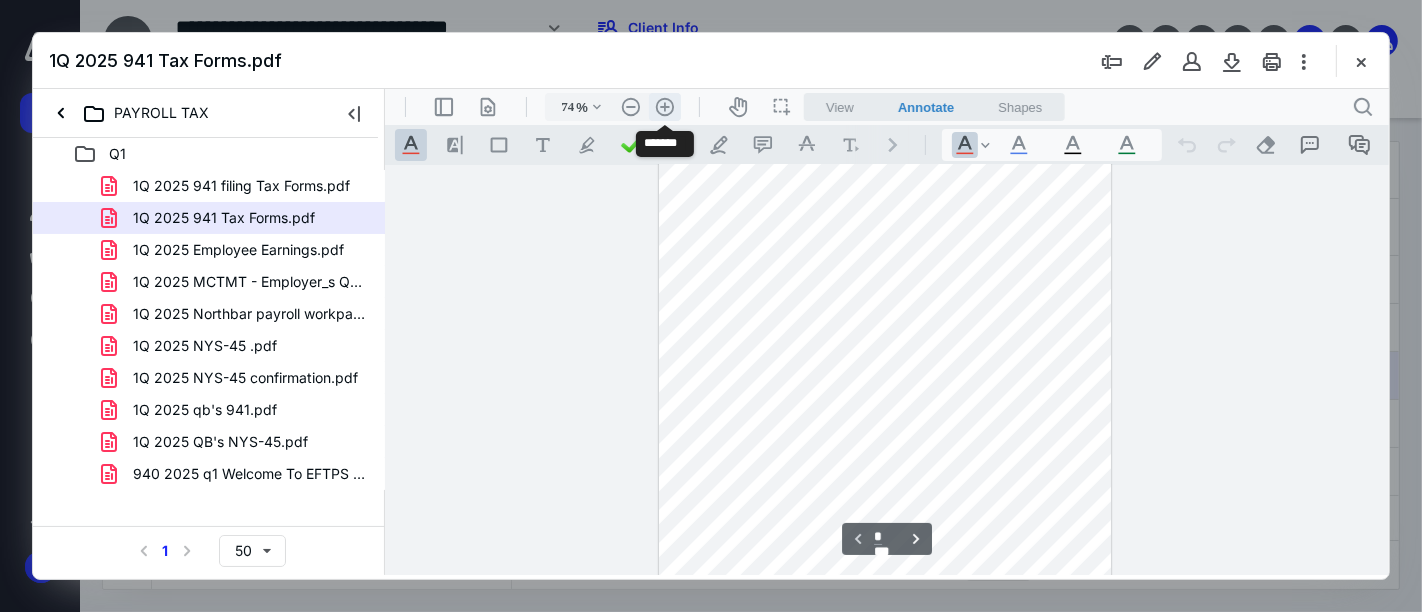 click on ".cls-1{fill:#abb0c4;} icon - header - zoom - in - line" at bounding box center (664, 106) 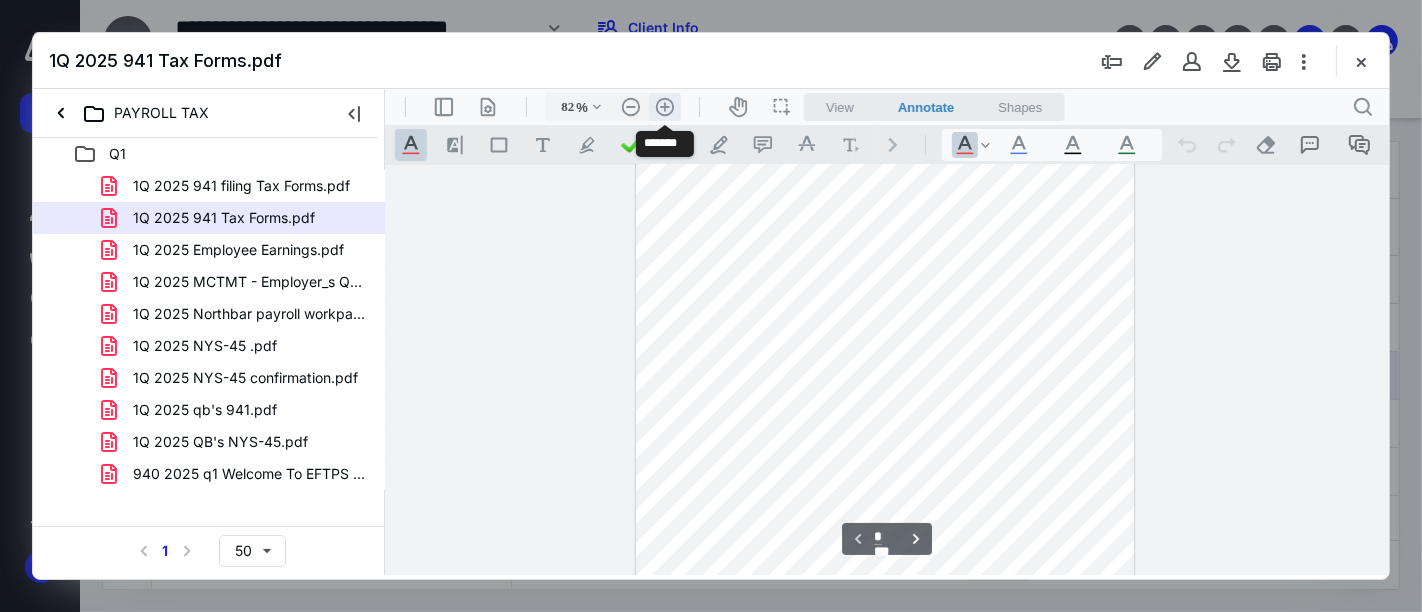 scroll, scrollTop: 97, scrollLeft: 0, axis: vertical 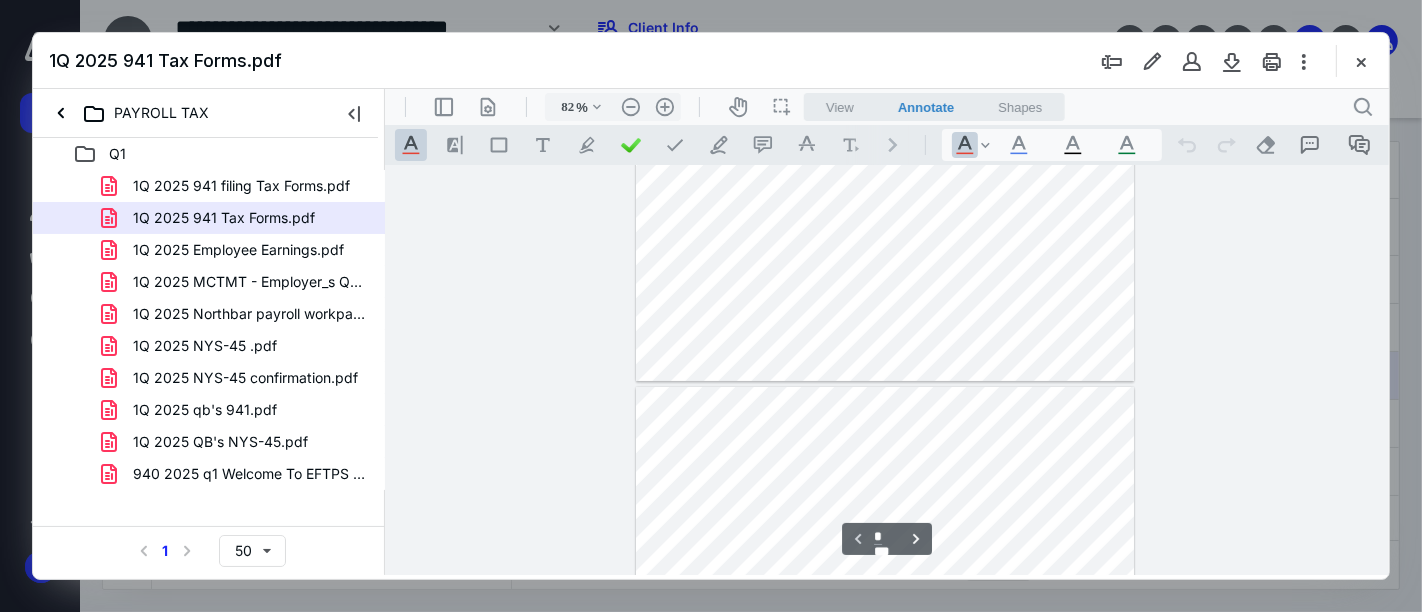 type on "*" 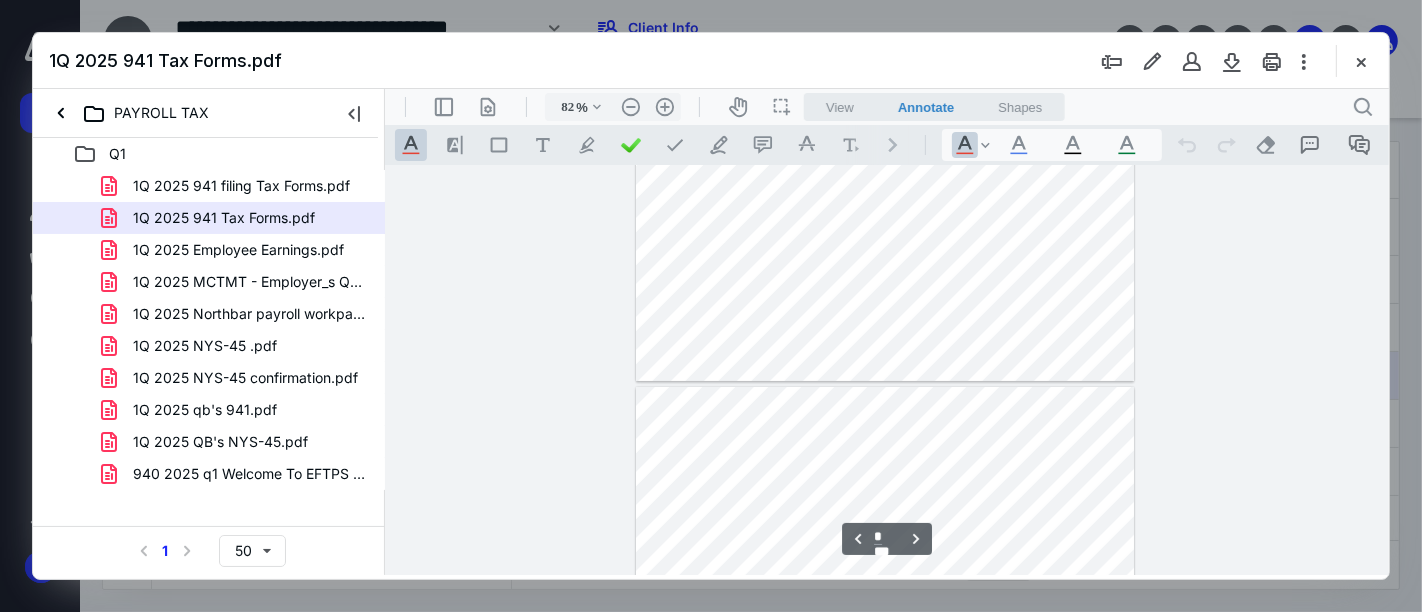 scroll, scrollTop: 542, scrollLeft: 0, axis: vertical 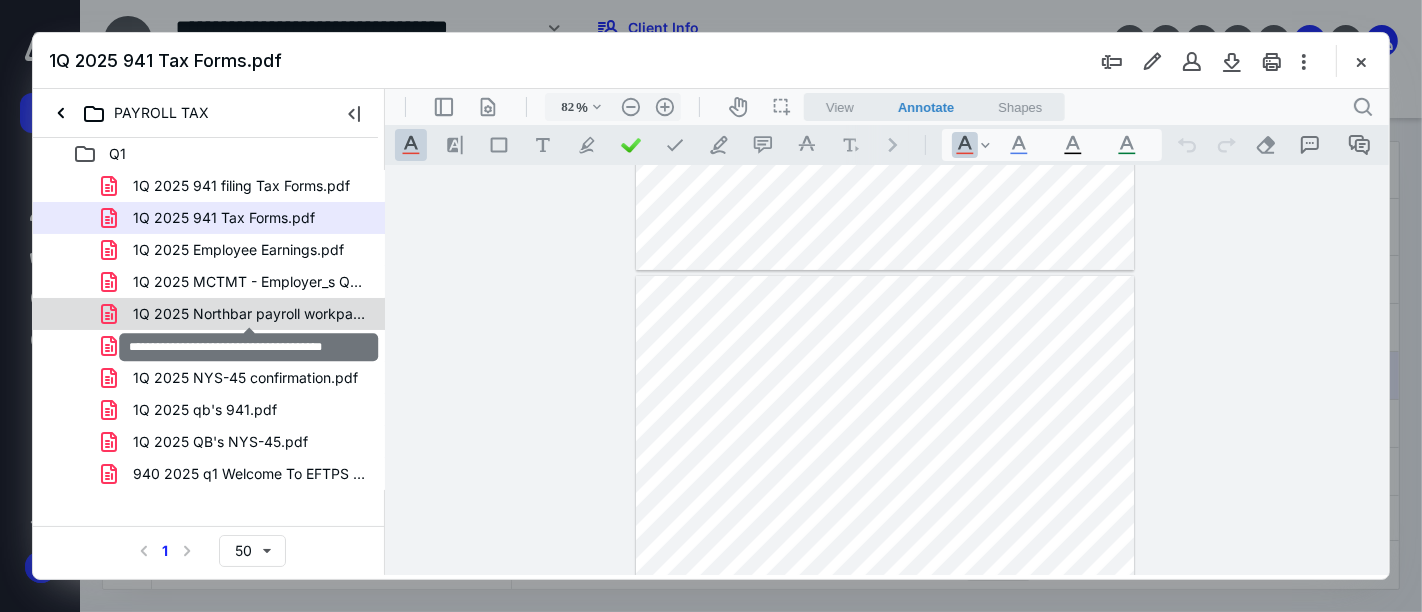 click on "1Q 2025 Northbar payroll workpapers.pdf" at bounding box center (249, 314) 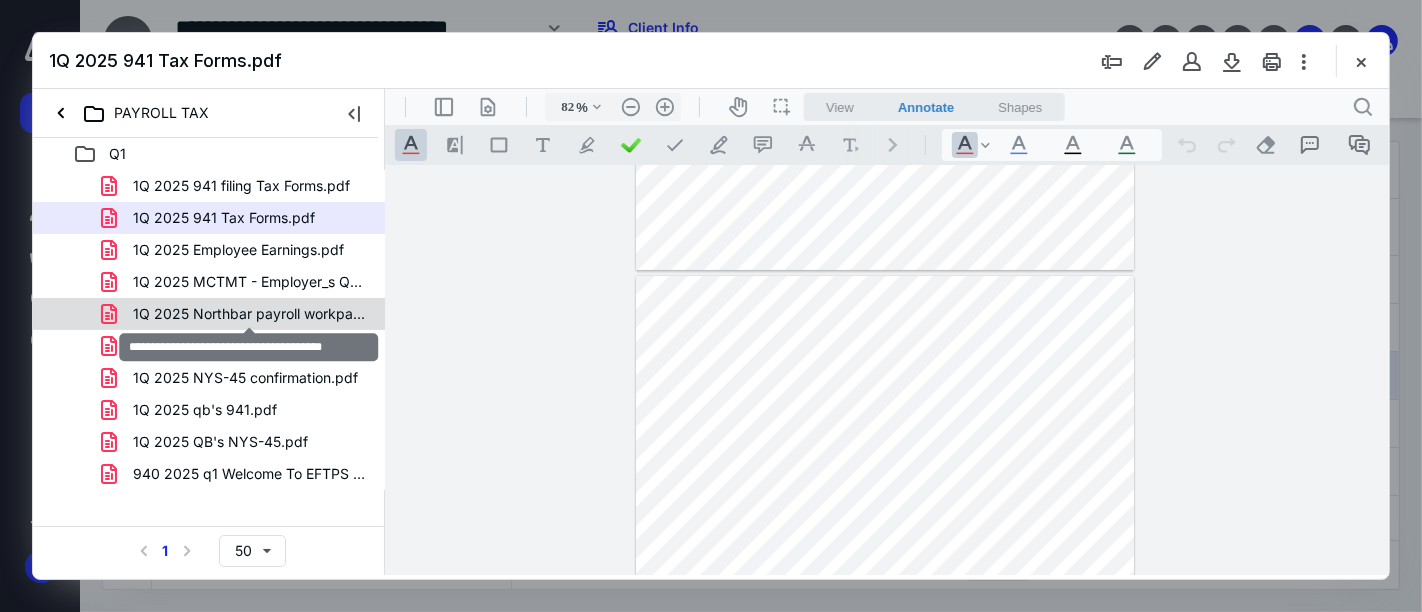 click on "1Q 2025 941 filing Tax Forms.pdf 1Q 2025 941 Tax Forms.pdf 1Q 2025 Employee Earnings.pdf 1Q 2025 MCTMT - Employer_s Quarterly Return.pdf 1Q 2025 Northbar payroll workpapers.pdf 1Q 2025 NYS-45 .pdf 1Q 2025 NYS-45 confirmation.pdf 1Q 2025 qb's 941.pdf 1Q 2025 QB's NYS-45.pdf 940 2025 q1 Welcome To EFTPS - Payments.pdf" at bounding box center (209, 330) 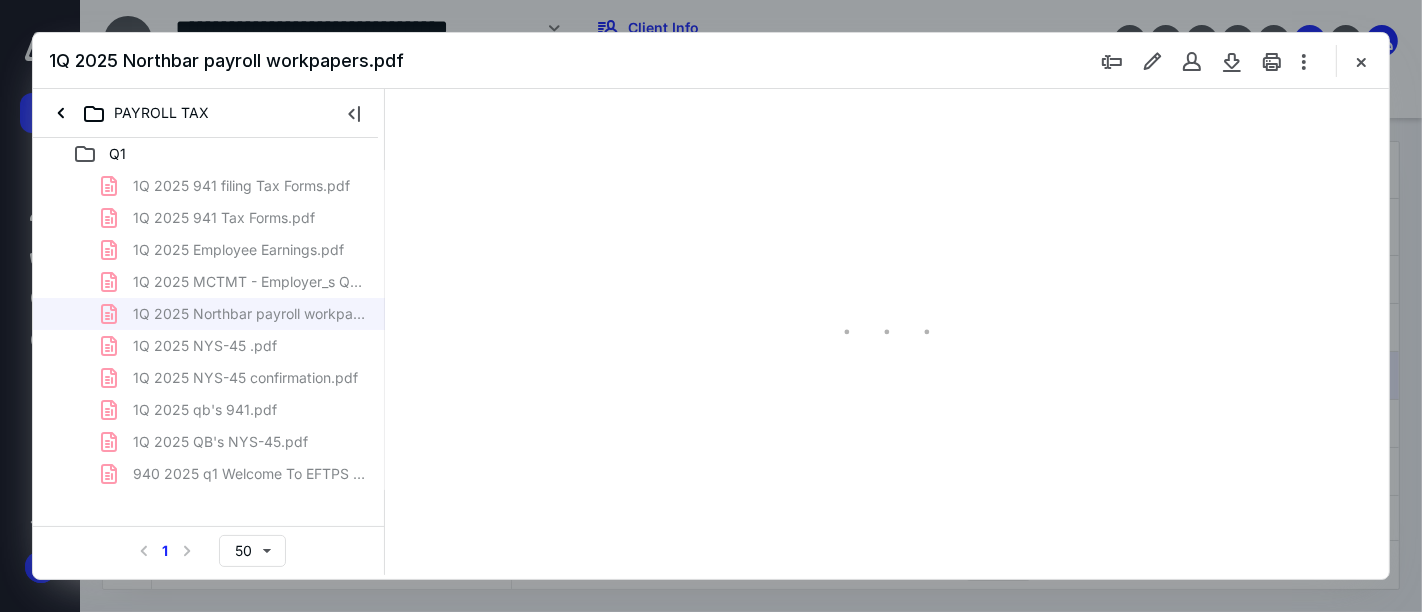 scroll, scrollTop: 77, scrollLeft: 0, axis: vertical 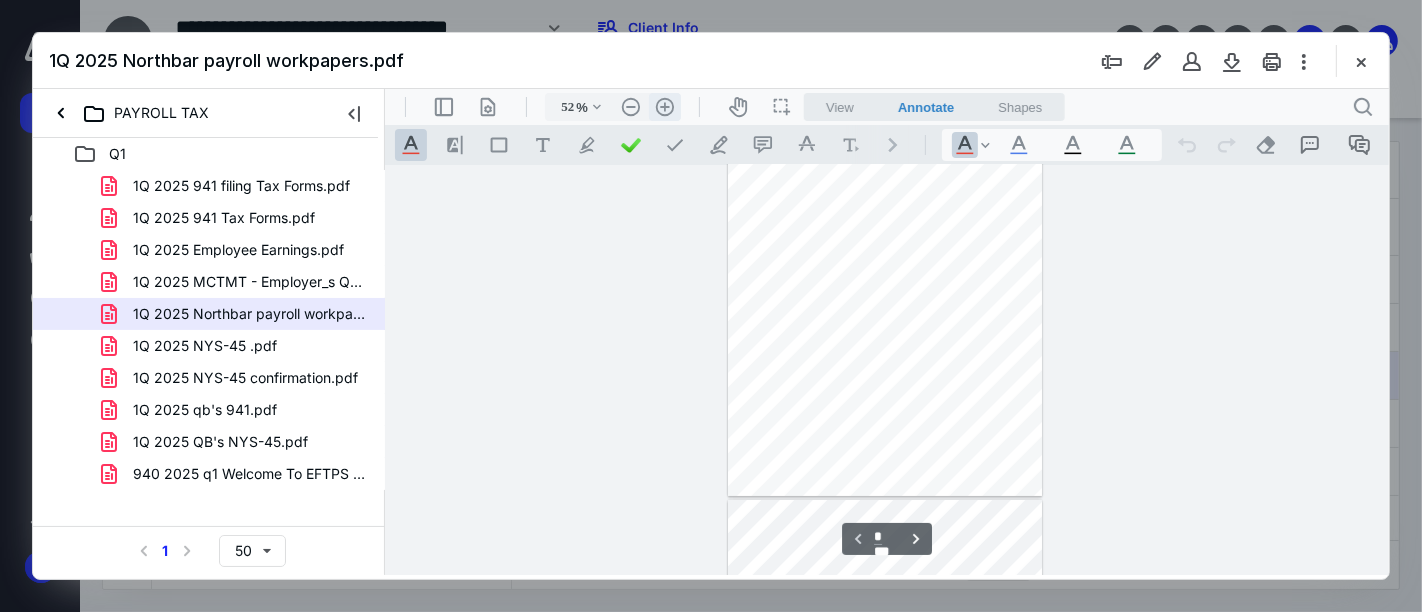 click on ".cls-1{fill:#abb0c4;} icon - header - zoom - in - line" at bounding box center (664, 106) 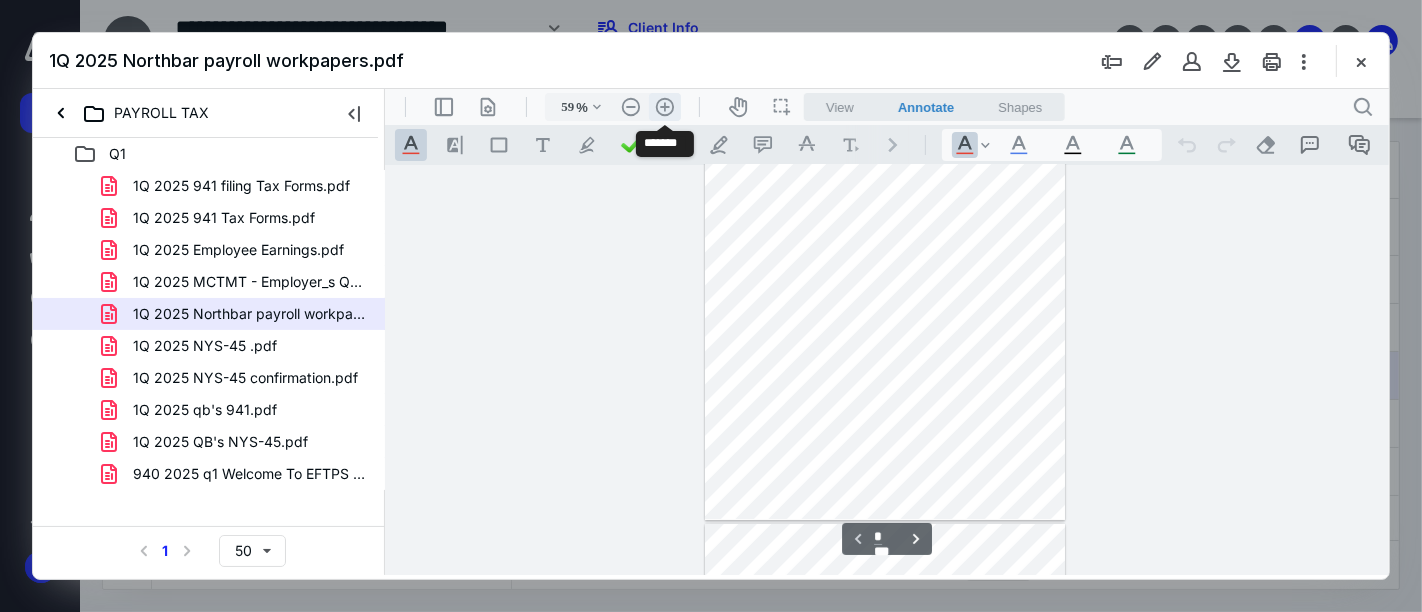 click on ".cls-1{fill:#abb0c4;} icon - header - zoom - in - line" at bounding box center (664, 106) 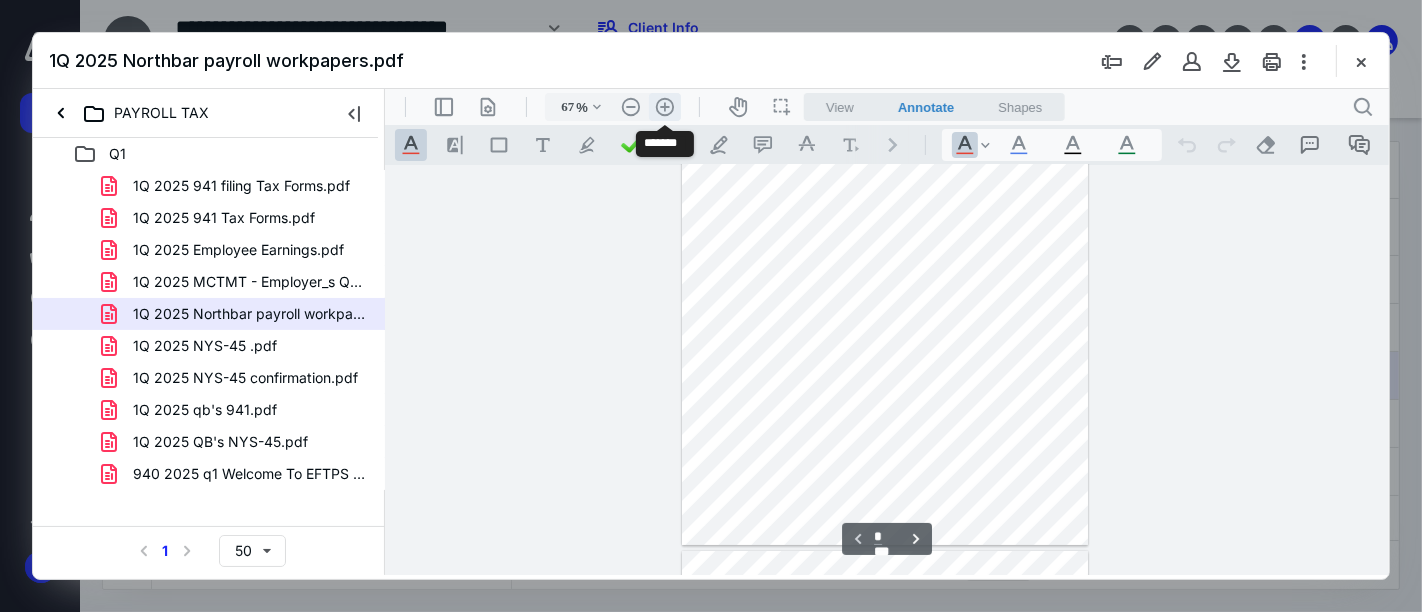 click on ".cls-1{fill:#abb0c4;} icon - header - zoom - in - line" at bounding box center (664, 106) 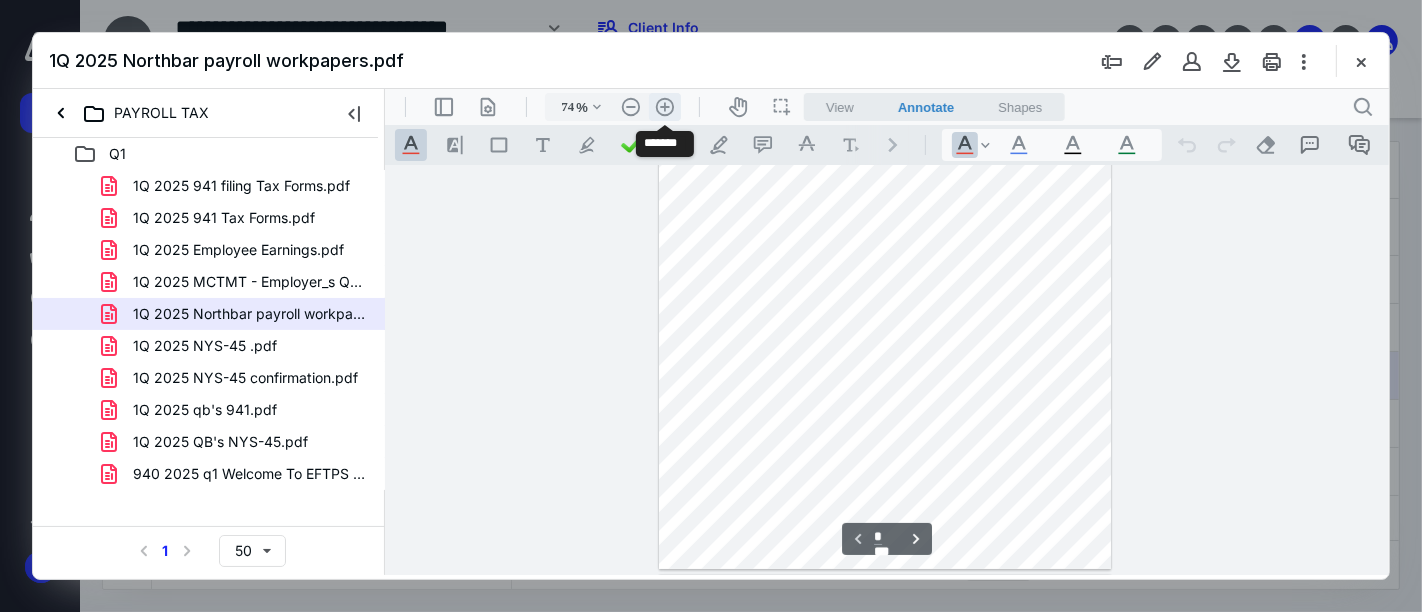 click on ".cls-1{fill:#abb0c4;} icon - header - zoom - in - line" at bounding box center (664, 106) 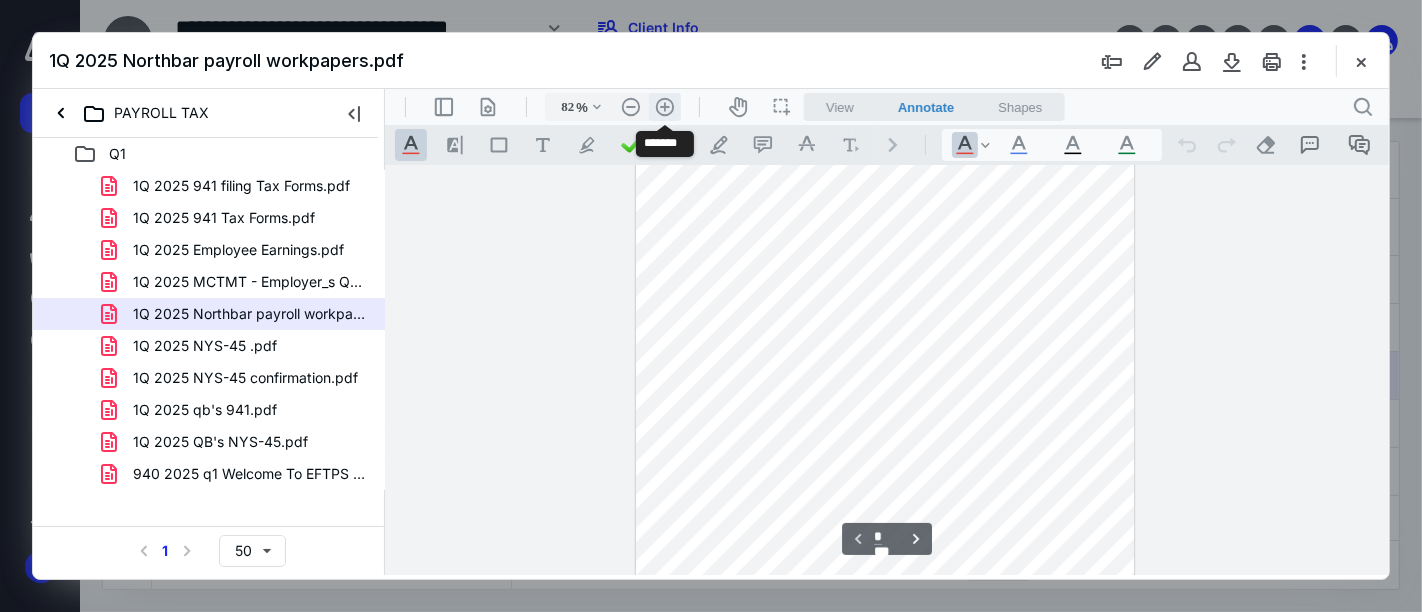 click on ".cls-1{fill:#abb0c4;} icon - header - zoom - in - line" at bounding box center [664, 106] 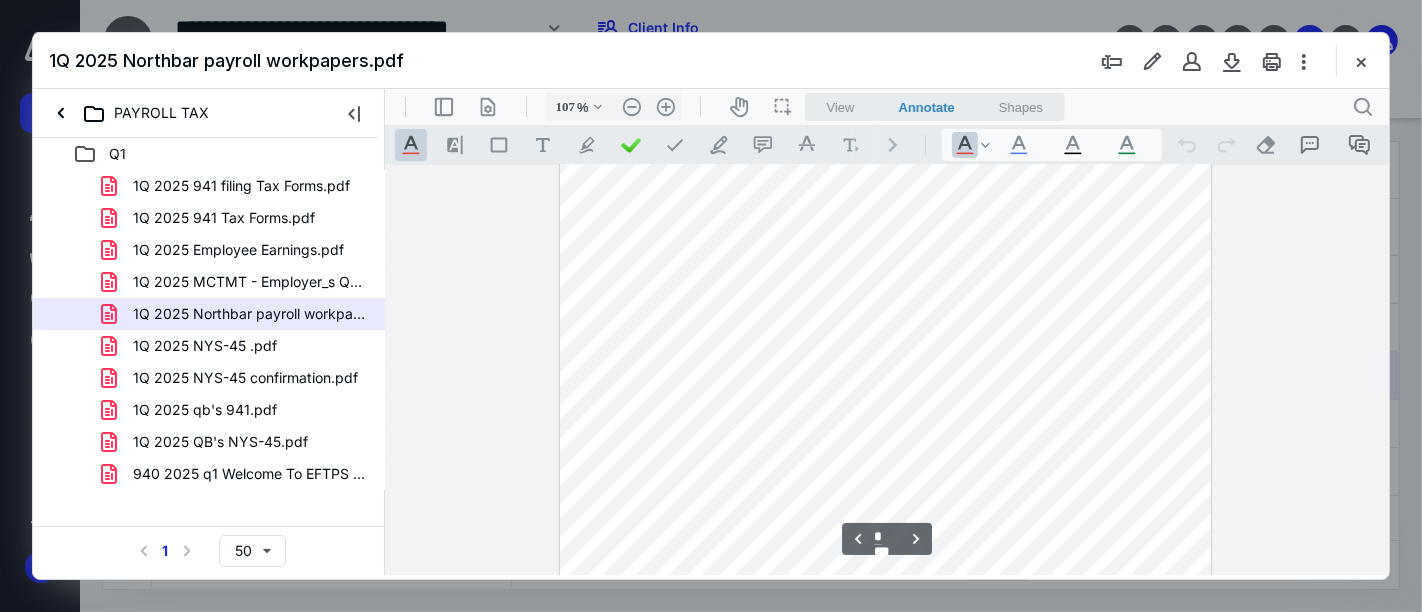 scroll, scrollTop: 4783, scrollLeft: 0, axis: vertical 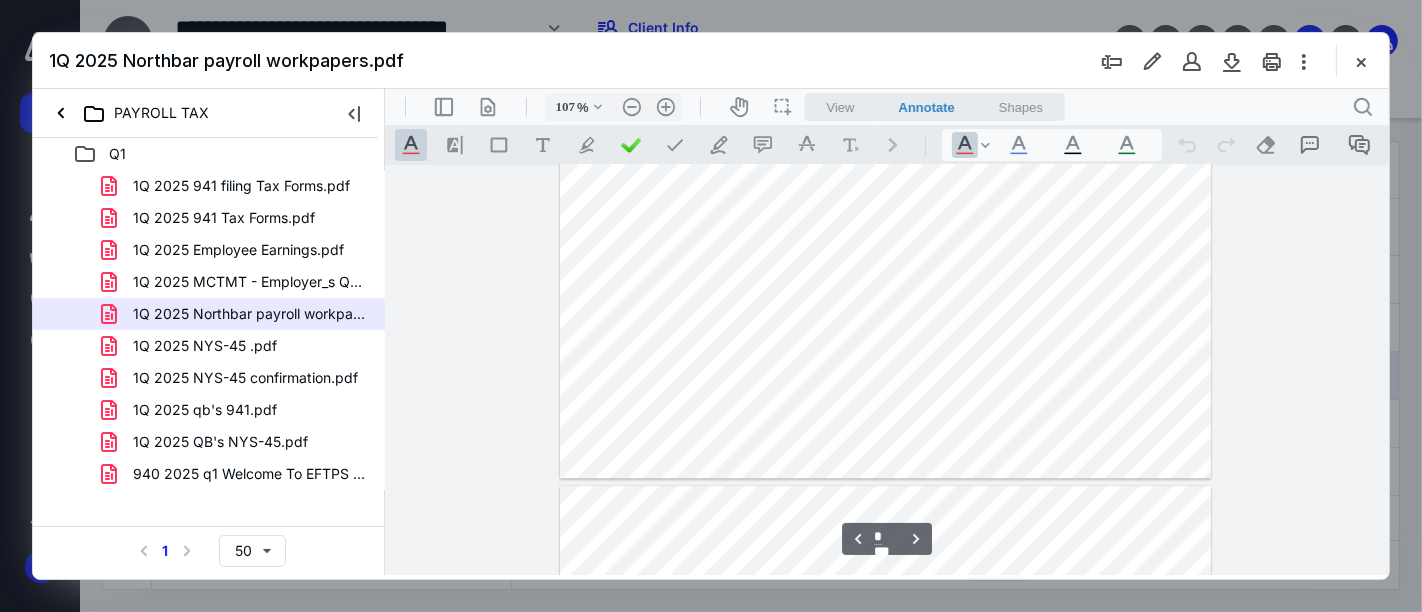 type on "*" 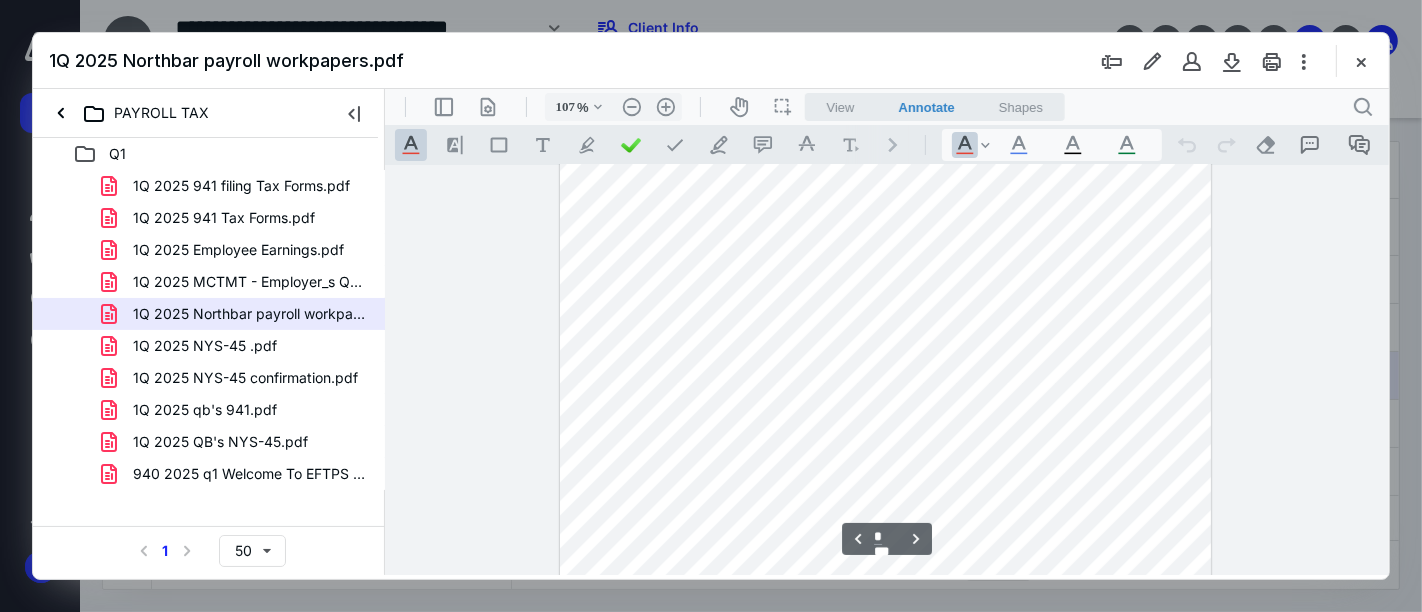 scroll, scrollTop: 5228, scrollLeft: 0, axis: vertical 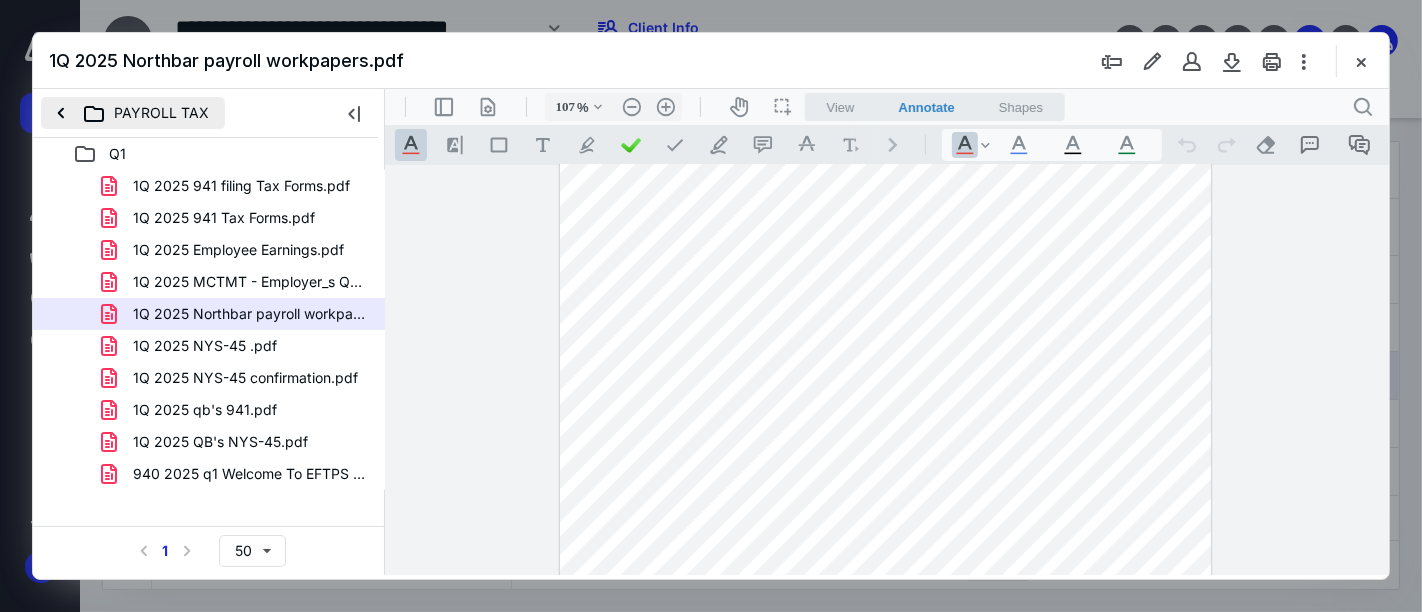 click on "PAYROLL TAX" at bounding box center [133, 113] 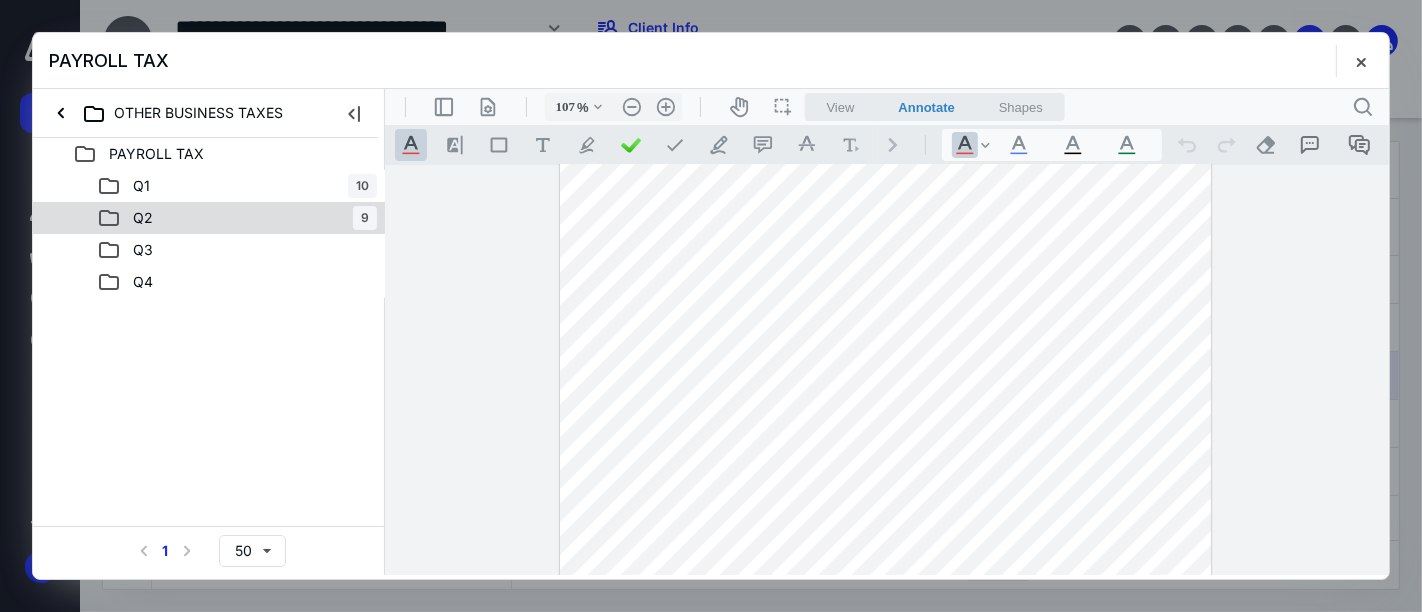 click 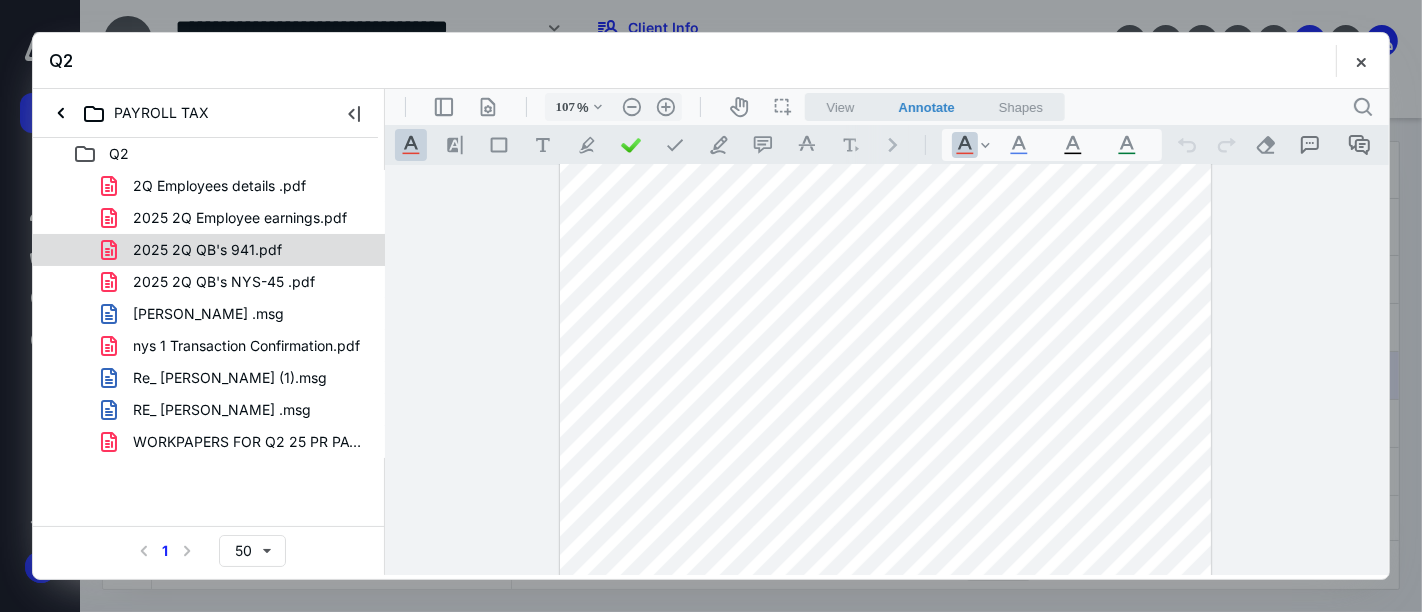 click on "2025 2Q QB's 941.pdf" at bounding box center (207, 250) 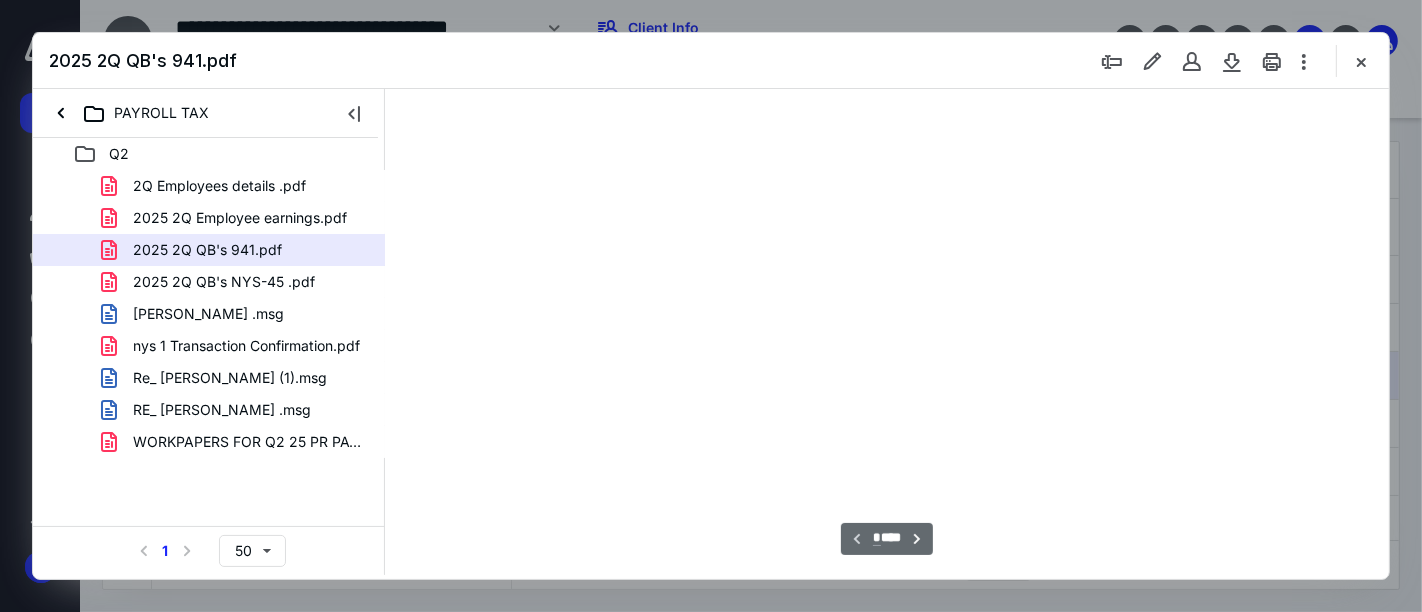 scroll, scrollTop: 77, scrollLeft: 0, axis: vertical 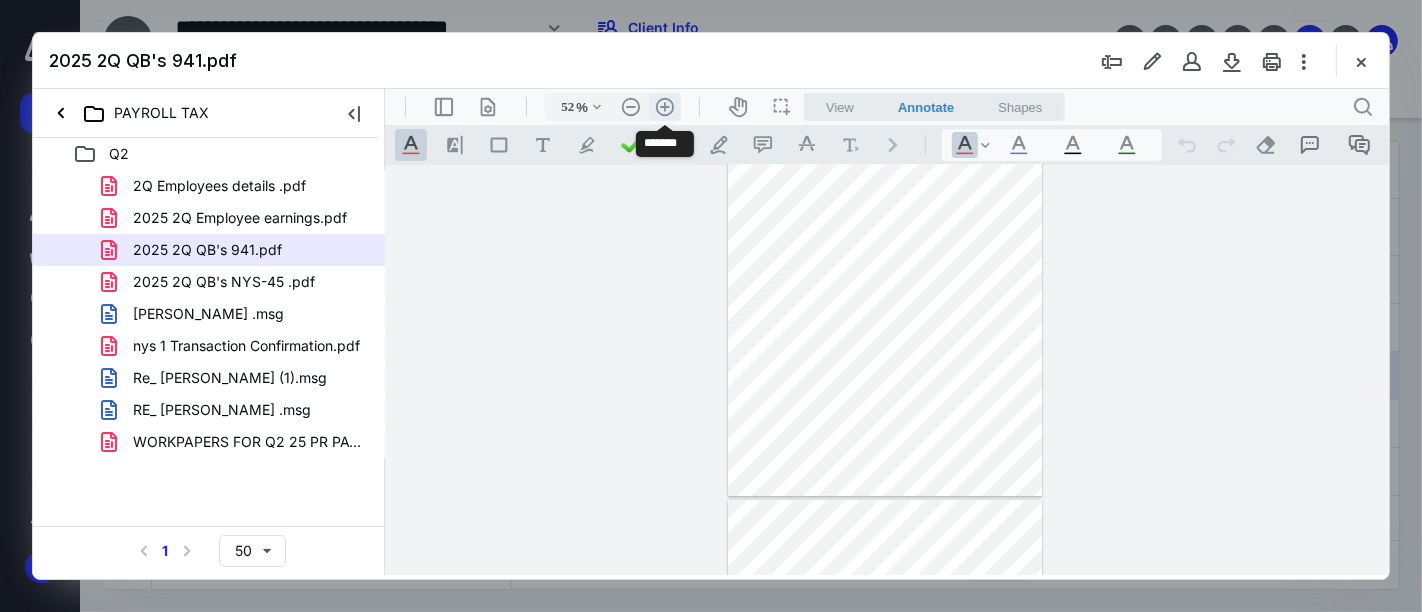 click on ".cls-1{fill:#abb0c4;} icon - header - zoom - in - line" at bounding box center (664, 106) 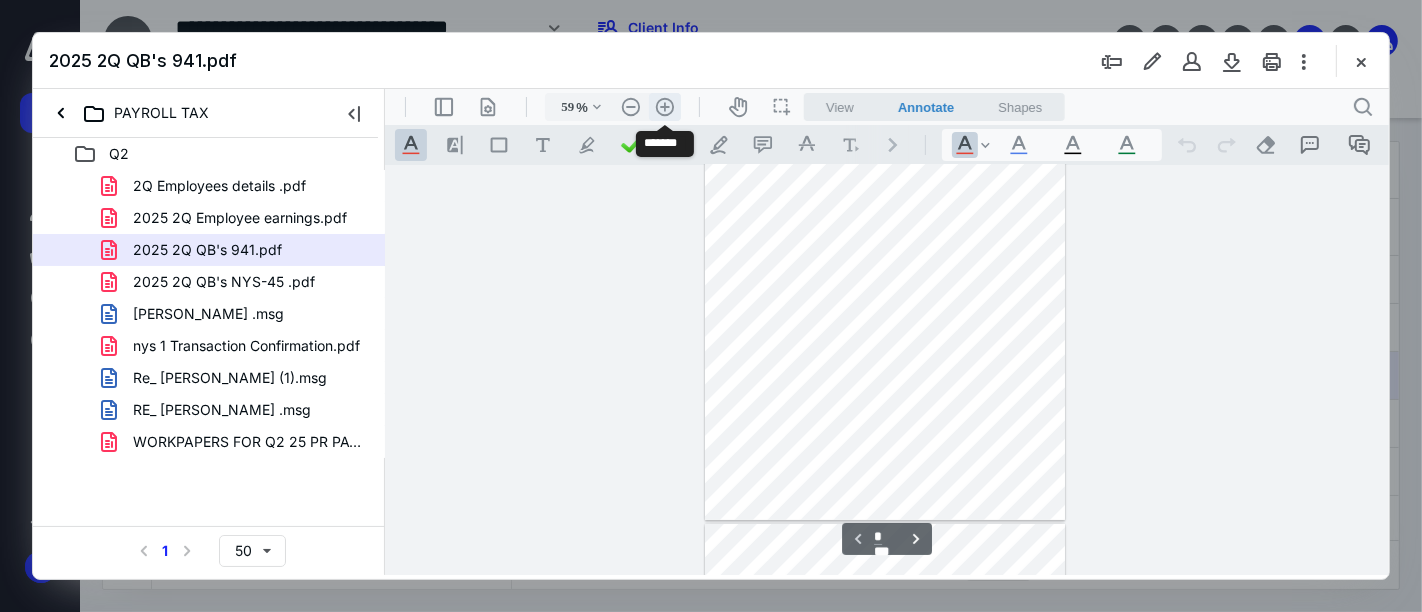 click on ".cls-1{fill:#abb0c4;} icon - header - zoom - in - line" at bounding box center (664, 106) 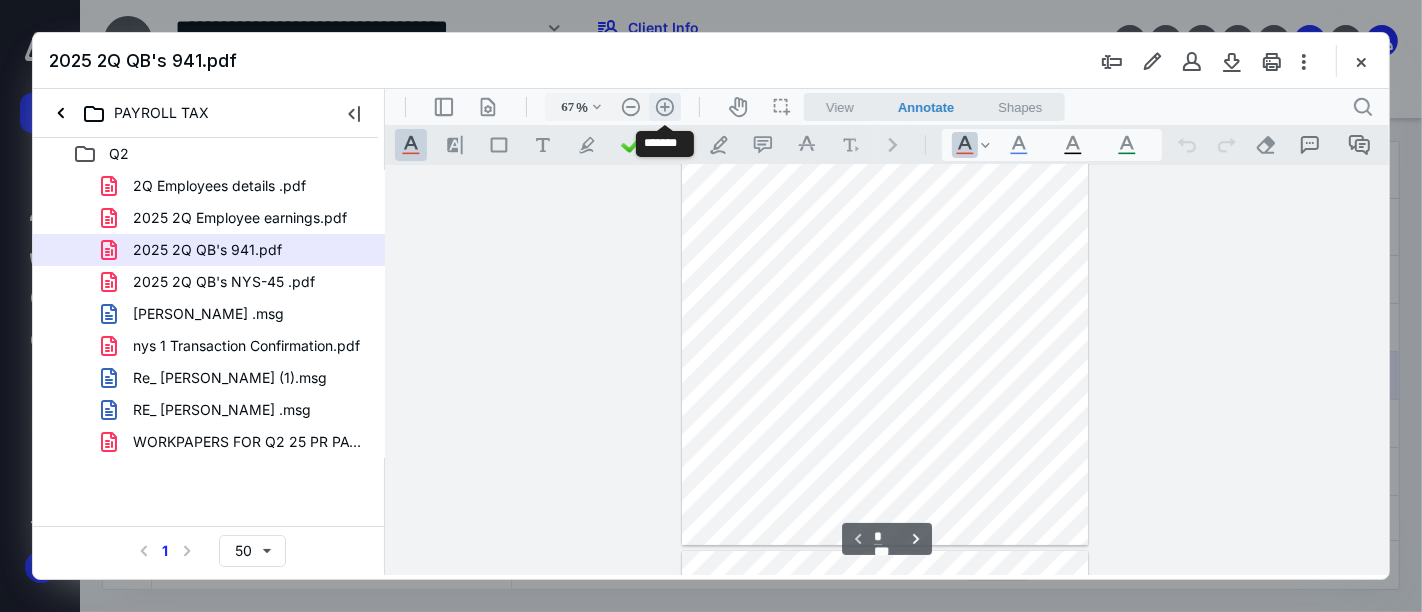 click on ".cls-1{fill:#abb0c4;} icon - header - zoom - in - line" at bounding box center (664, 106) 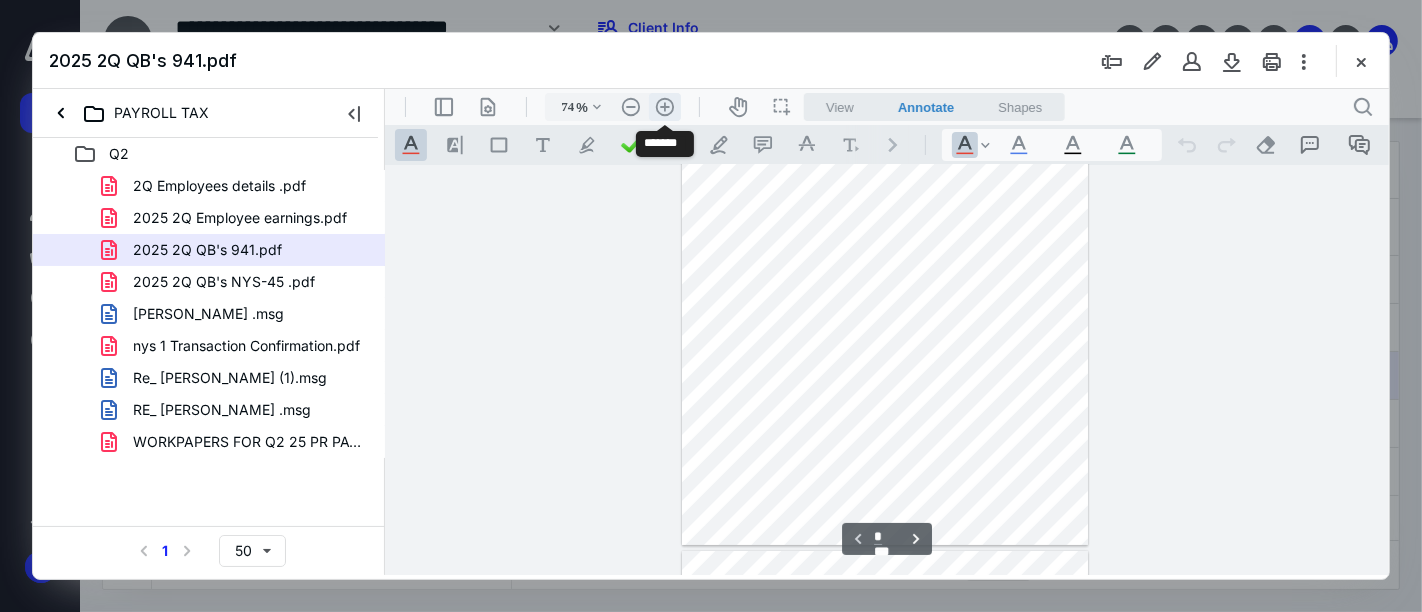 click on ".cls-1{fill:#abb0c4;} icon - header - zoom - in - line" at bounding box center (664, 106) 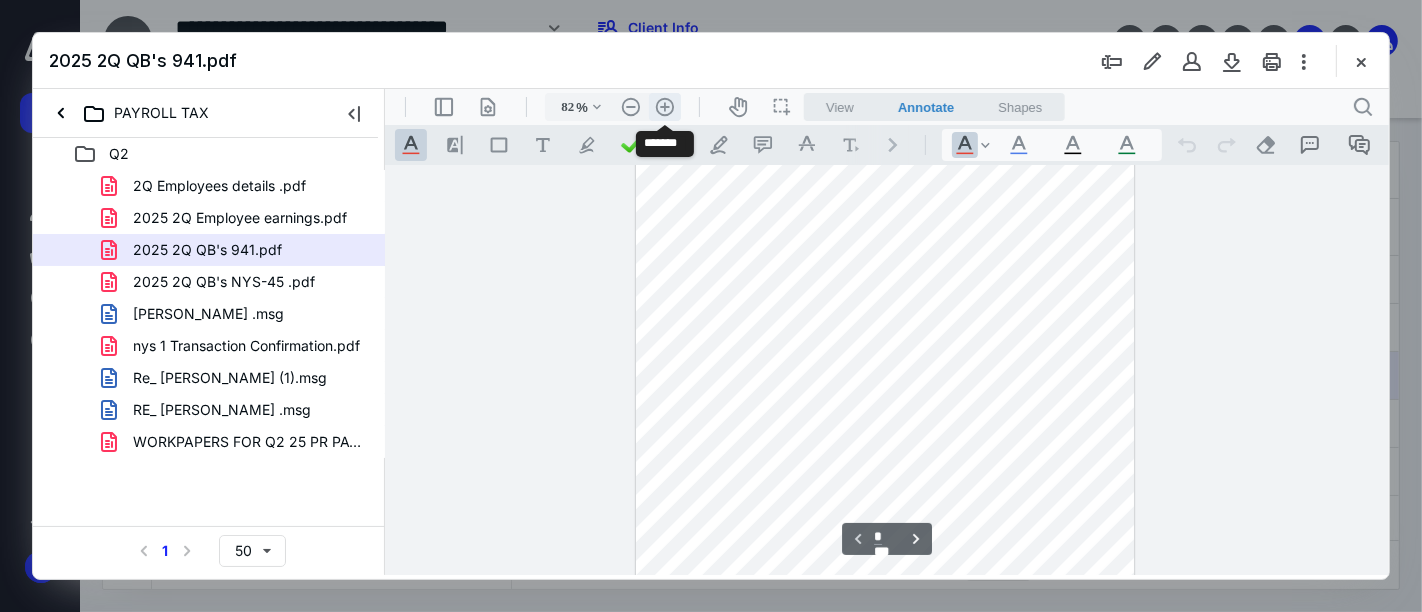 click on ".cls-1{fill:#abb0c4;} icon - header - zoom - in - line" at bounding box center (664, 106) 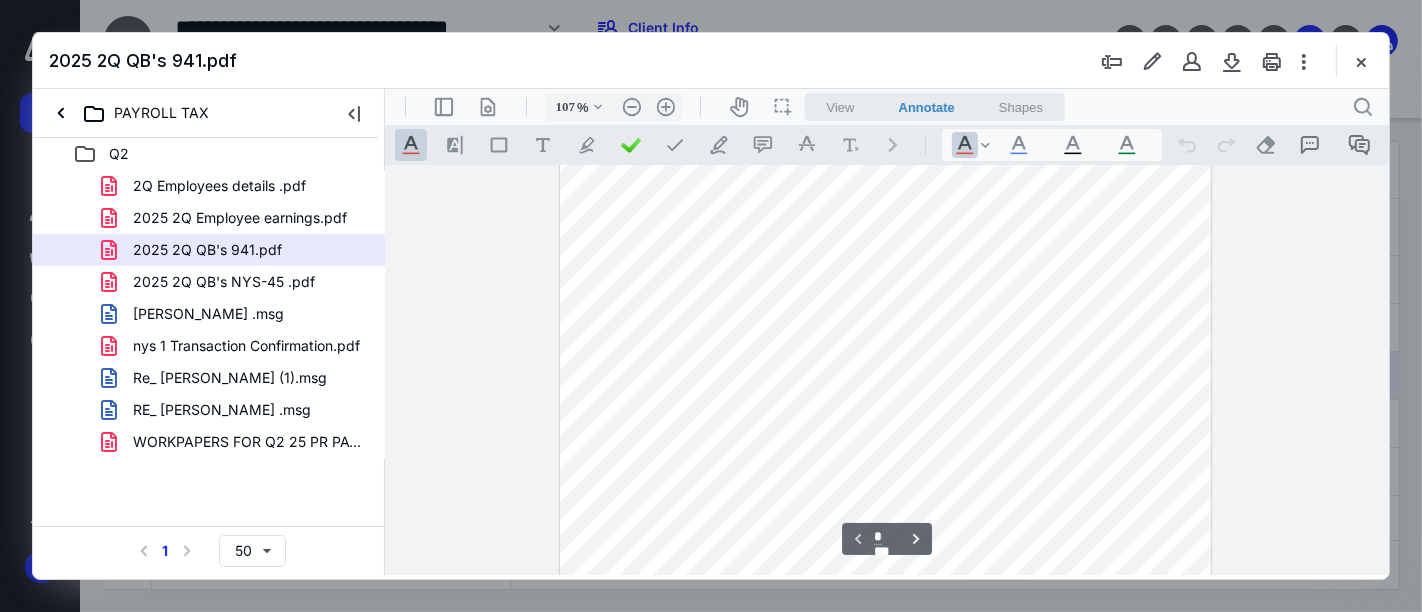scroll, scrollTop: 450, scrollLeft: 0, axis: vertical 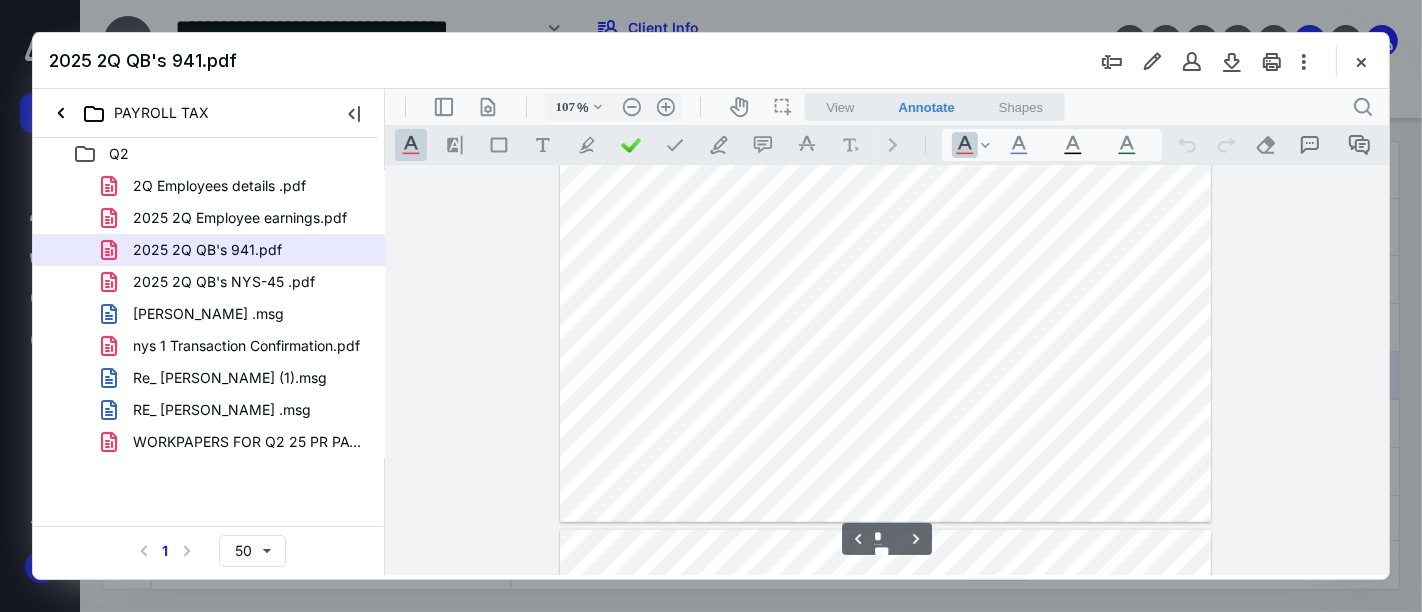 type on "*" 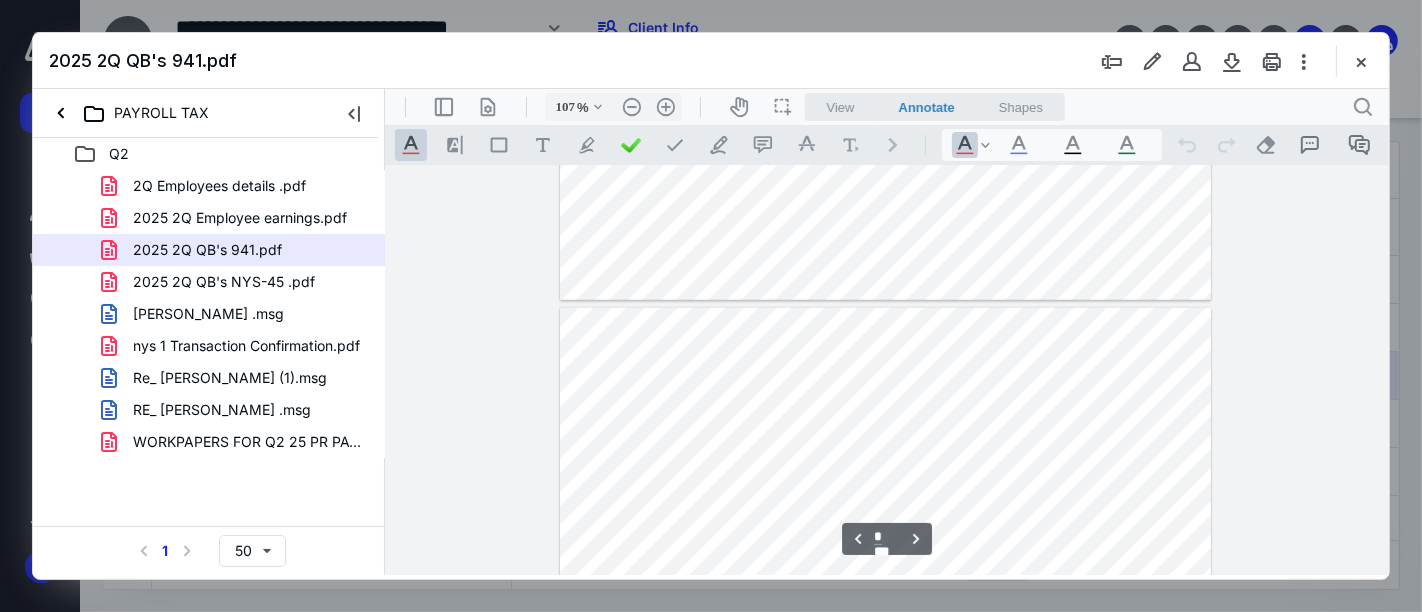 scroll, scrollTop: 1894, scrollLeft: 0, axis: vertical 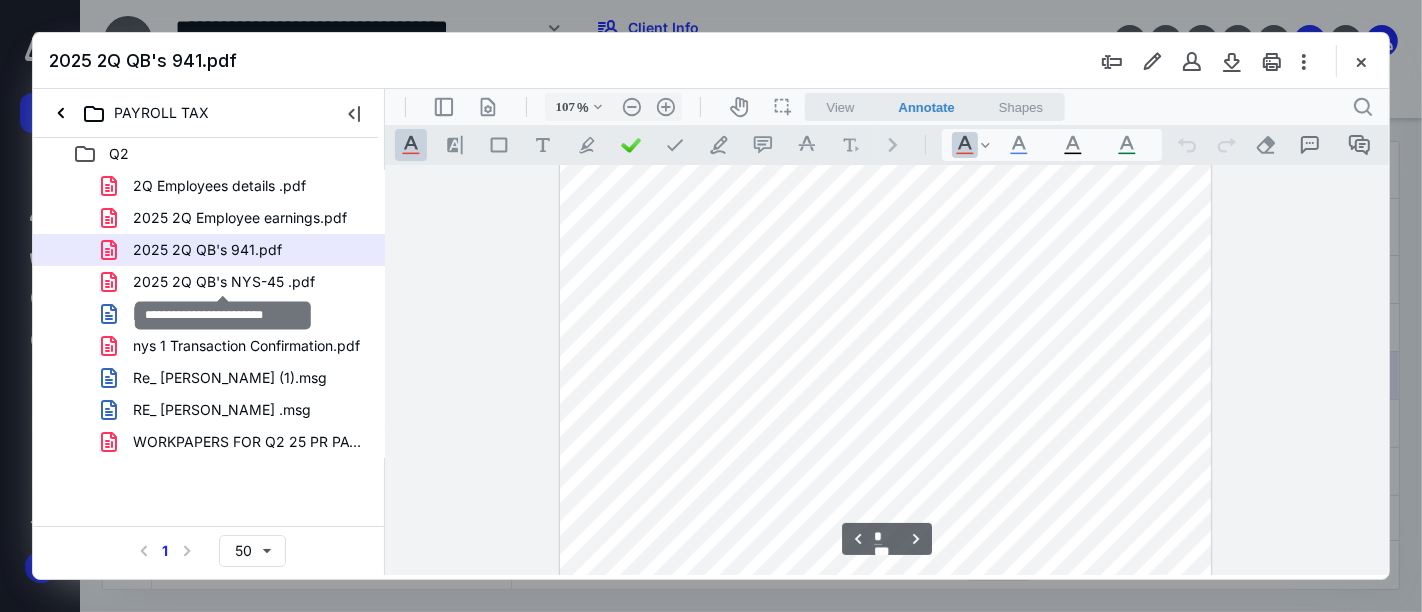 click on "2025 2Q QB's NYS-45 .pdf" at bounding box center [224, 282] 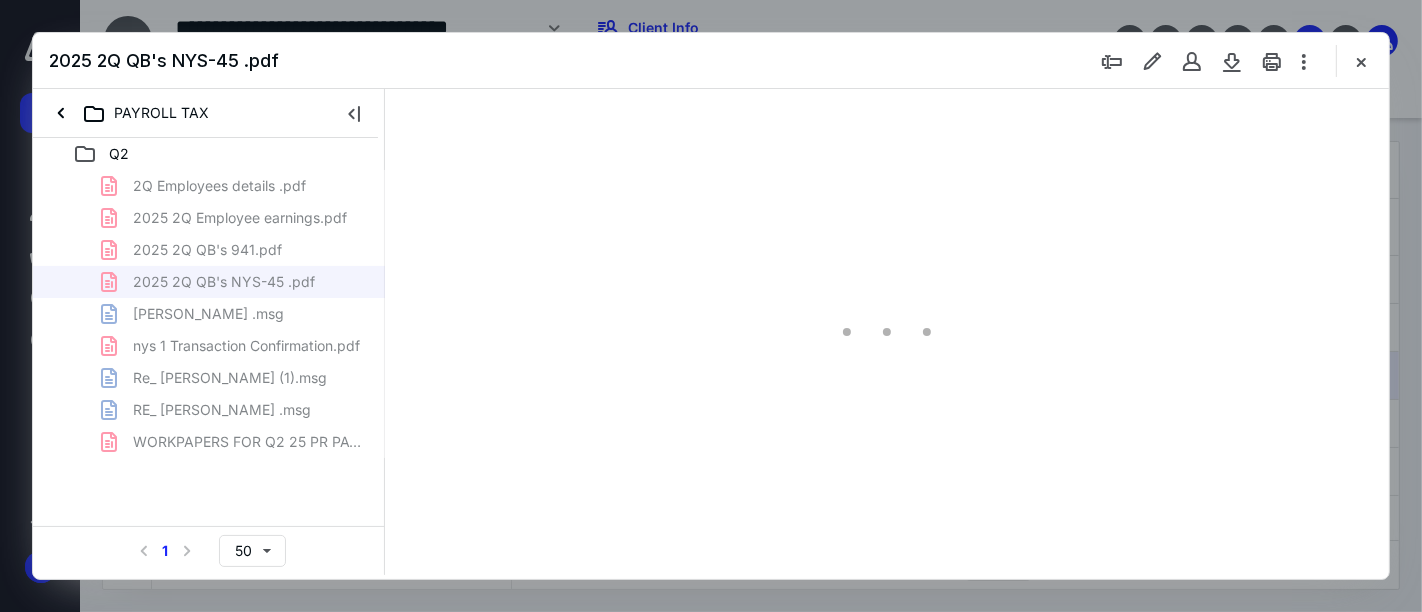 scroll, scrollTop: 77, scrollLeft: 0, axis: vertical 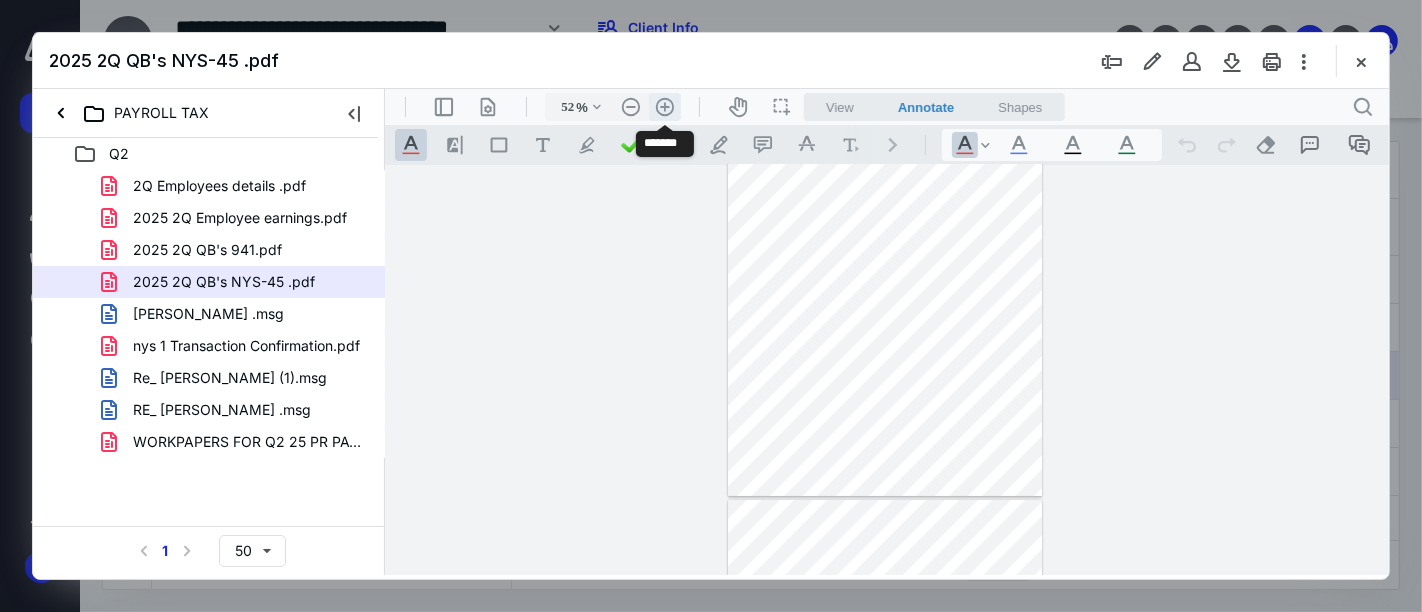 click on ".cls-1{fill:#abb0c4;} icon - header - zoom - in - line" at bounding box center (664, 106) 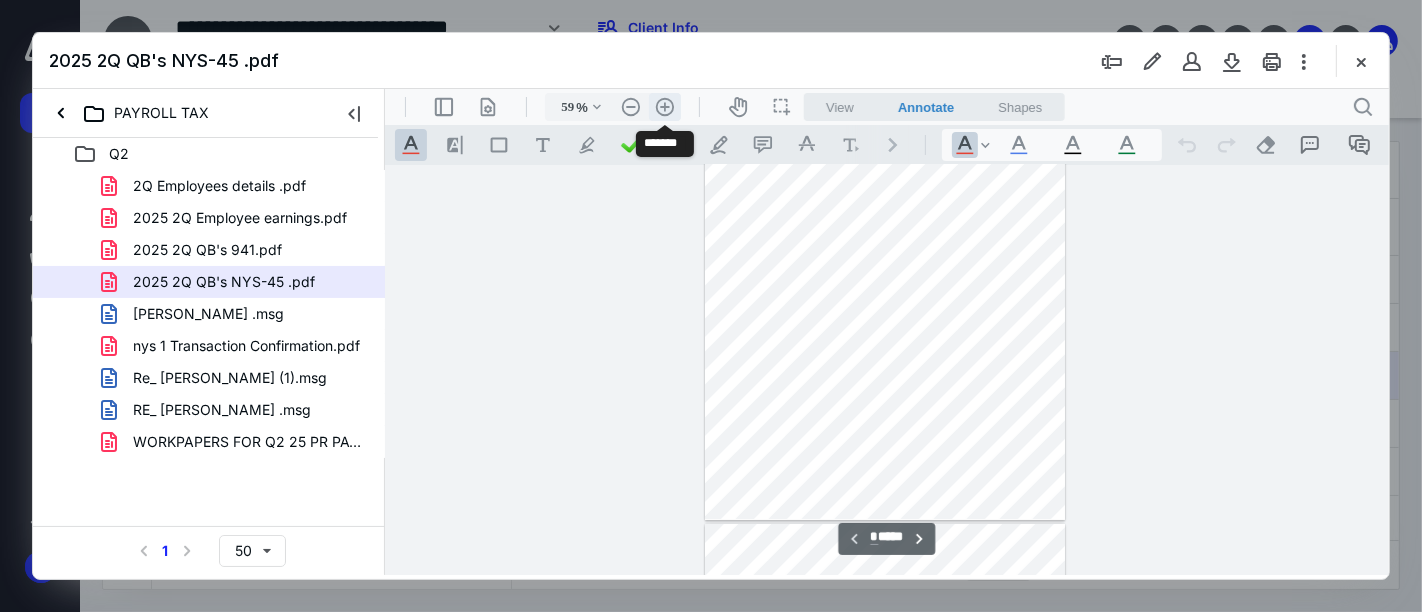 click on ".cls-1{fill:#abb0c4;} icon - header - zoom - in - line" at bounding box center (664, 106) 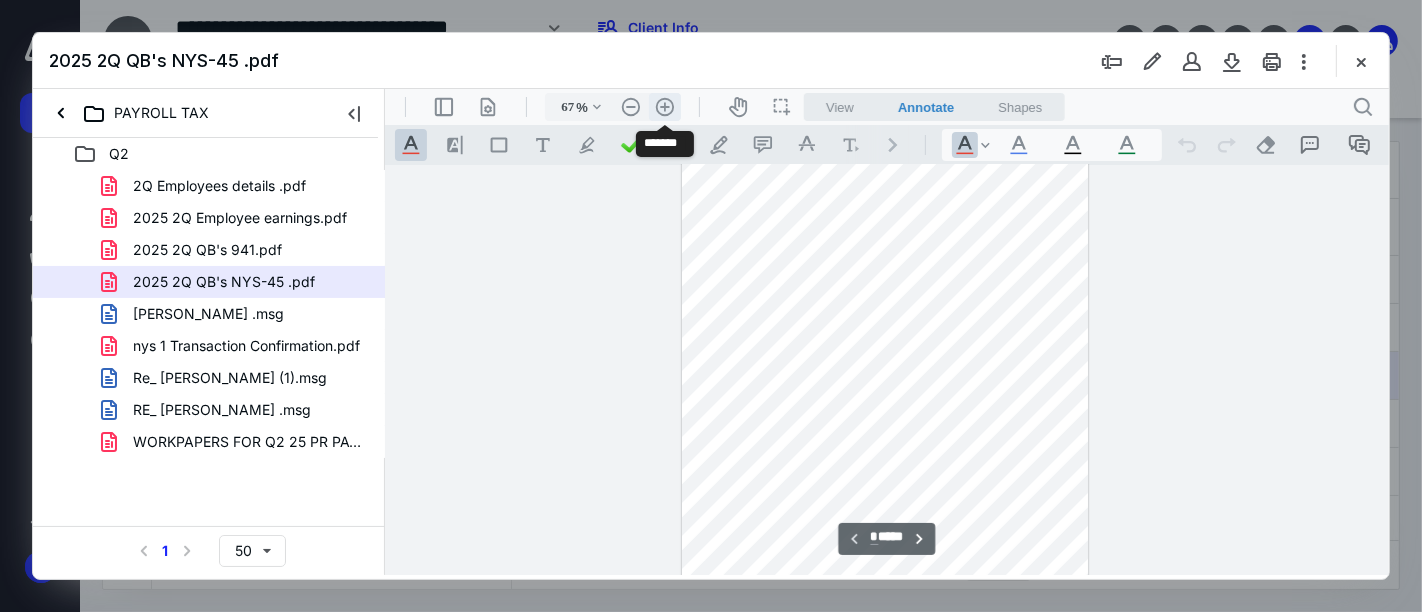 click on ".cls-1{fill:#abb0c4;} icon - header - zoom - in - line" at bounding box center [664, 106] 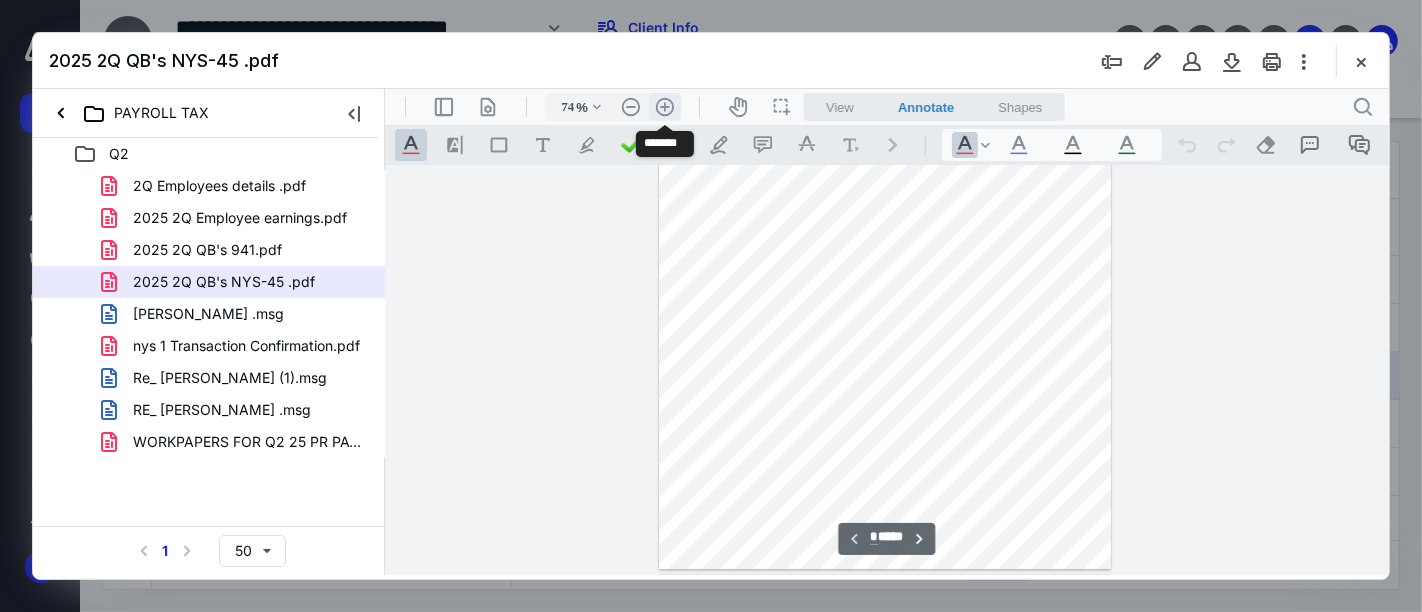 click on ".cls-1{fill:#abb0c4;} icon - header - zoom - in - line" at bounding box center [664, 106] 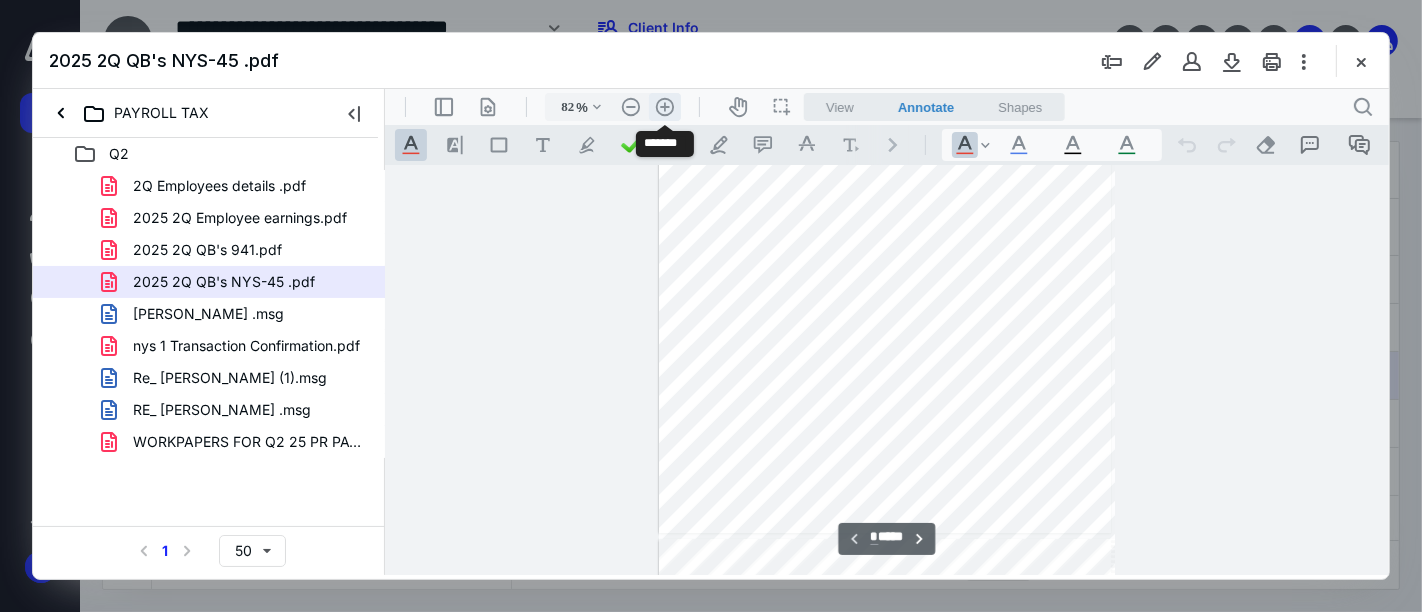 click on ".cls-1{fill:#abb0c4;} icon - header - zoom - in - line" at bounding box center [664, 106] 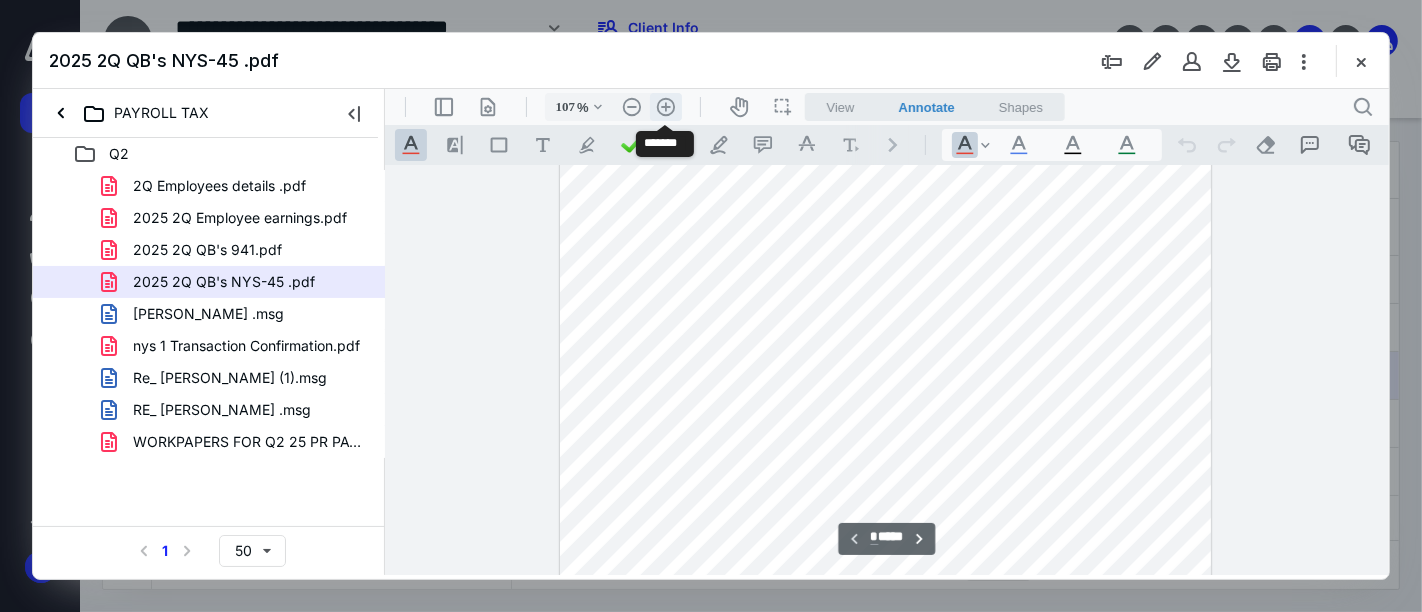 click on ".cls-1{fill:#abb0c4;} icon - header - zoom - in - line" at bounding box center [665, 106] 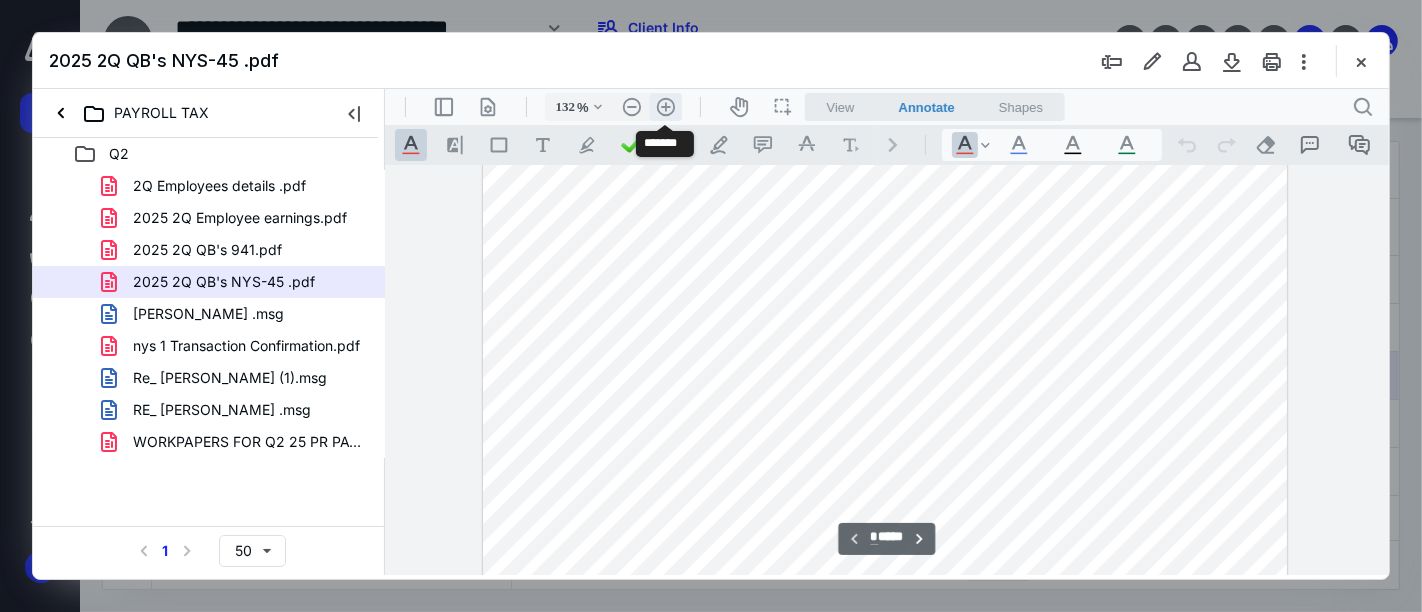scroll, scrollTop: 458, scrollLeft: 0, axis: vertical 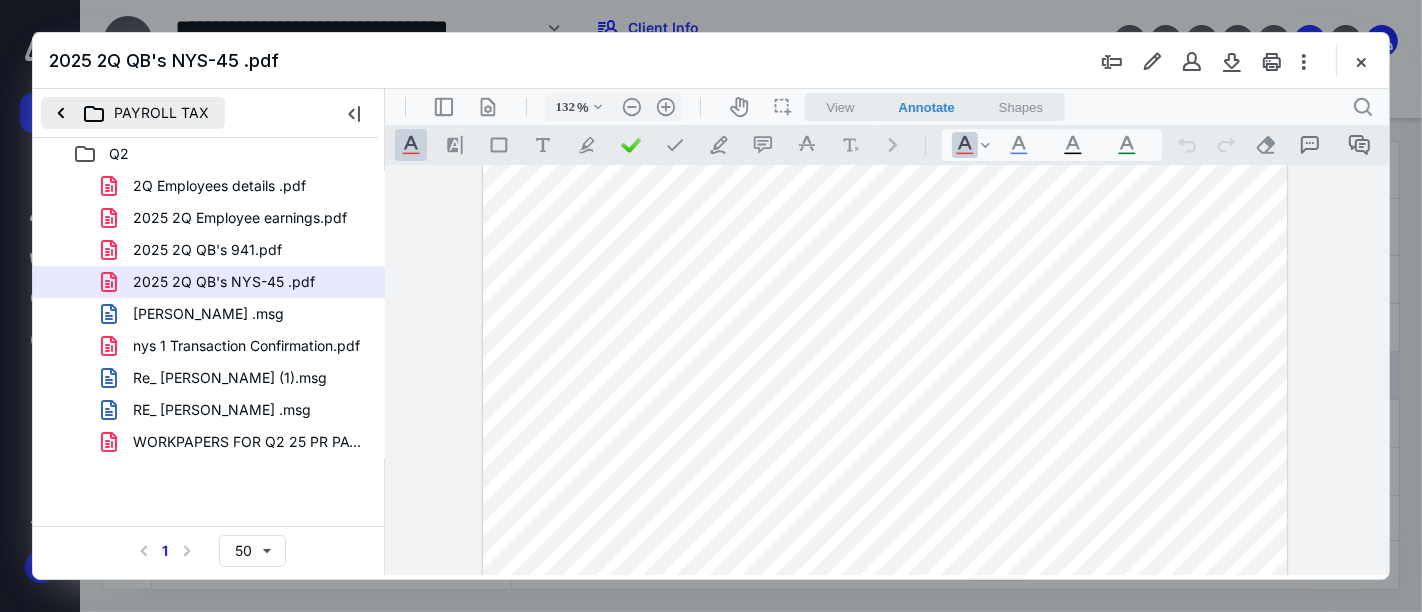 click on "PAYROLL TAX" at bounding box center (133, 113) 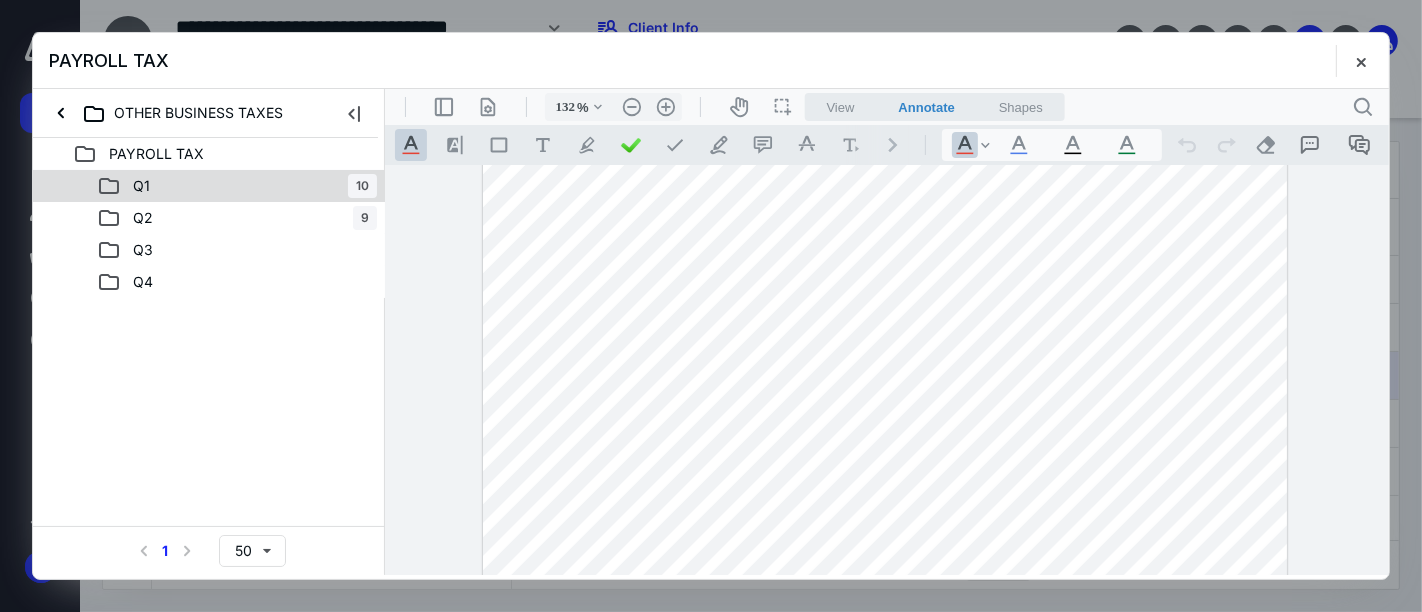 click on "Q1" at bounding box center [141, 186] 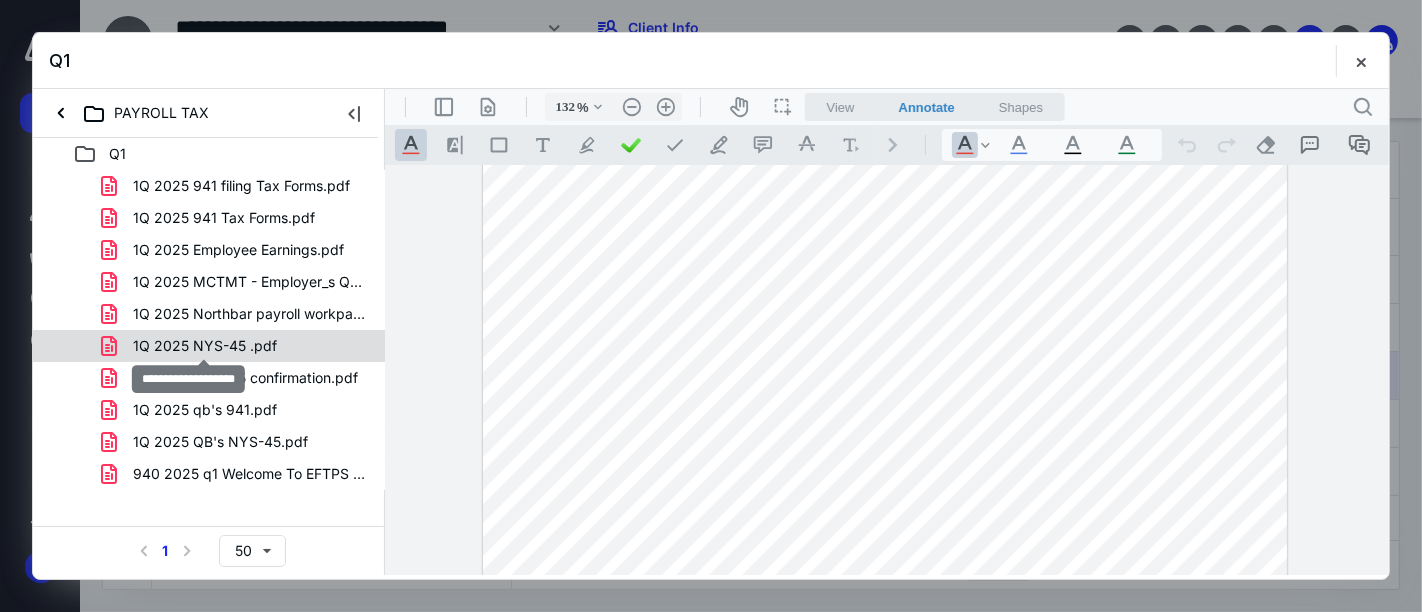 click on "1Q 2025 NYS-45 .pdf" at bounding box center (205, 346) 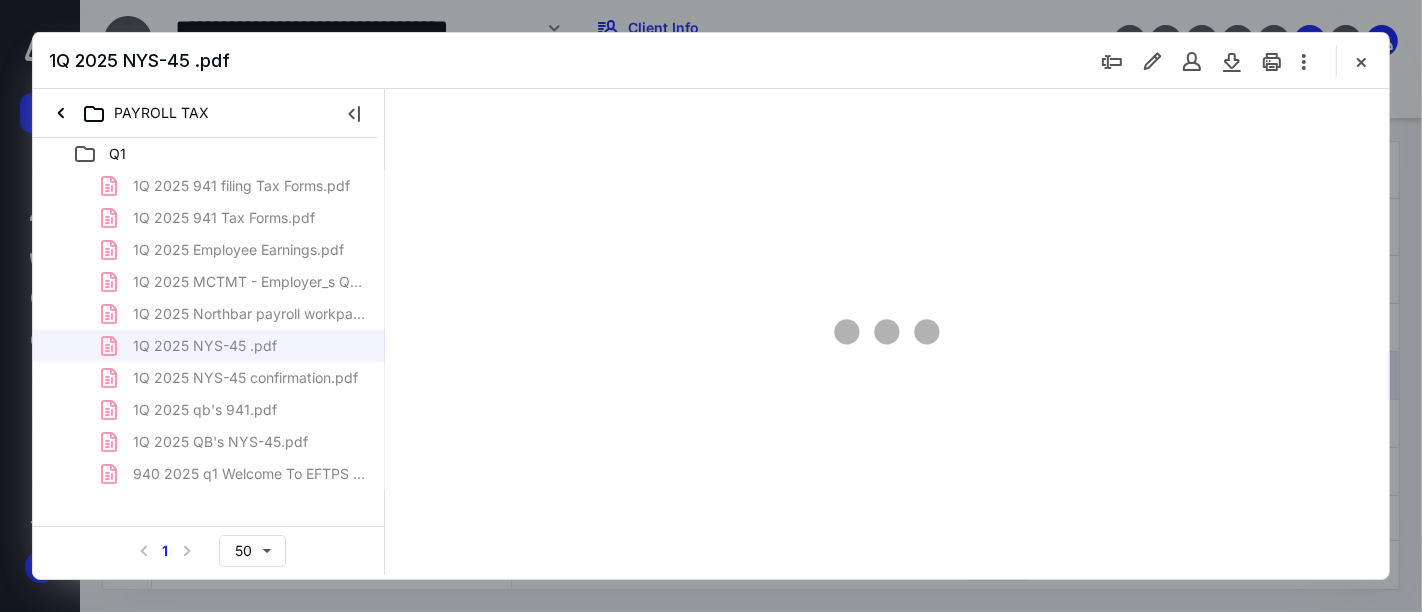 scroll, scrollTop: 77, scrollLeft: 0, axis: vertical 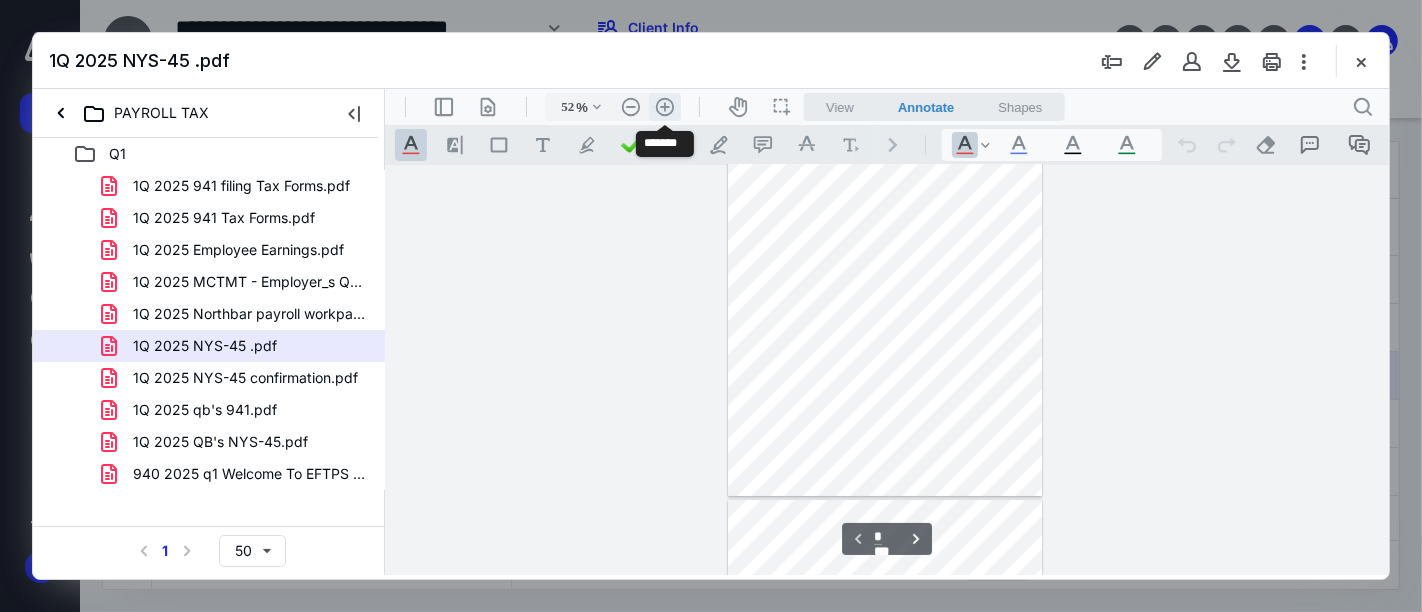 click on ".cls-1{fill:#abb0c4;} icon - header - zoom - in - line" at bounding box center [664, 106] 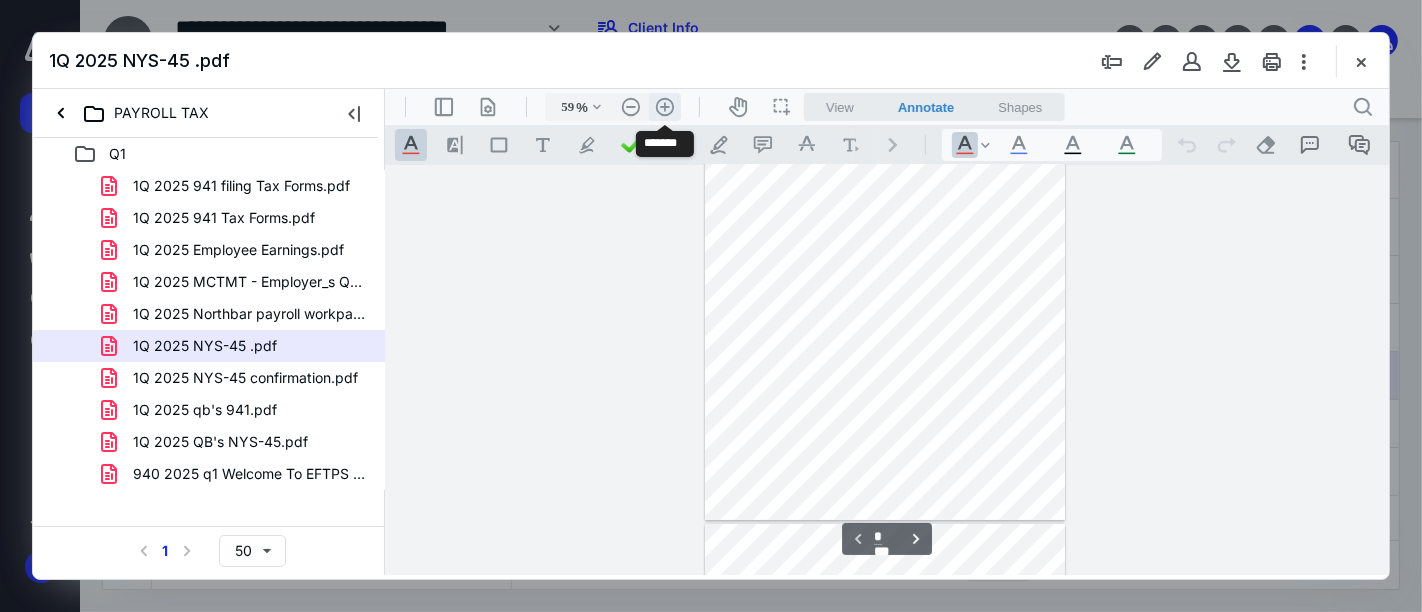 click on ".cls-1{fill:#abb0c4;} icon - header - zoom - in - line" at bounding box center [664, 106] 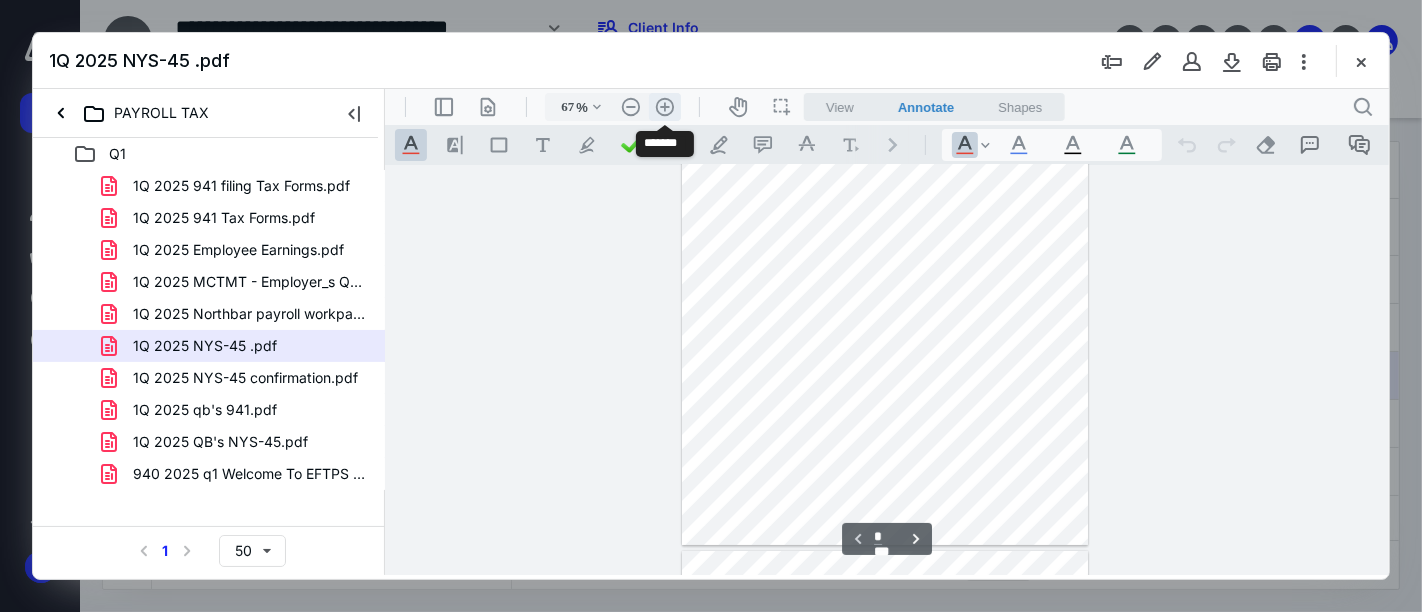 click on ".cls-1{fill:#abb0c4;} icon - header - zoom - in - line" at bounding box center [664, 106] 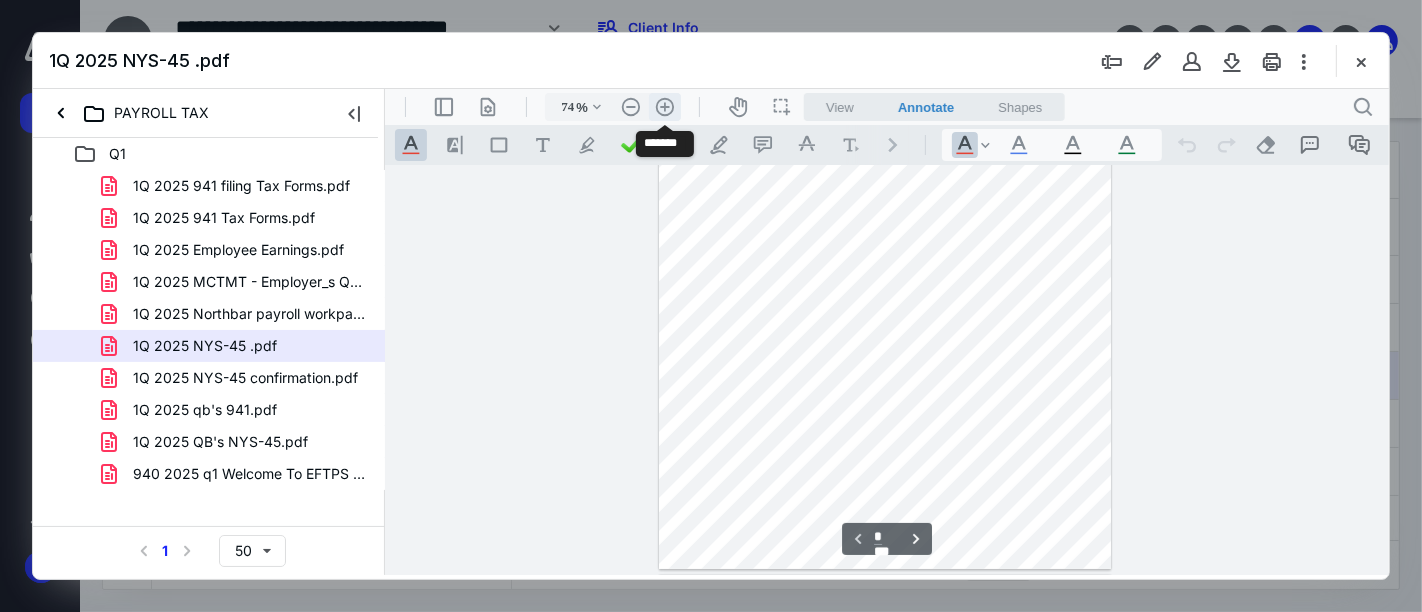 click on ".cls-1{fill:#abb0c4;} icon - header - zoom - in - line" at bounding box center [664, 106] 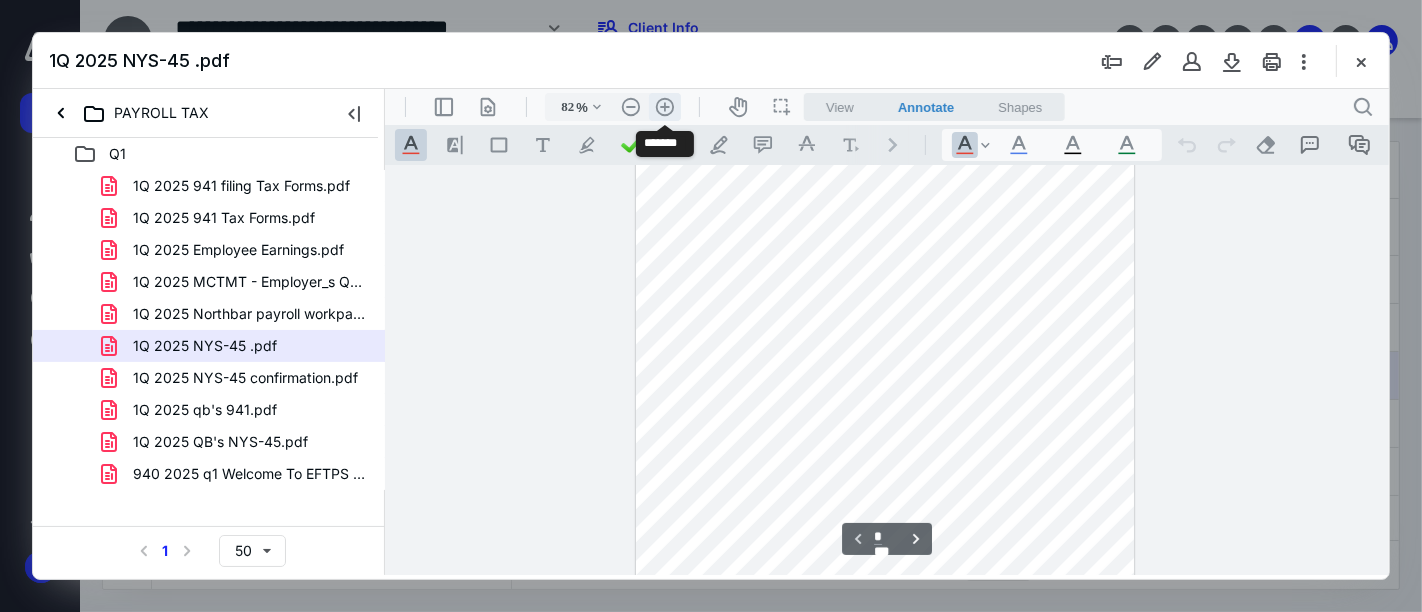click on ".cls-1{fill:#abb0c4;} icon - header - zoom - in - line" at bounding box center [664, 106] 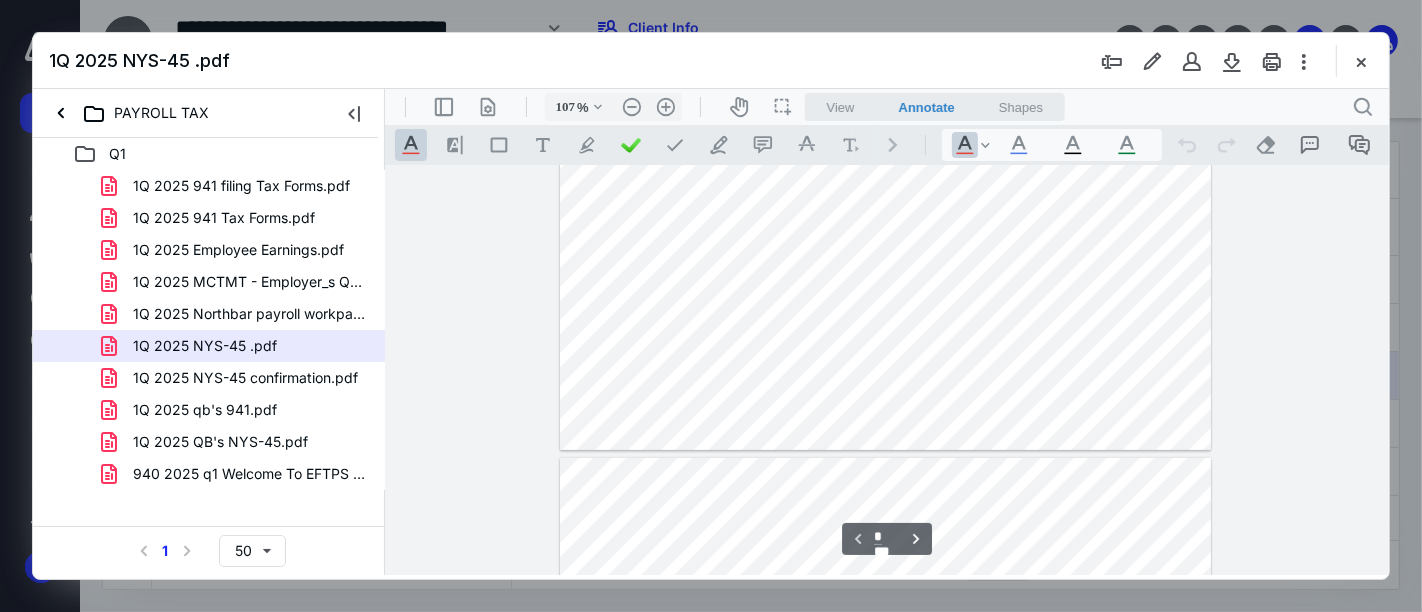 scroll, scrollTop: 783, scrollLeft: 0, axis: vertical 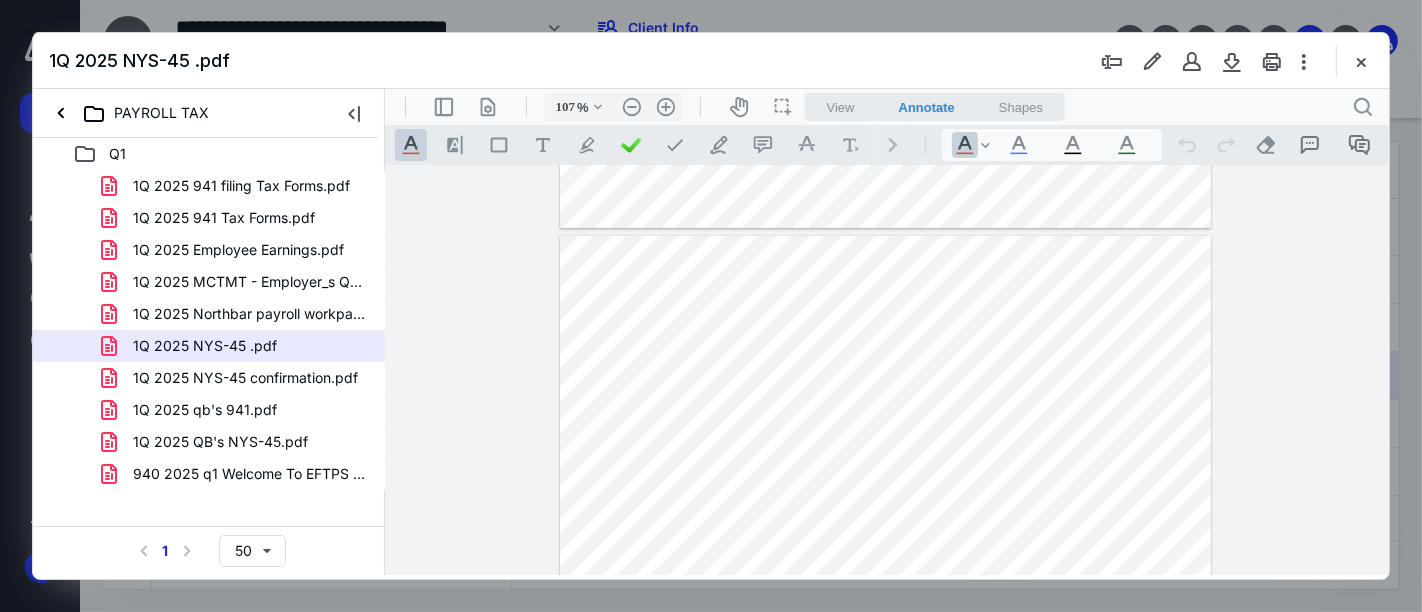 type on "*" 